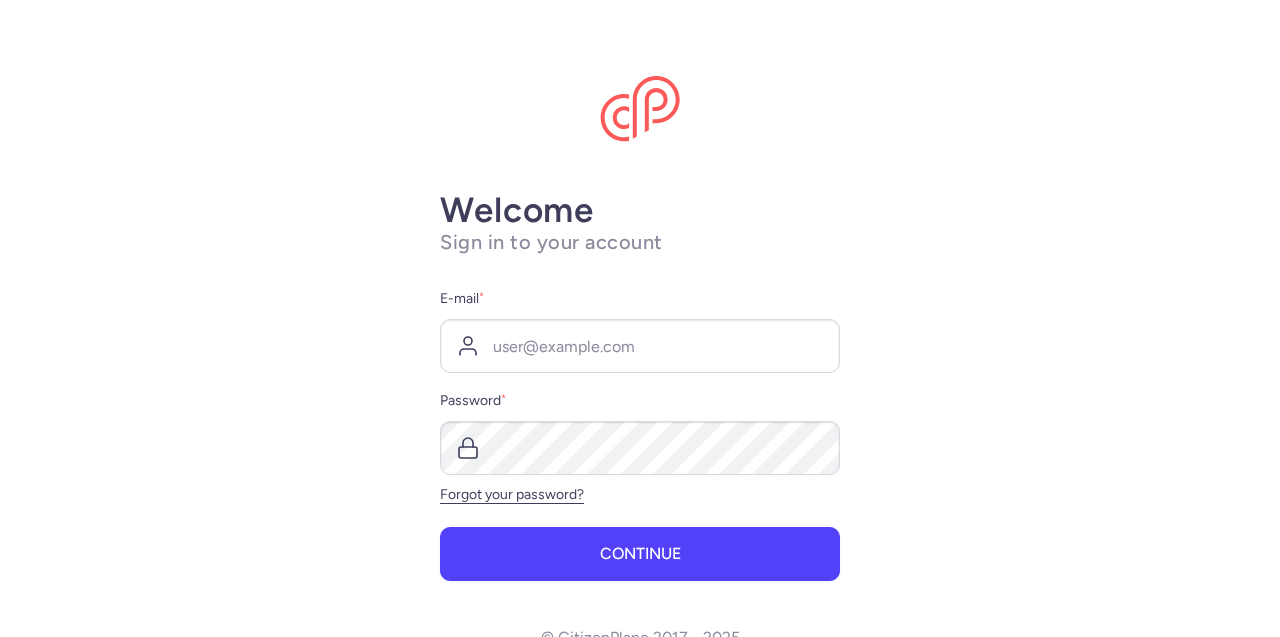 scroll, scrollTop: 0, scrollLeft: 0, axis: both 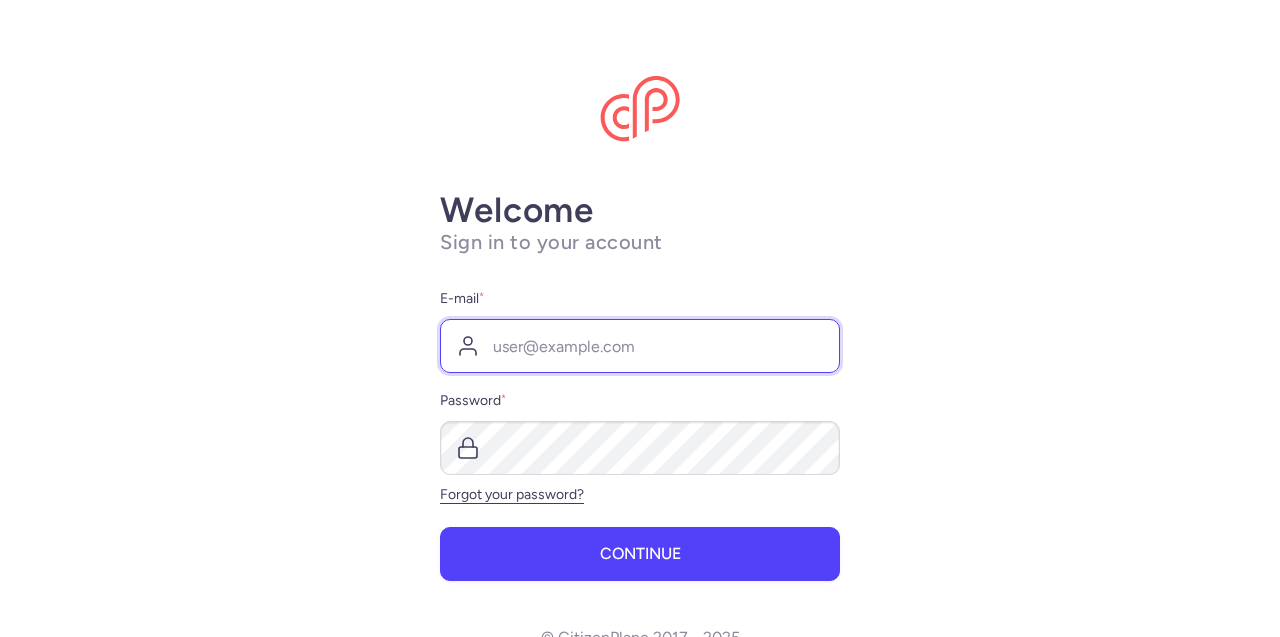 type on "operations@[EMAIL]" 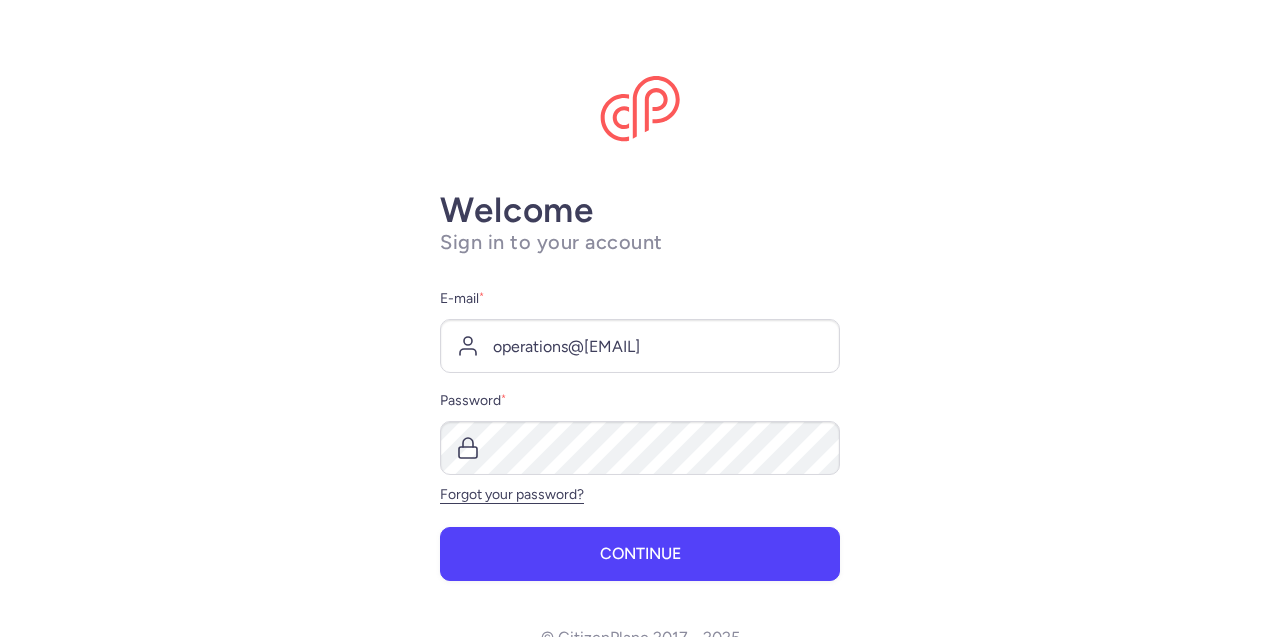 click on "Continue" at bounding box center (640, 554) 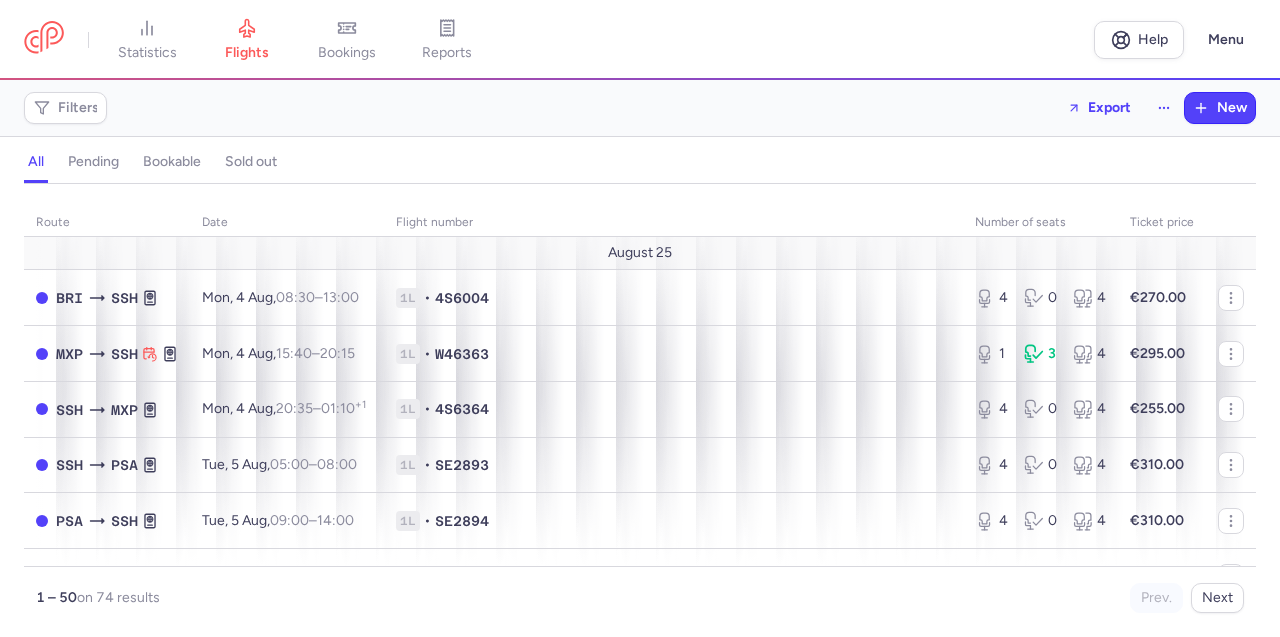 scroll, scrollTop: 106, scrollLeft: 0, axis: vertical 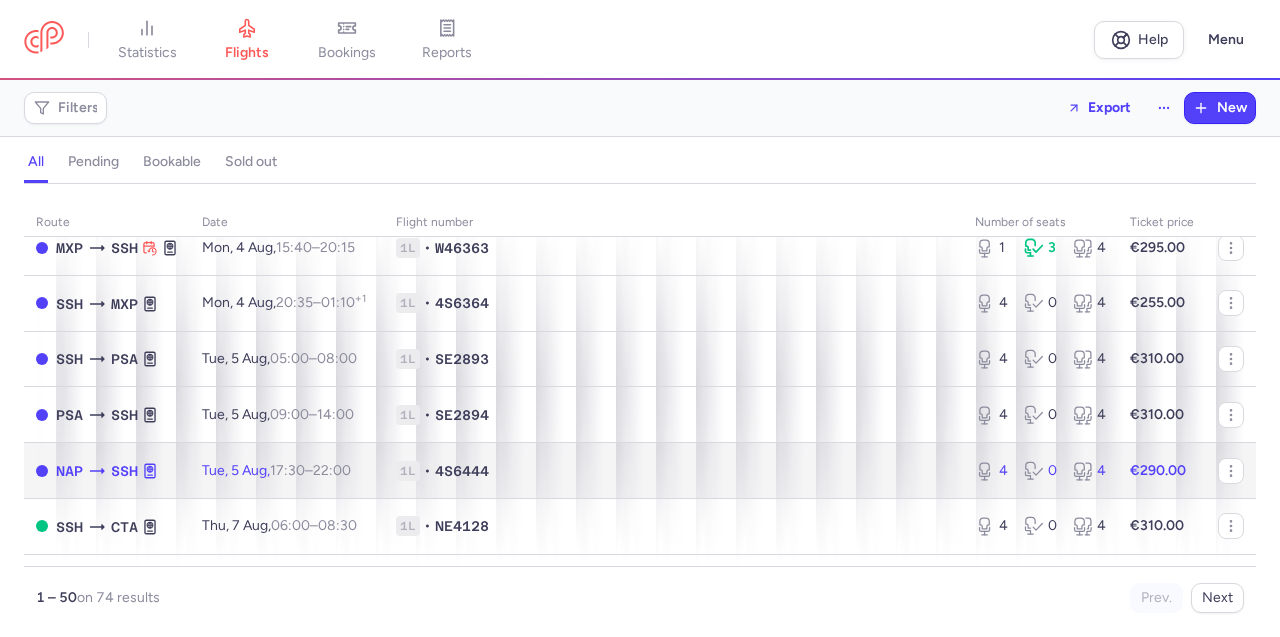 click on "1L • 4S6444" 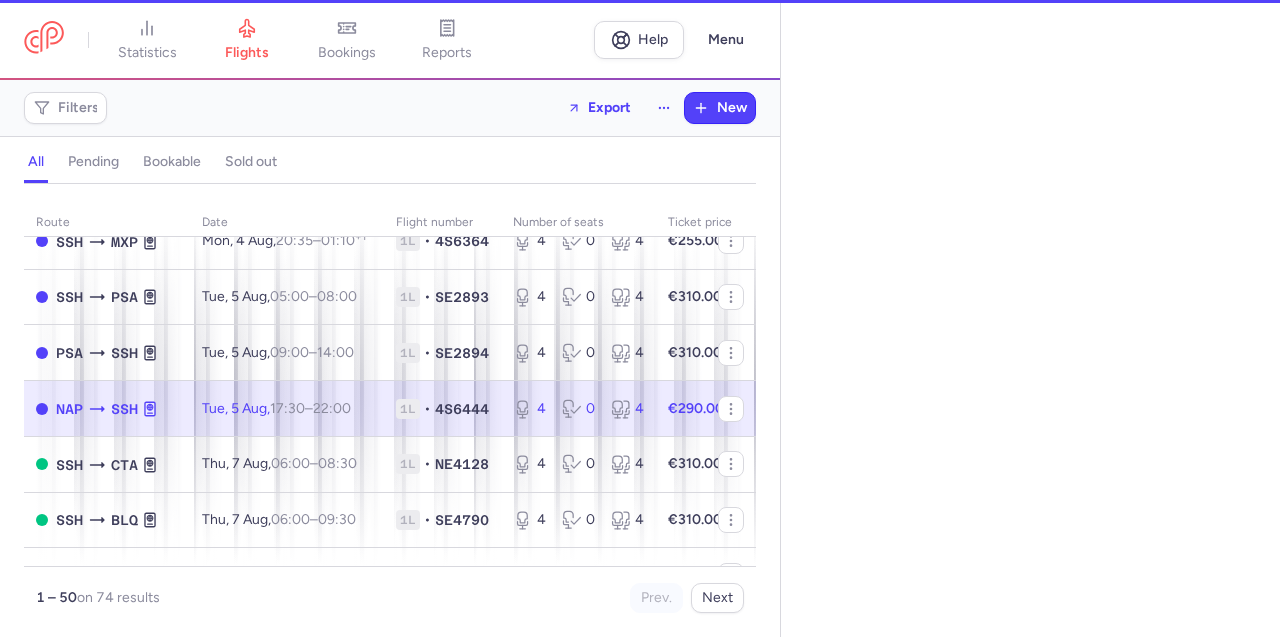 select on "days" 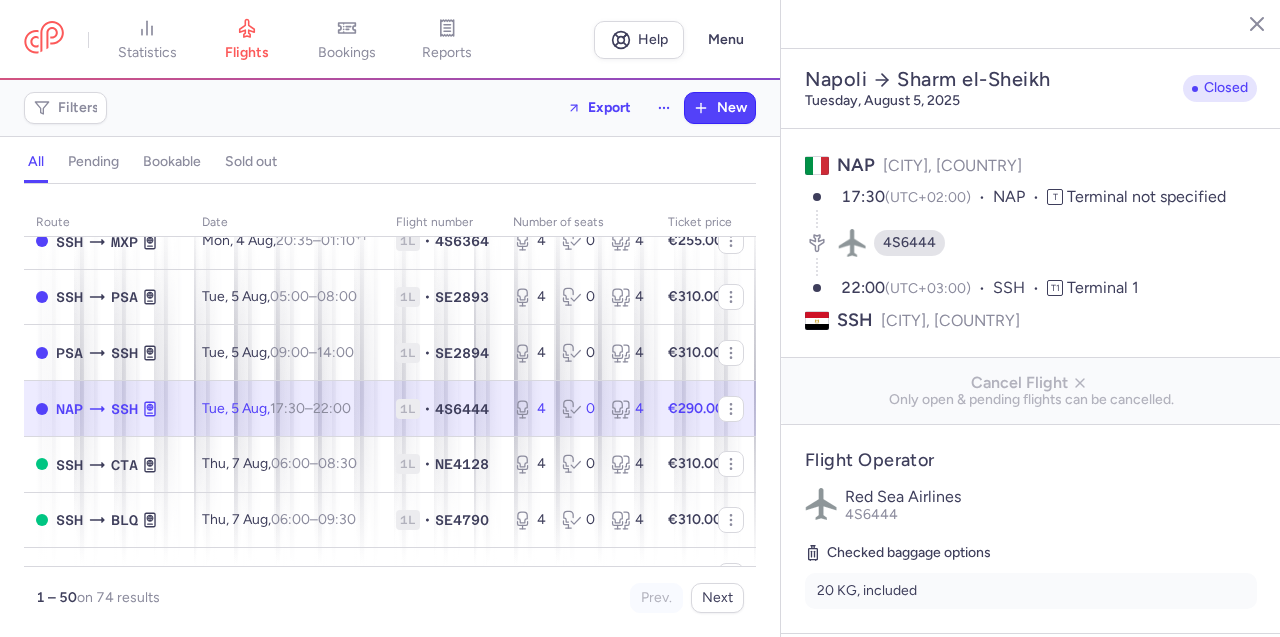 scroll, scrollTop: 169, scrollLeft: 0, axis: vertical 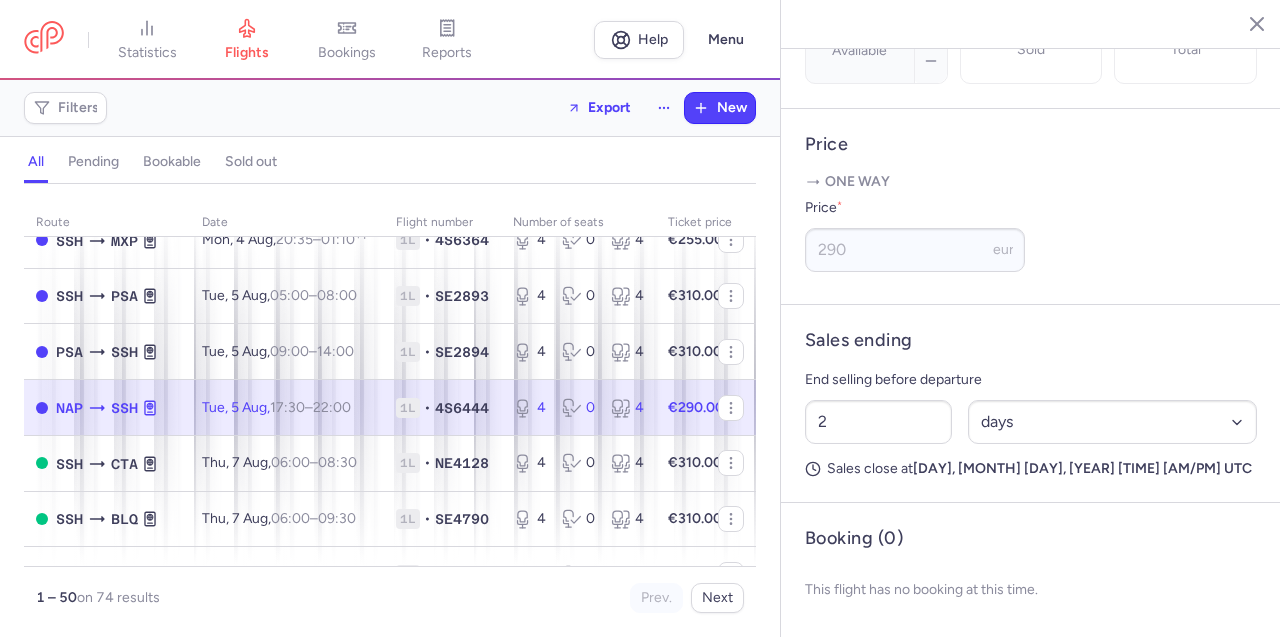 click 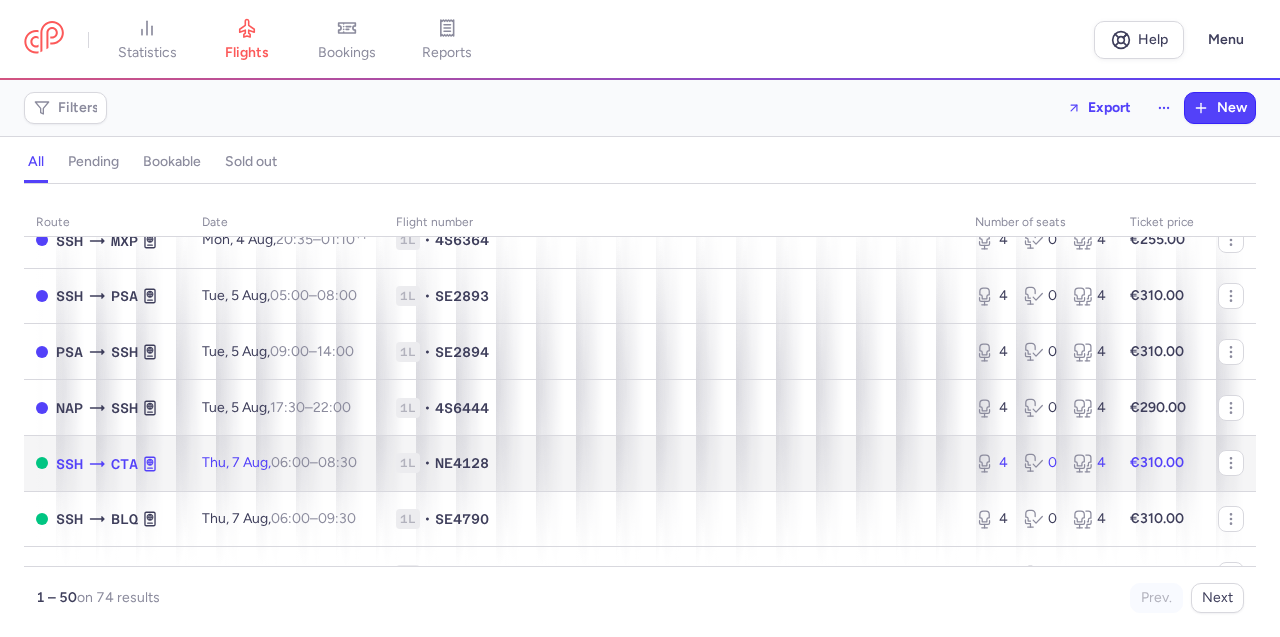 click on "08:30  +0" at bounding box center [337, 462] 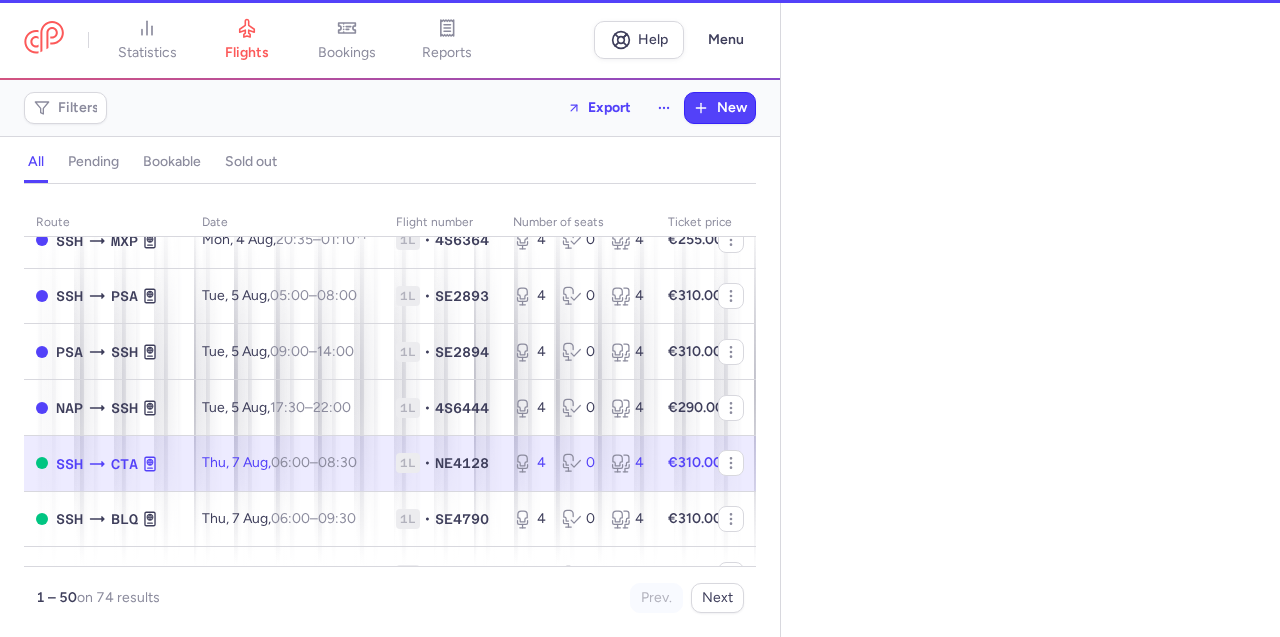 select on "days" 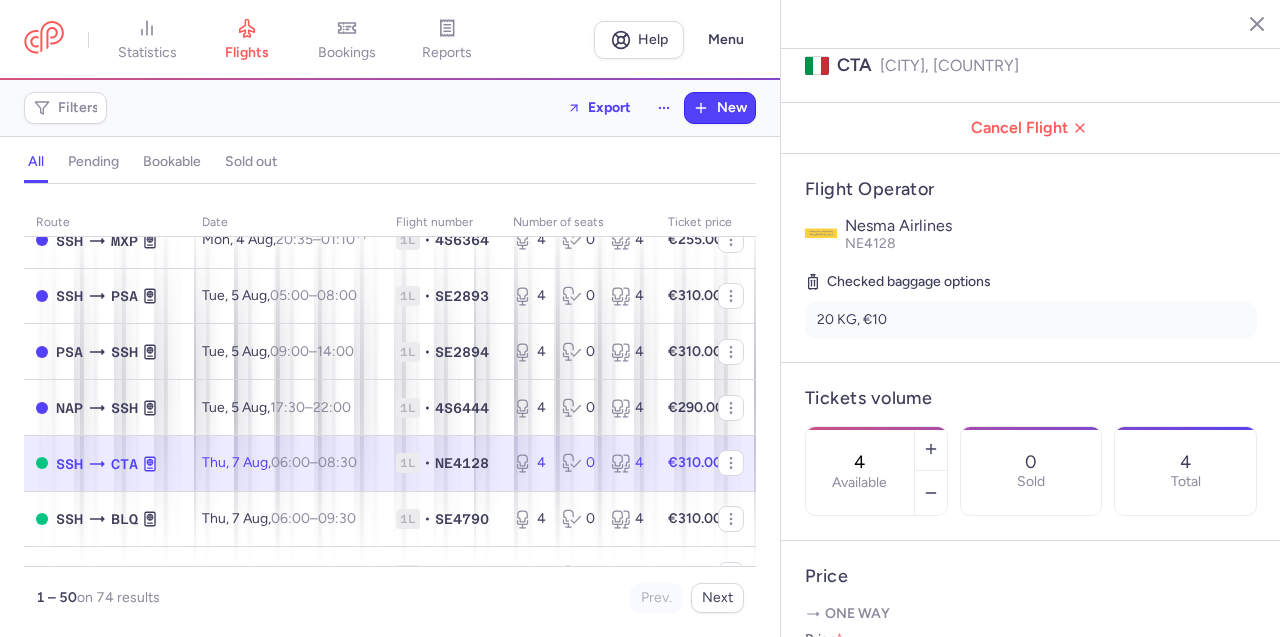 scroll, scrollTop: 687, scrollLeft: 0, axis: vertical 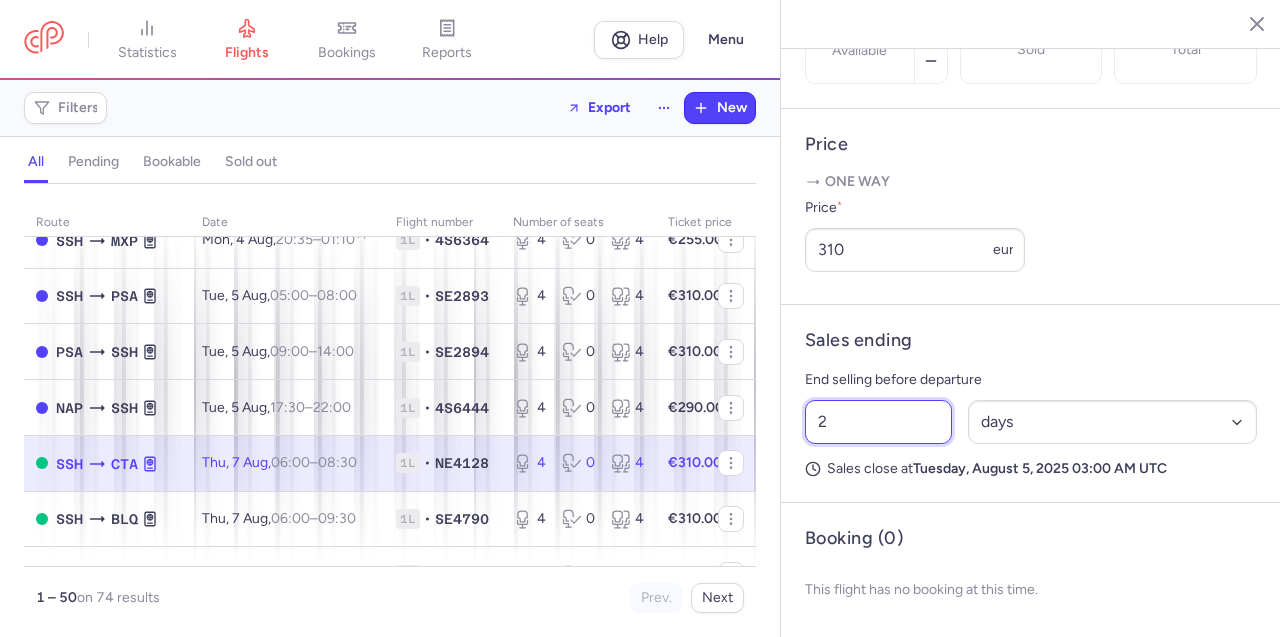 click on "2" at bounding box center [878, 422] 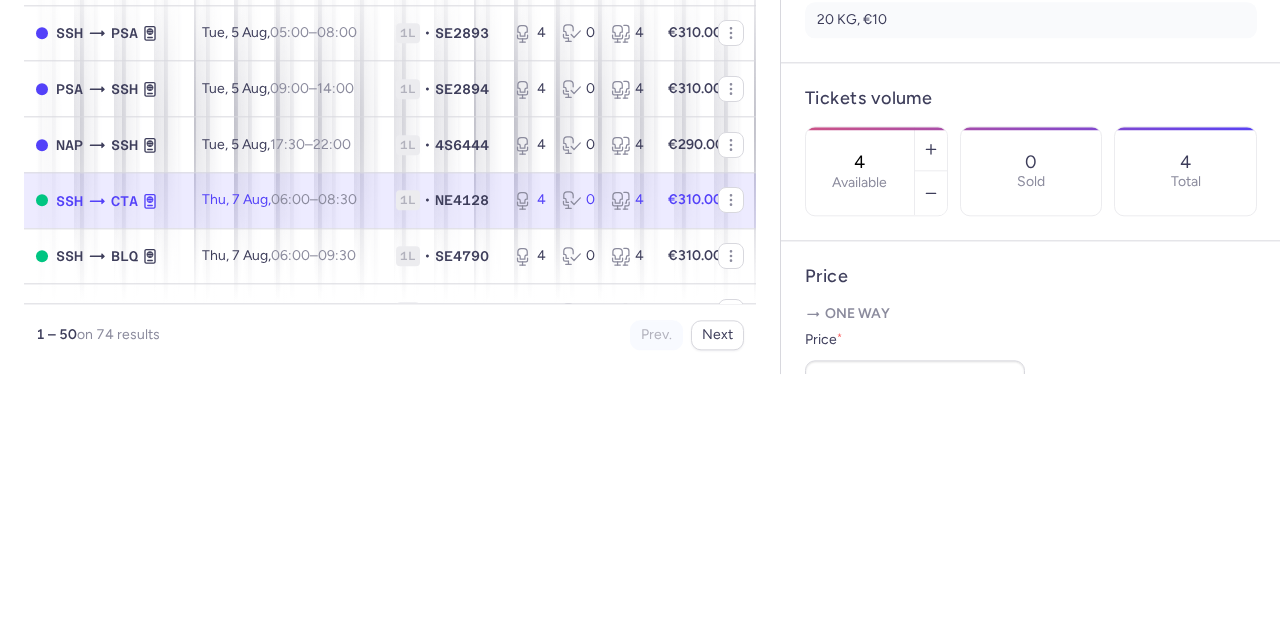 scroll, scrollTop: 281, scrollLeft: 0, axis: vertical 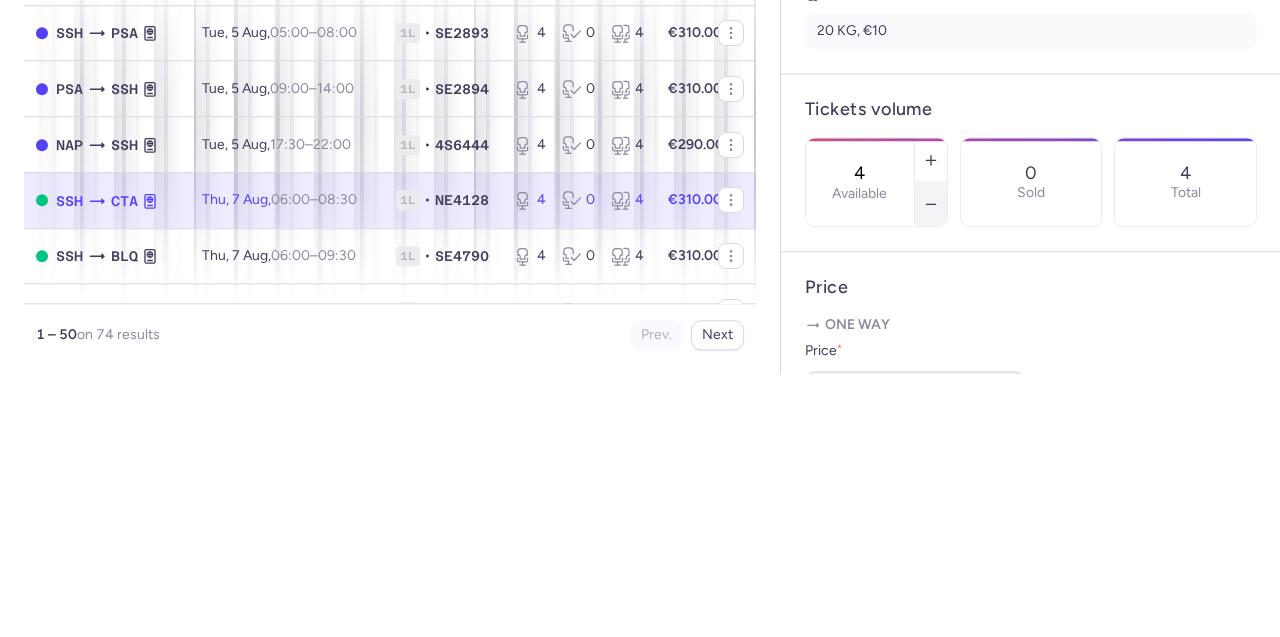 click at bounding box center [931, 467] 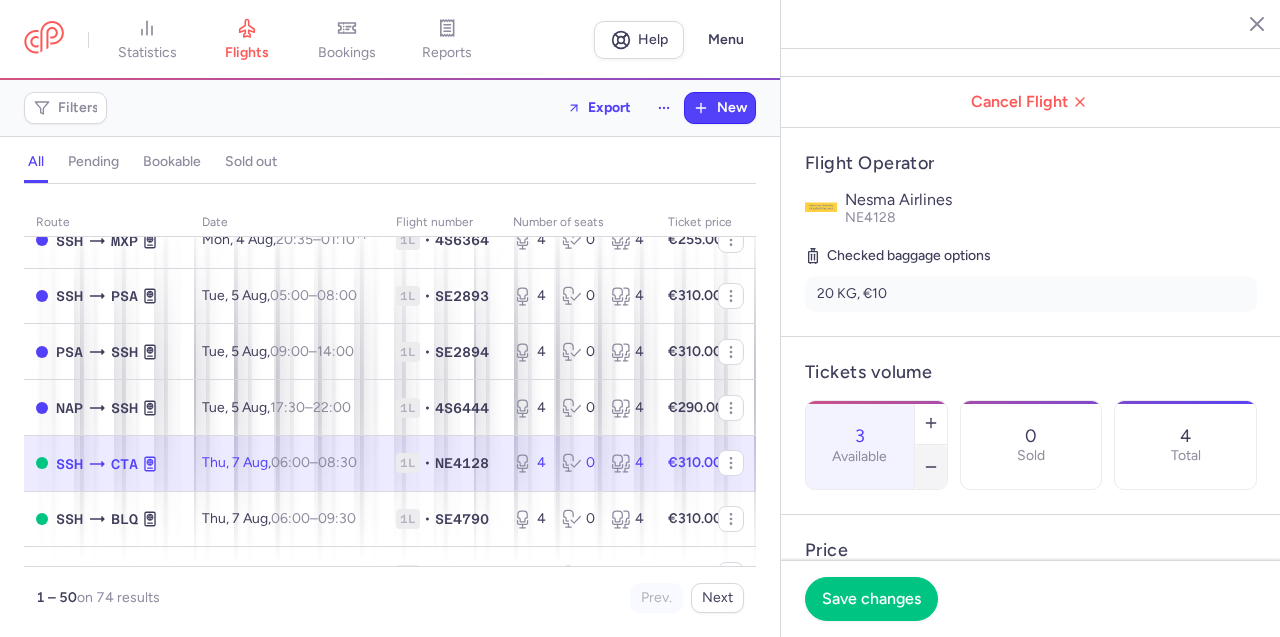 click 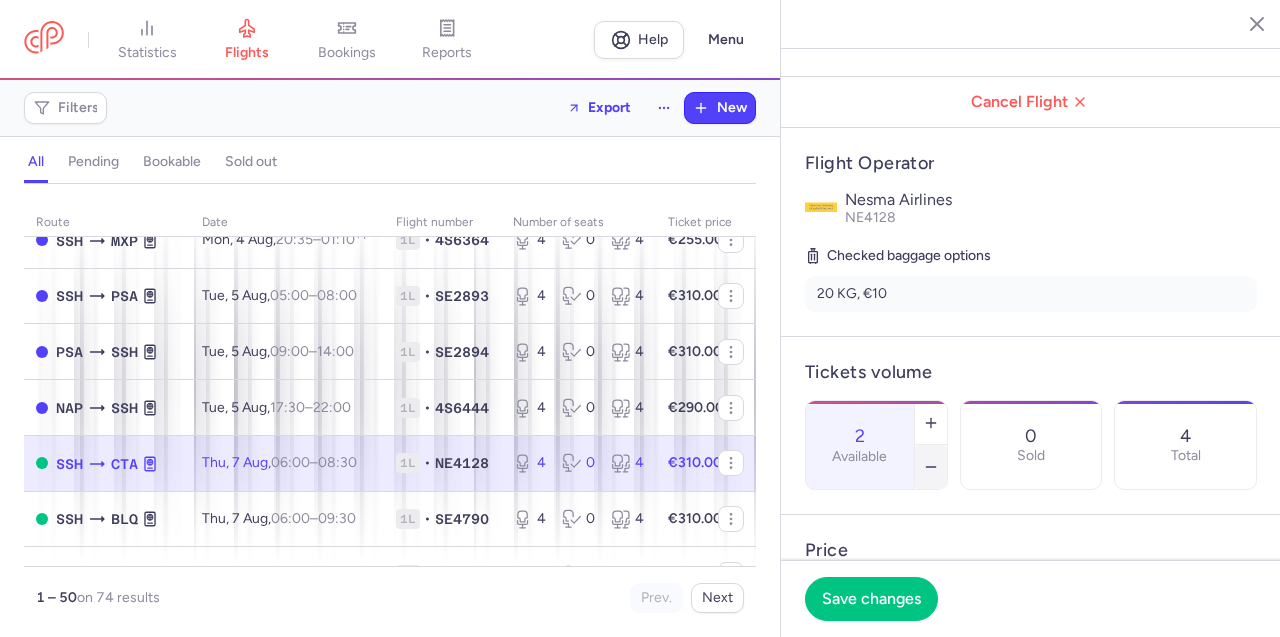 click at bounding box center [931, 467] 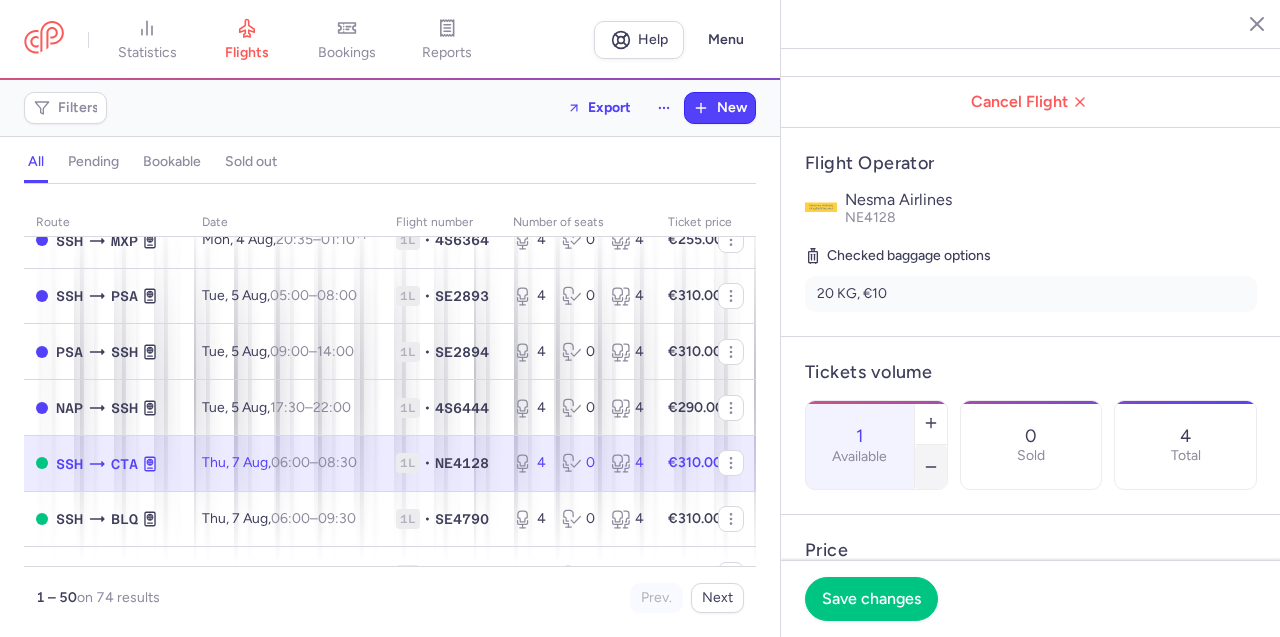 click at bounding box center [931, 467] 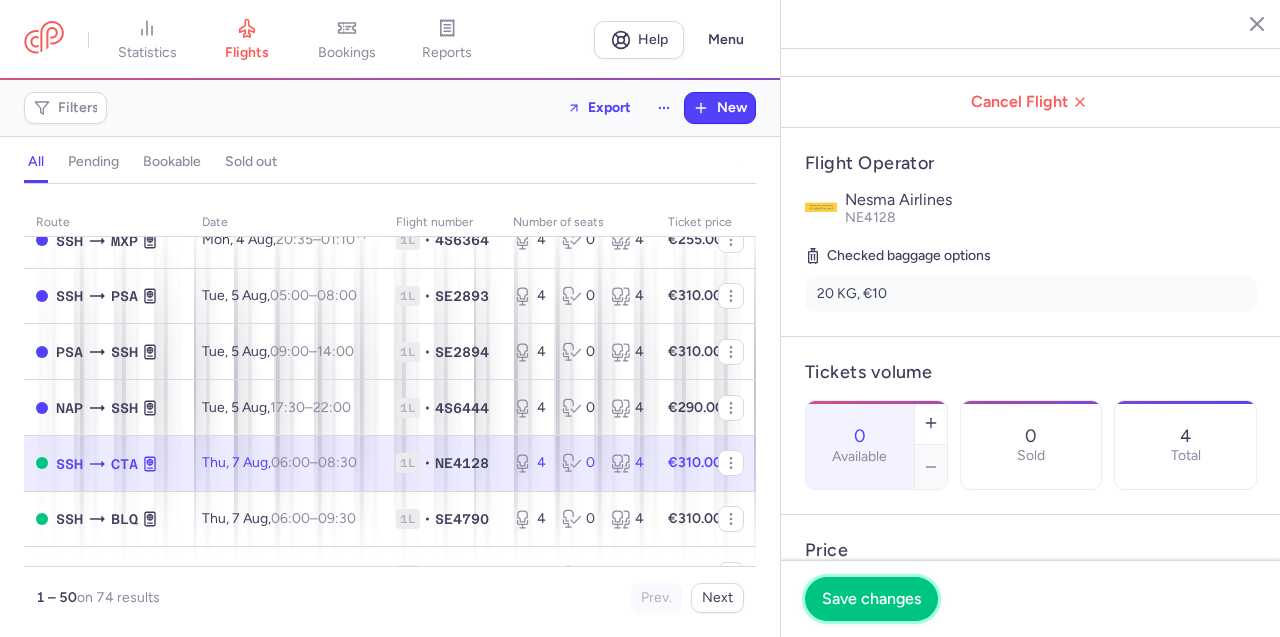 click on "Save changes" at bounding box center [871, 599] 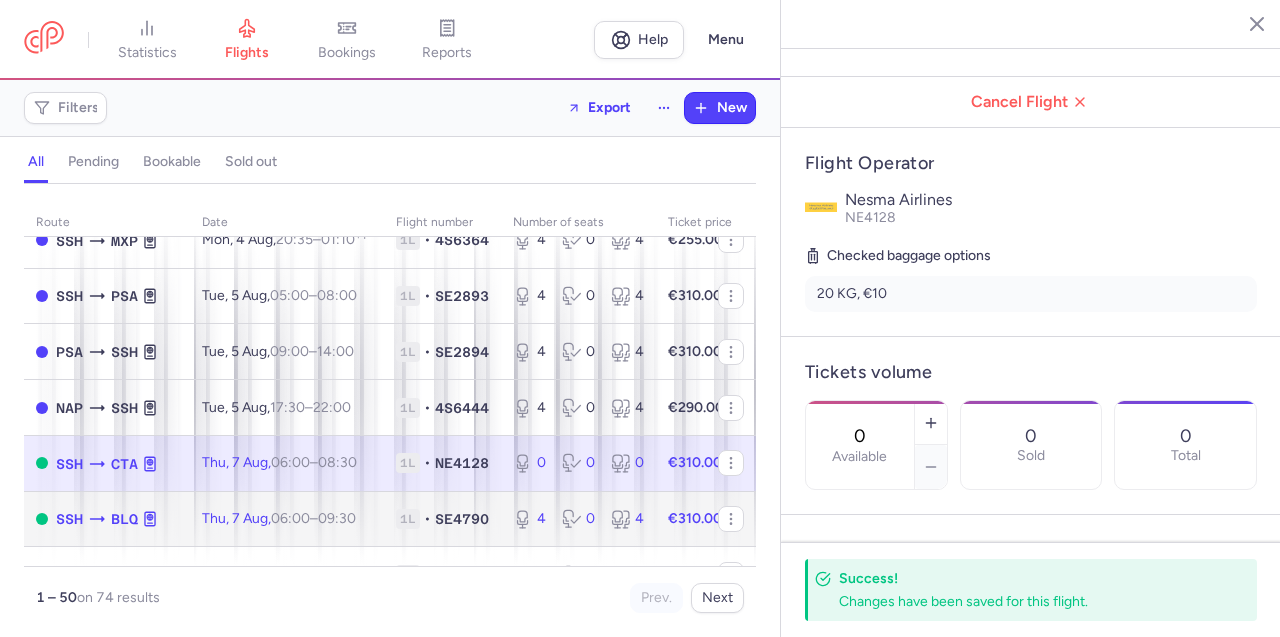 click on "Thu, [DATE]  06:00  –  09:30  +0" 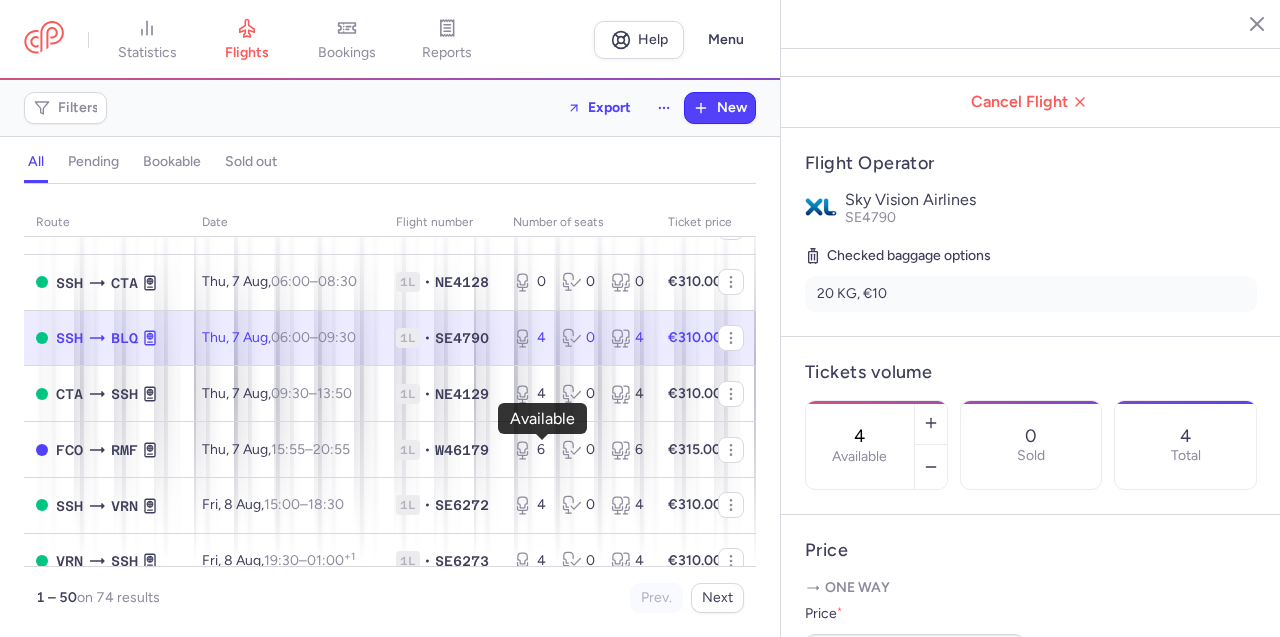 scroll, scrollTop: 351, scrollLeft: 0, axis: vertical 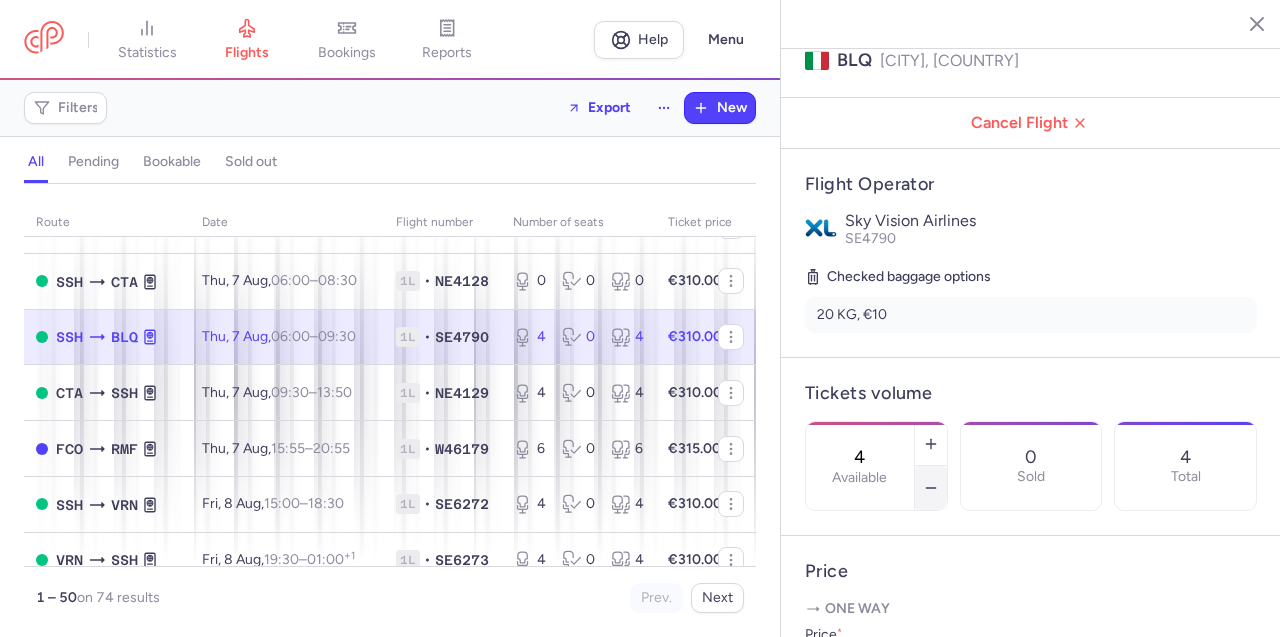 click at bounding box center (931, 488) 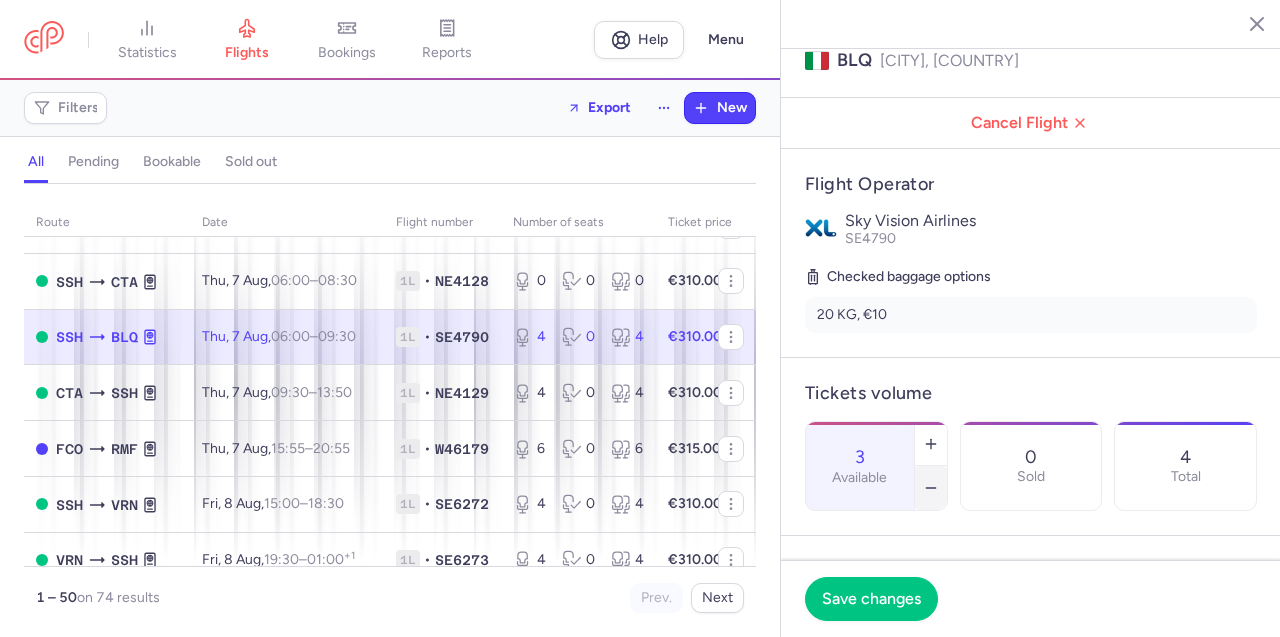 click at bounding box center (931, 488) 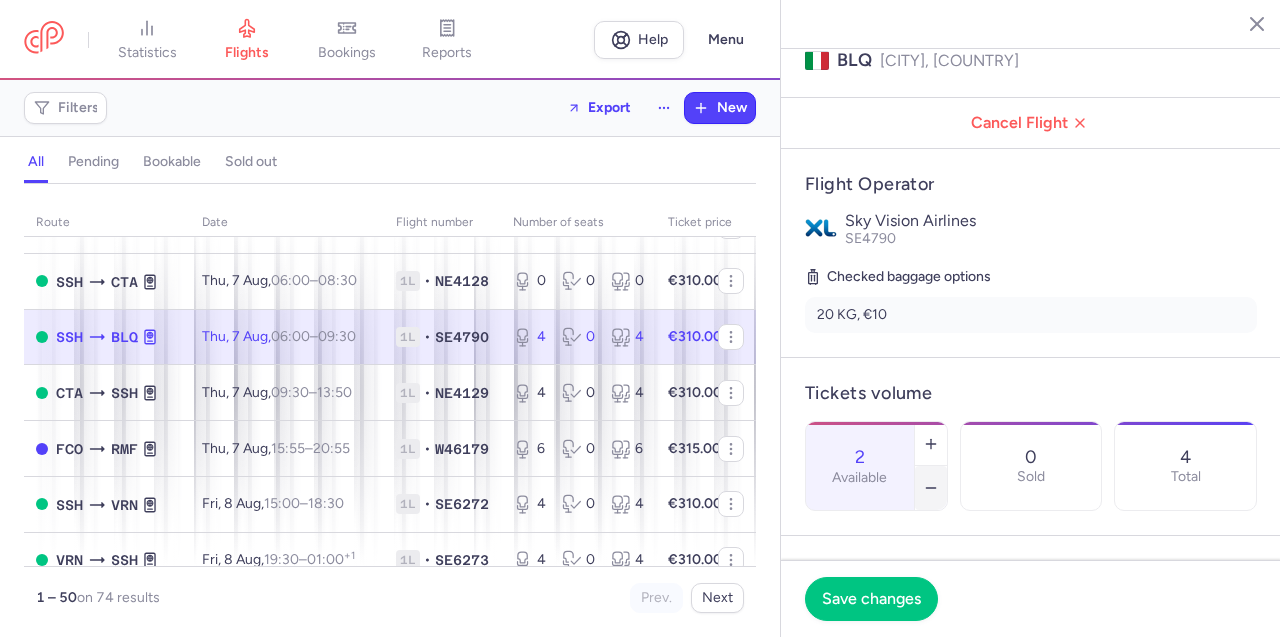 click at bounding box center (931, 488) 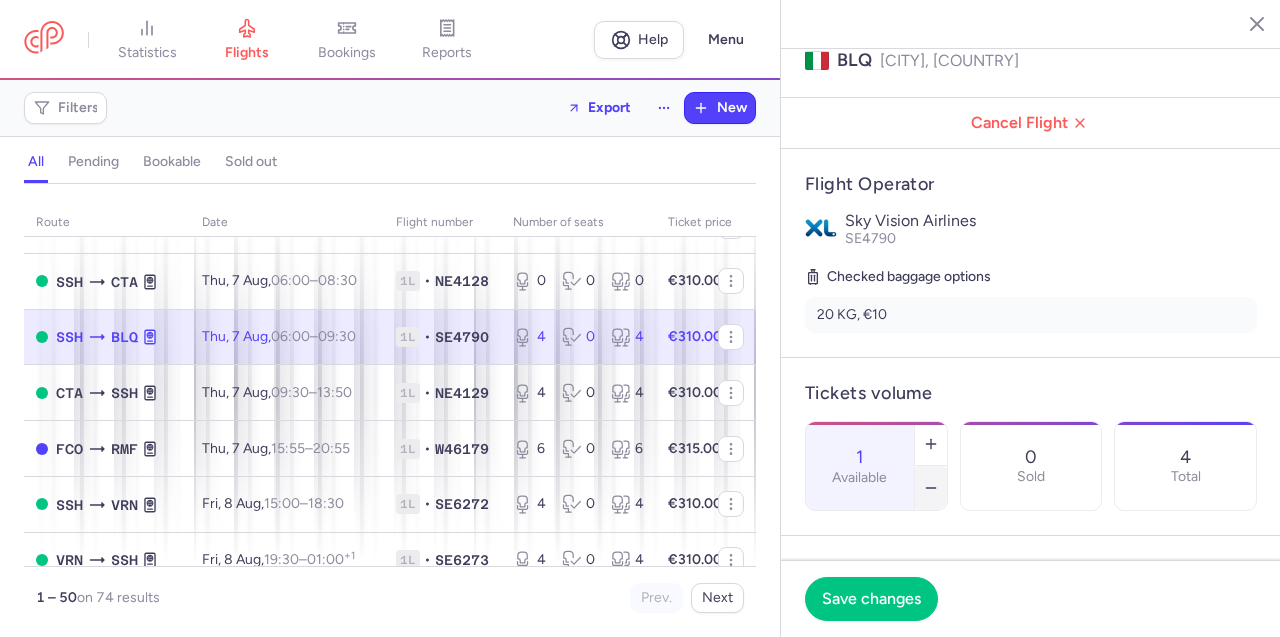 click 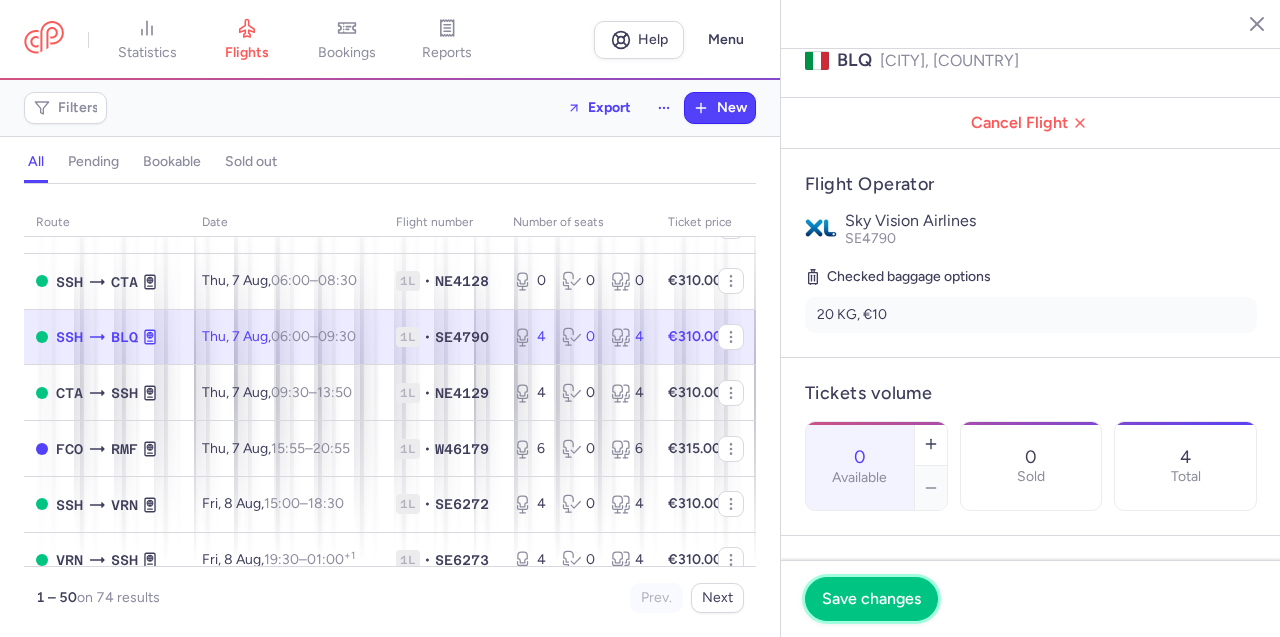 click on "Save changes" at bounding box center [871, 599] 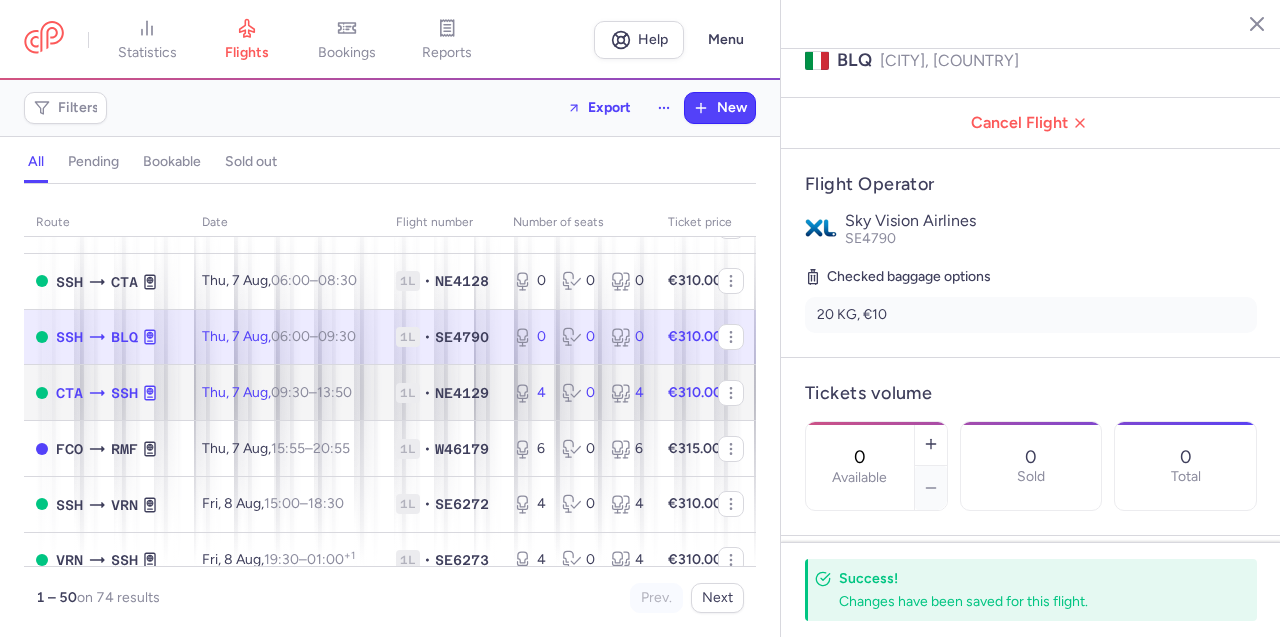 click 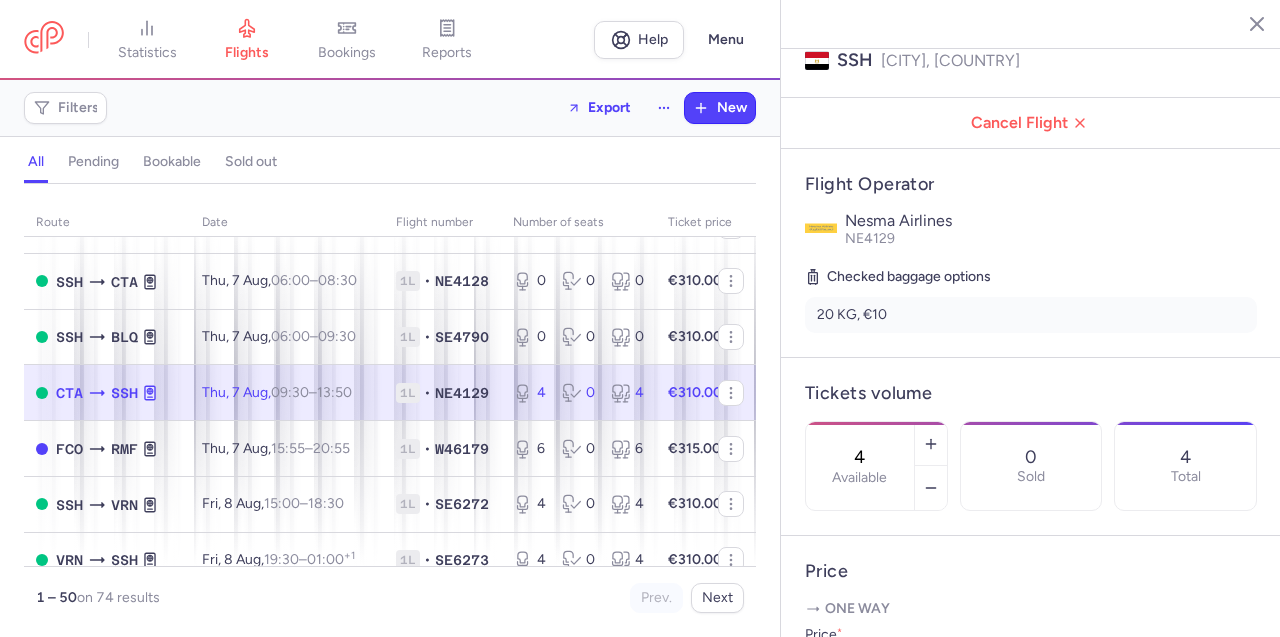 click 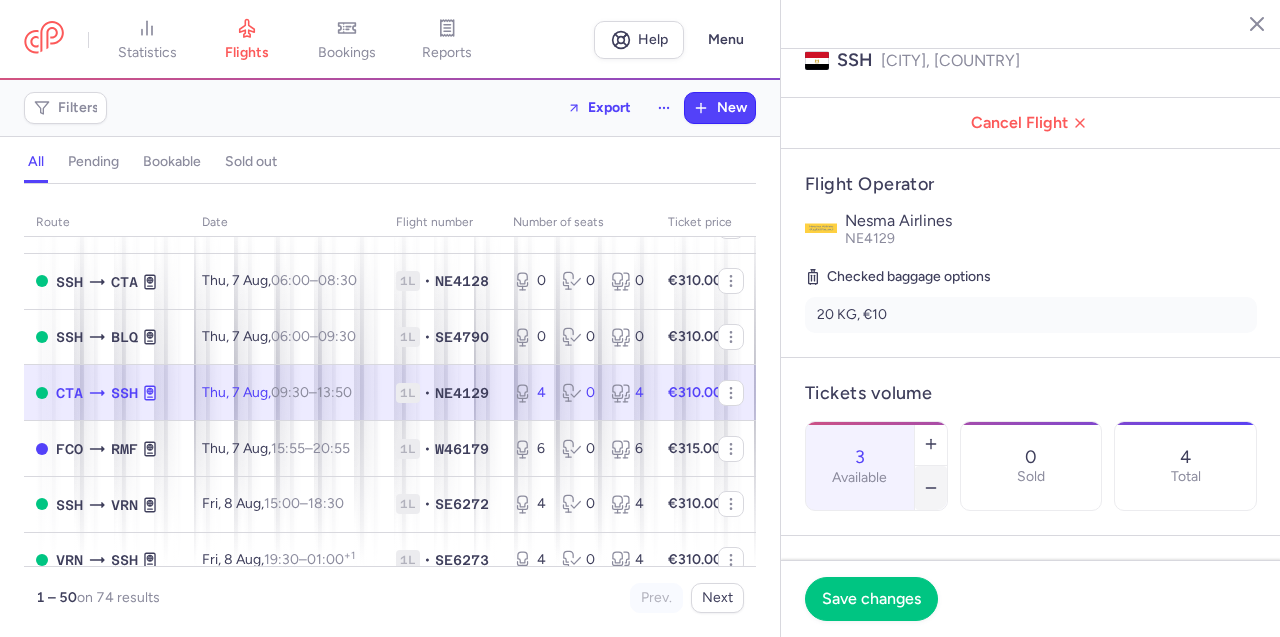 click at bounding box center (931, 488) 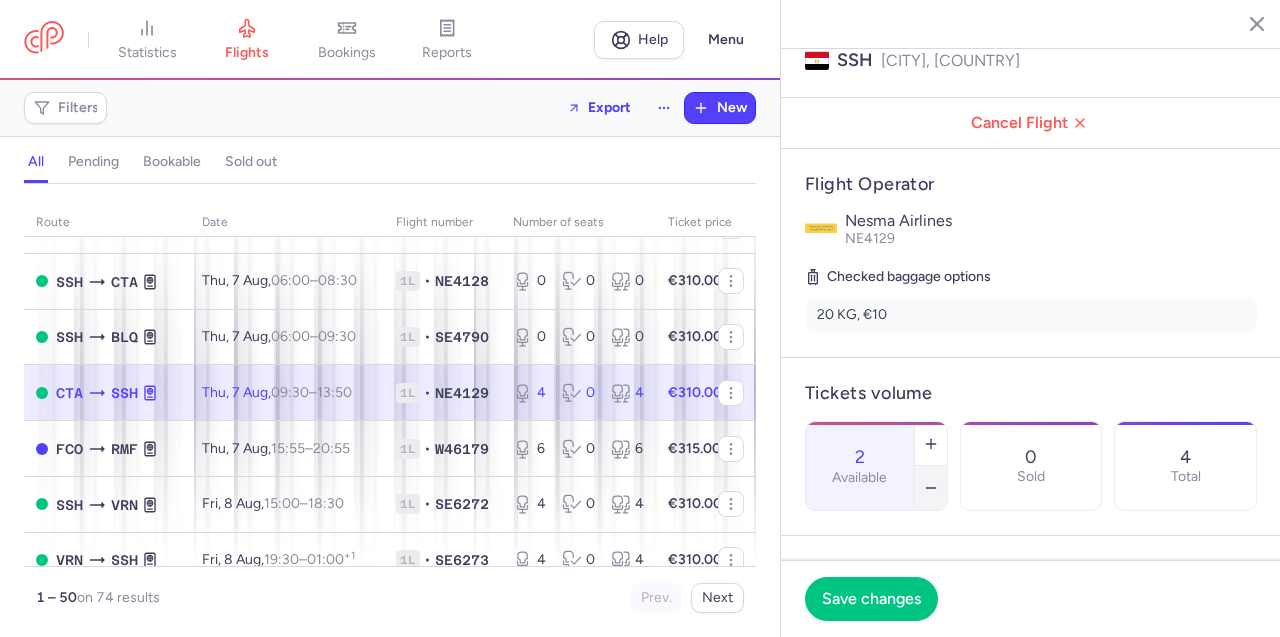 click 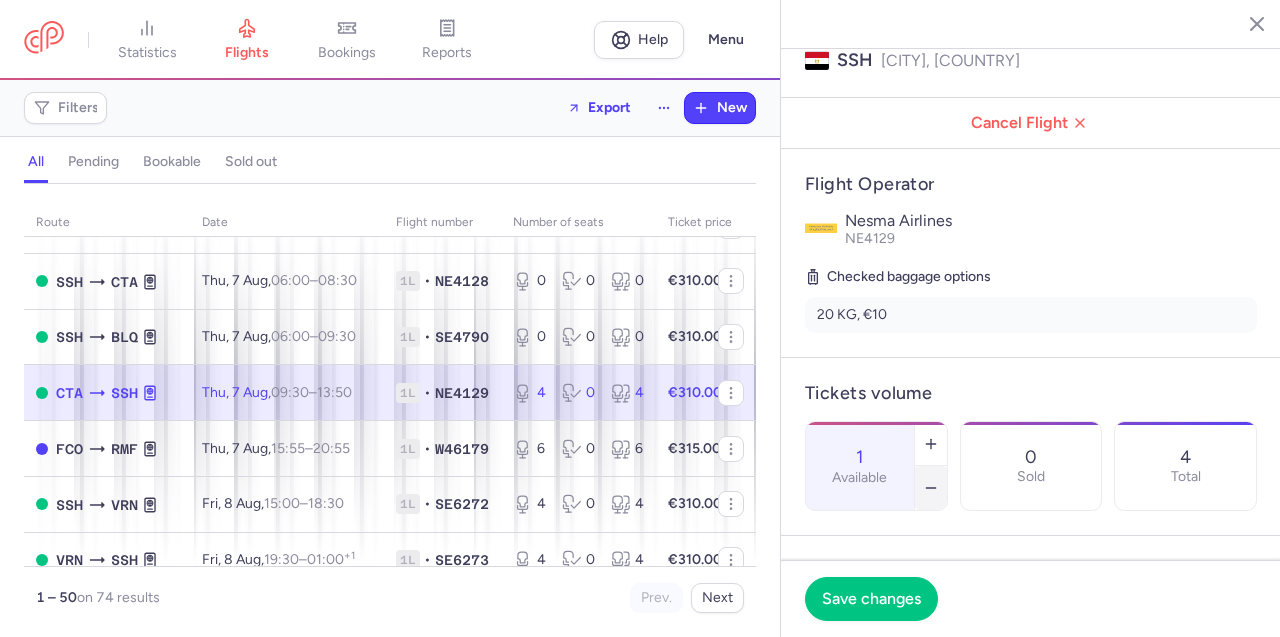 click 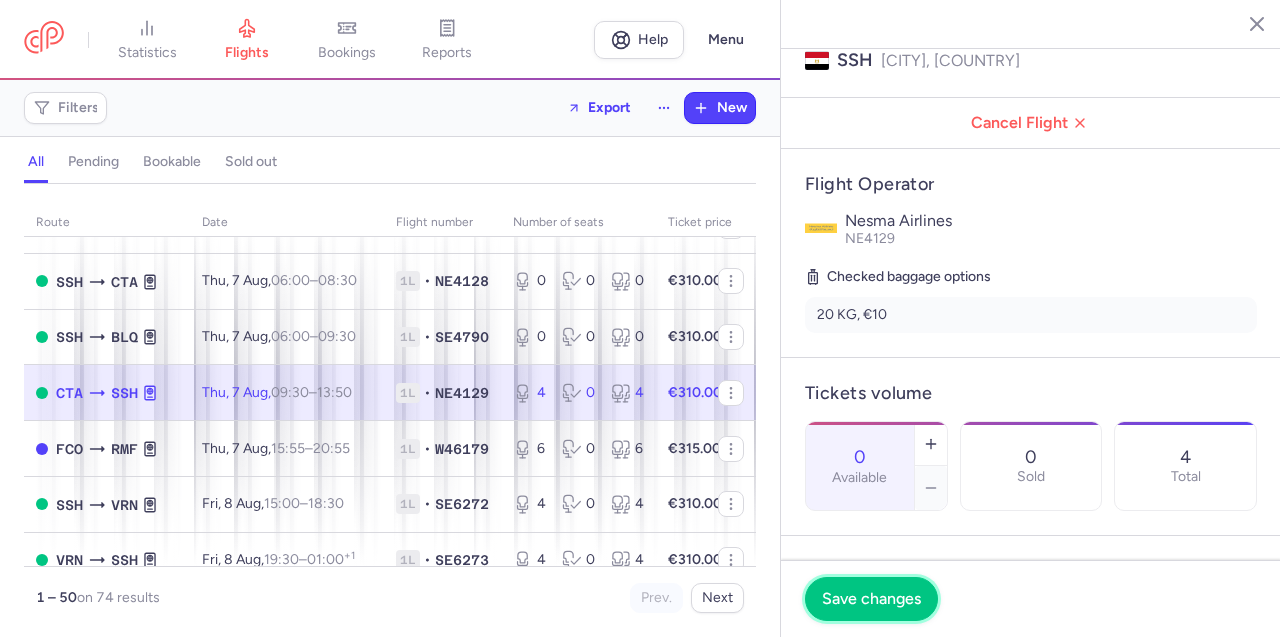 click on "Save changes" at bounding box center [871, 599] 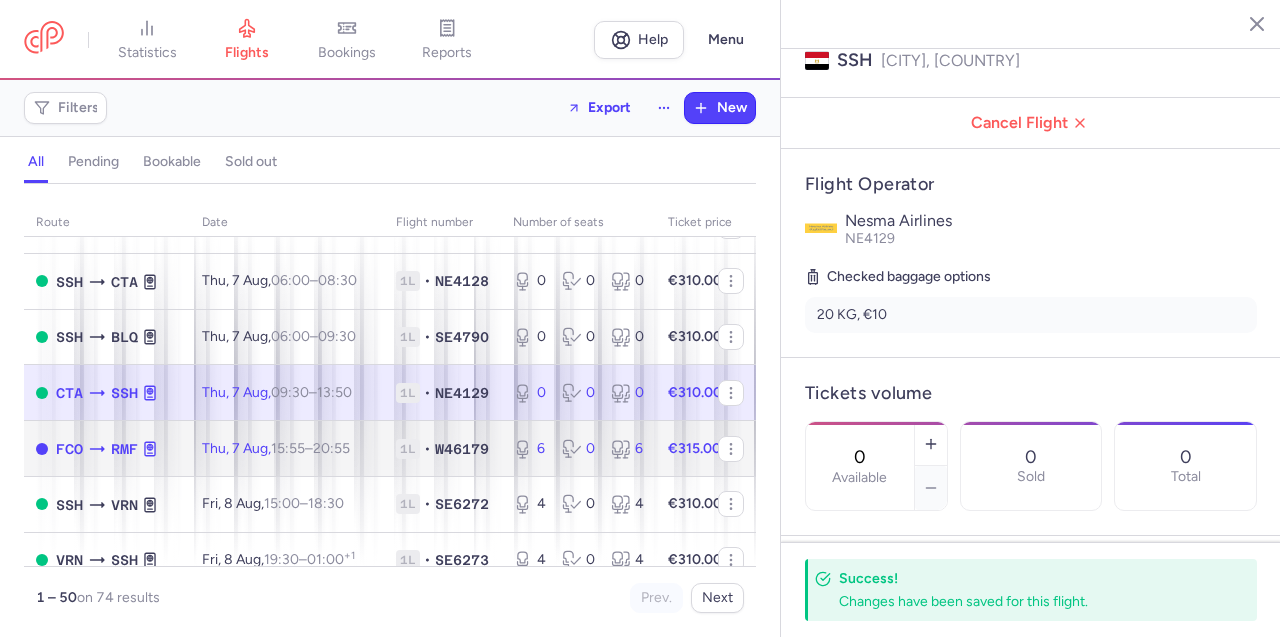 click on "20:55  +0" at bounding box center [331, 448] 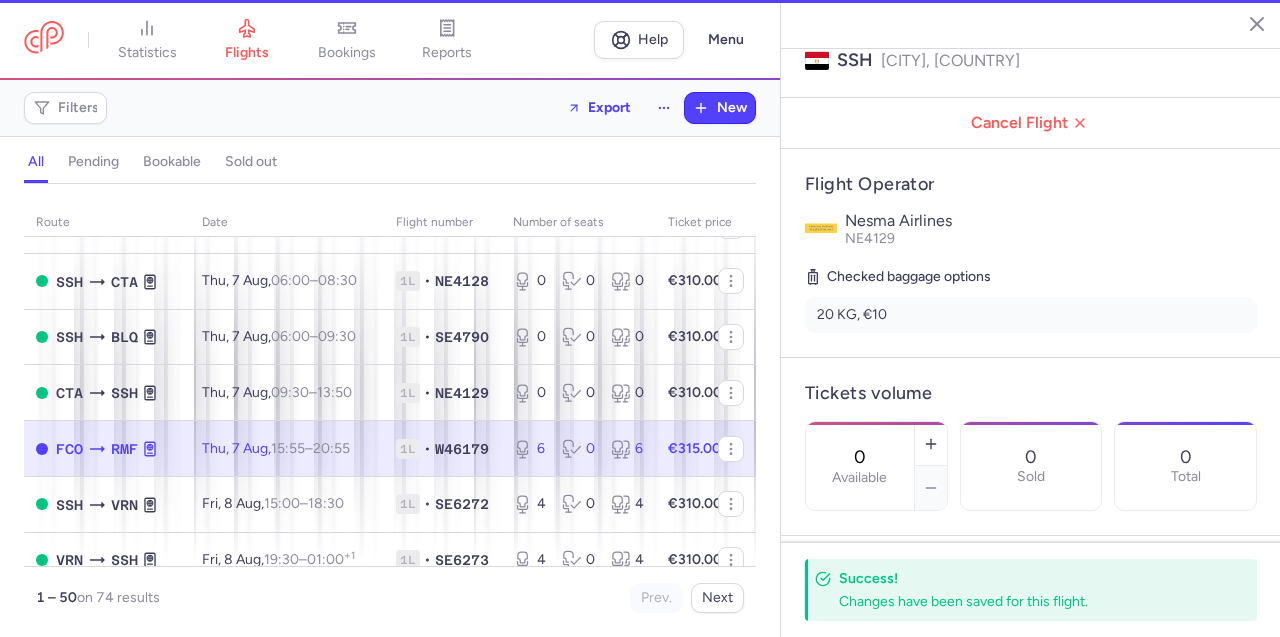 type on "6" 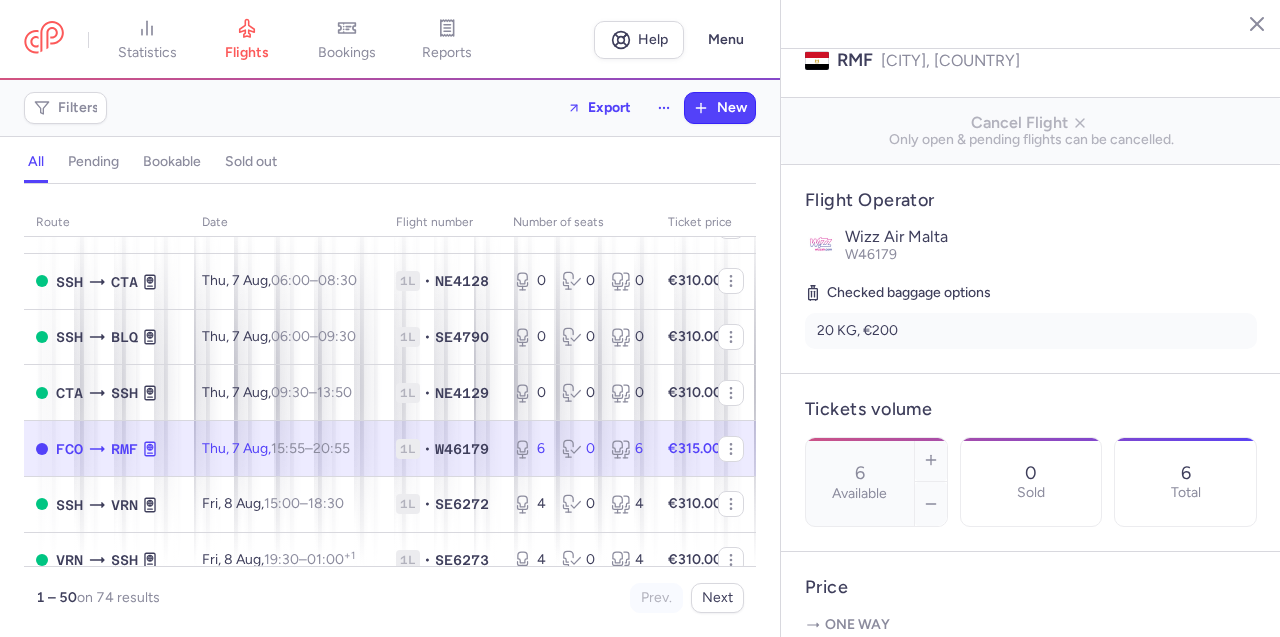 click on "6  Available" at bounding box center (860, 482) 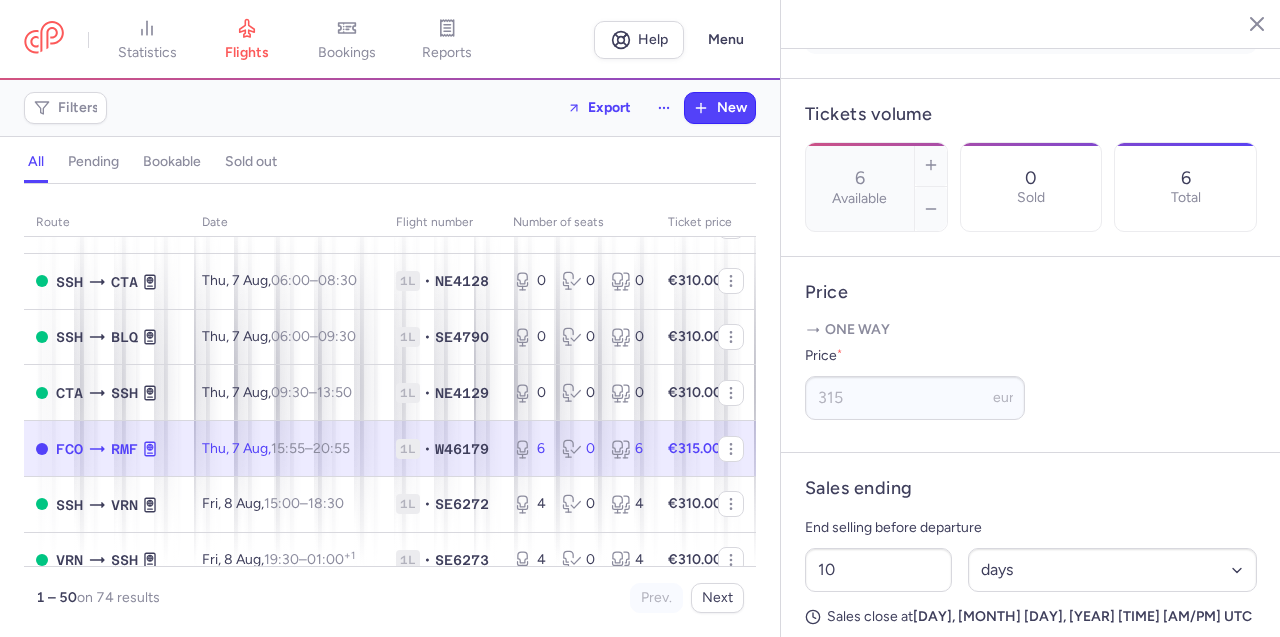scroll, scrollTop: 0, scrollLeft: 0, axis: both 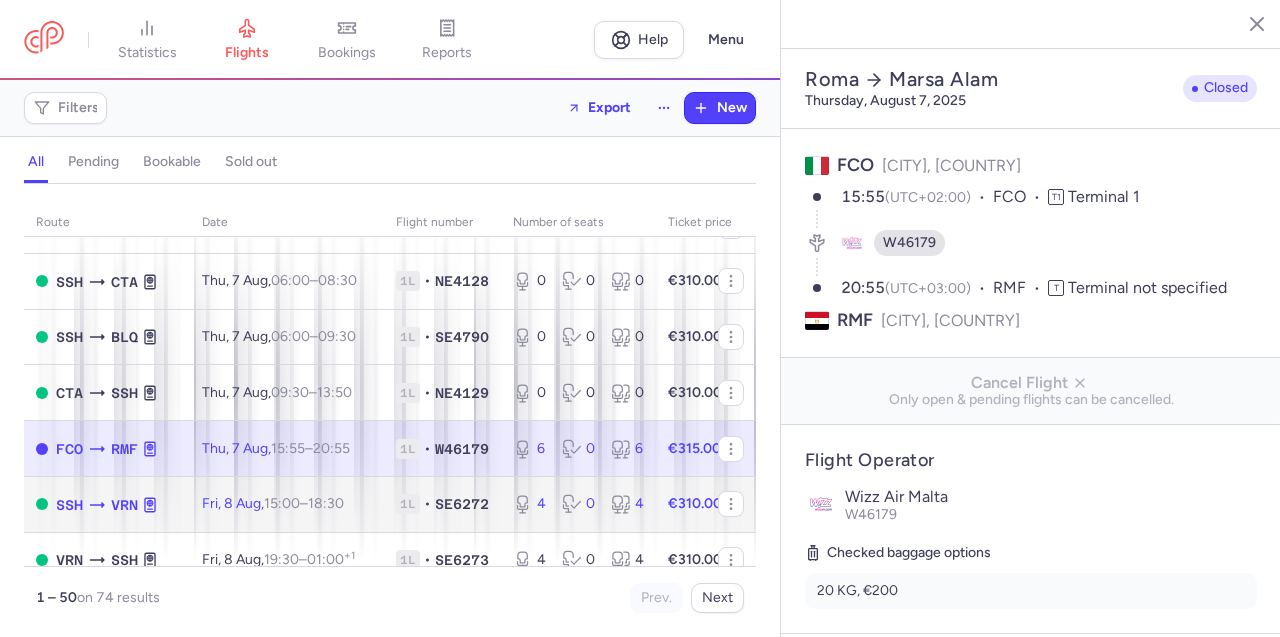 click on "1L" at bounding box center [408, 504] 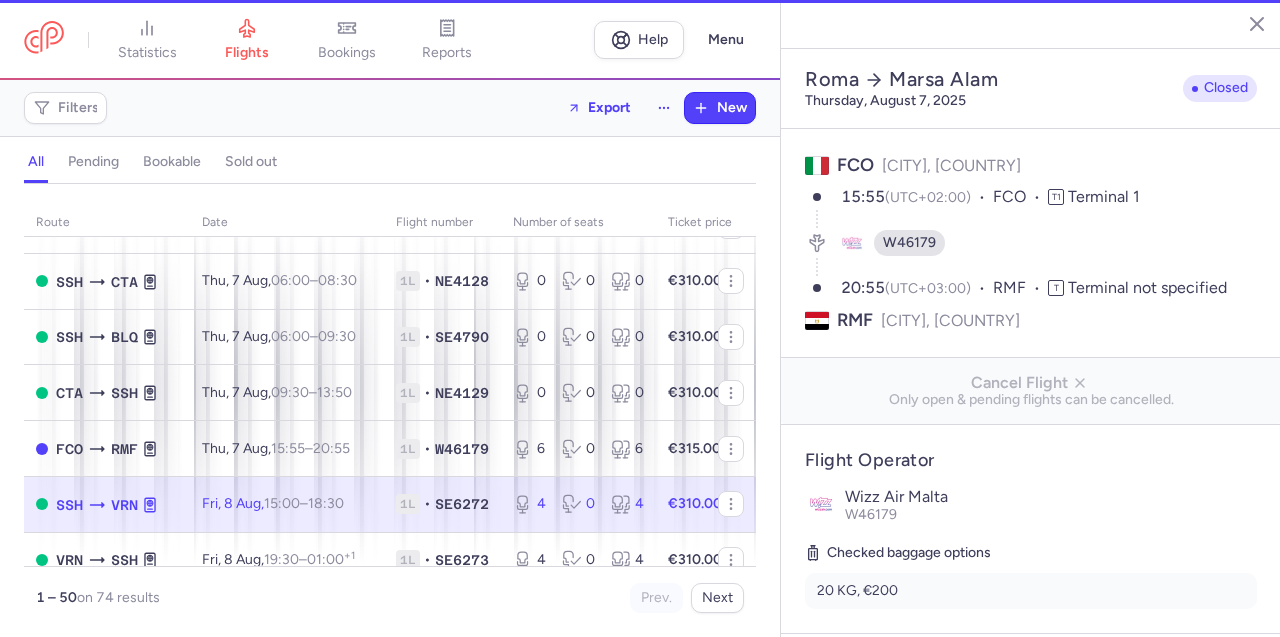 type on "4" 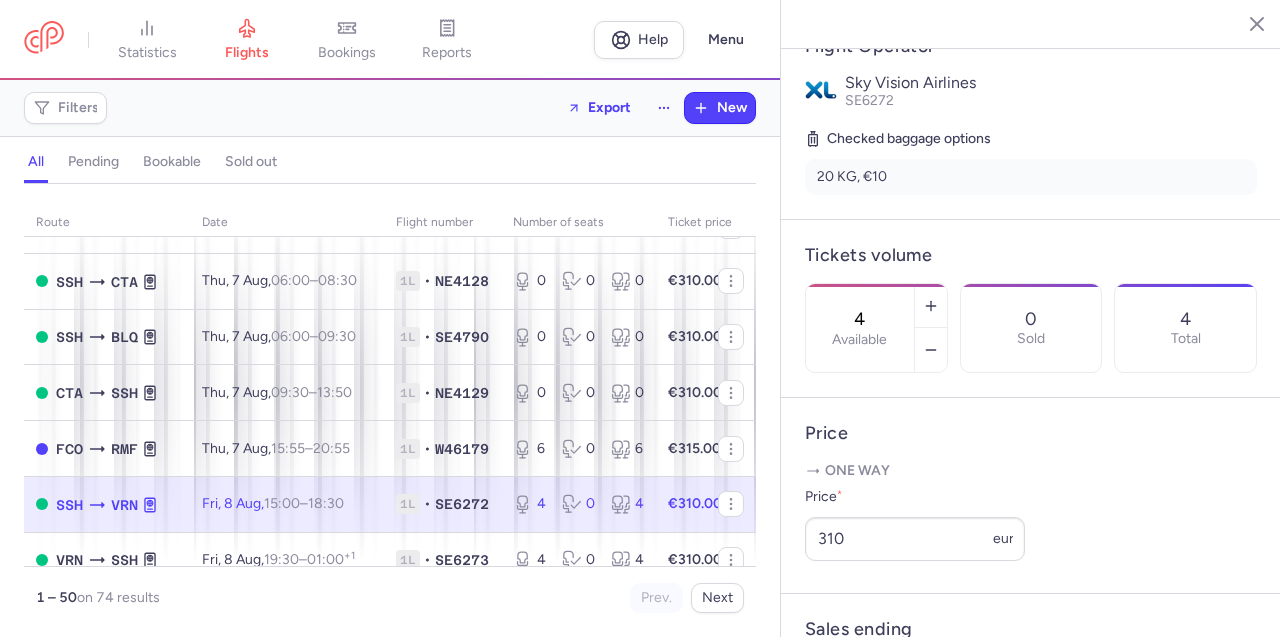 scroll, scrollTop: 407, scrollLeft: 0, axis: vertical 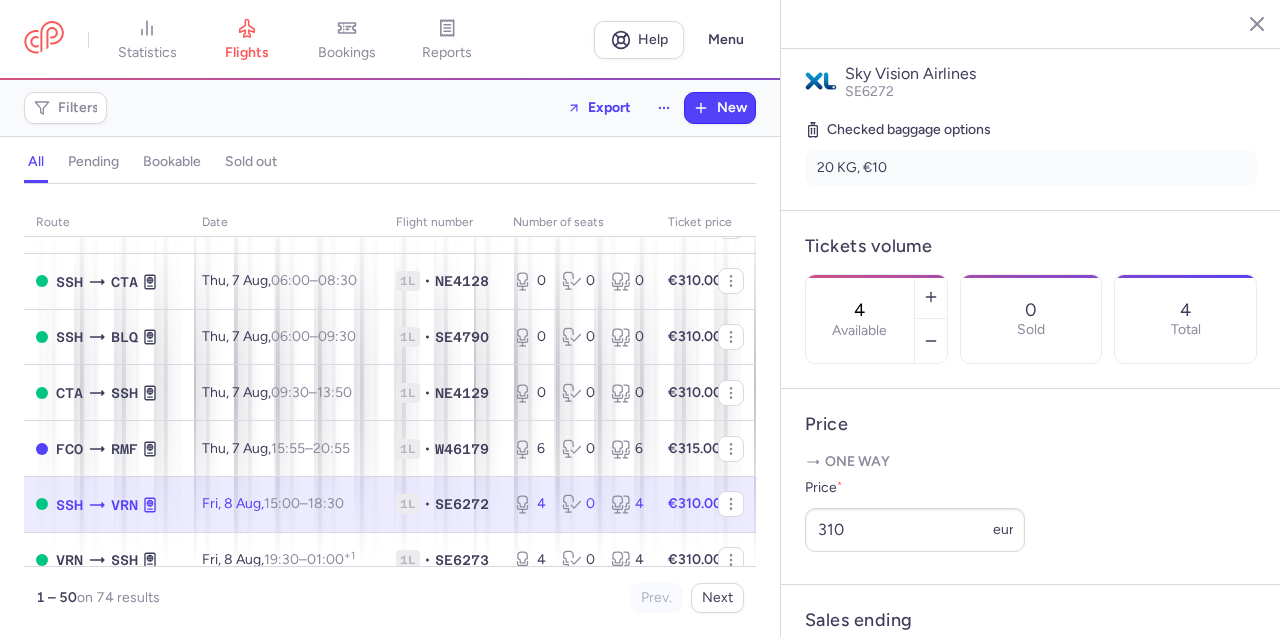 click at bounding box center (931, 341) 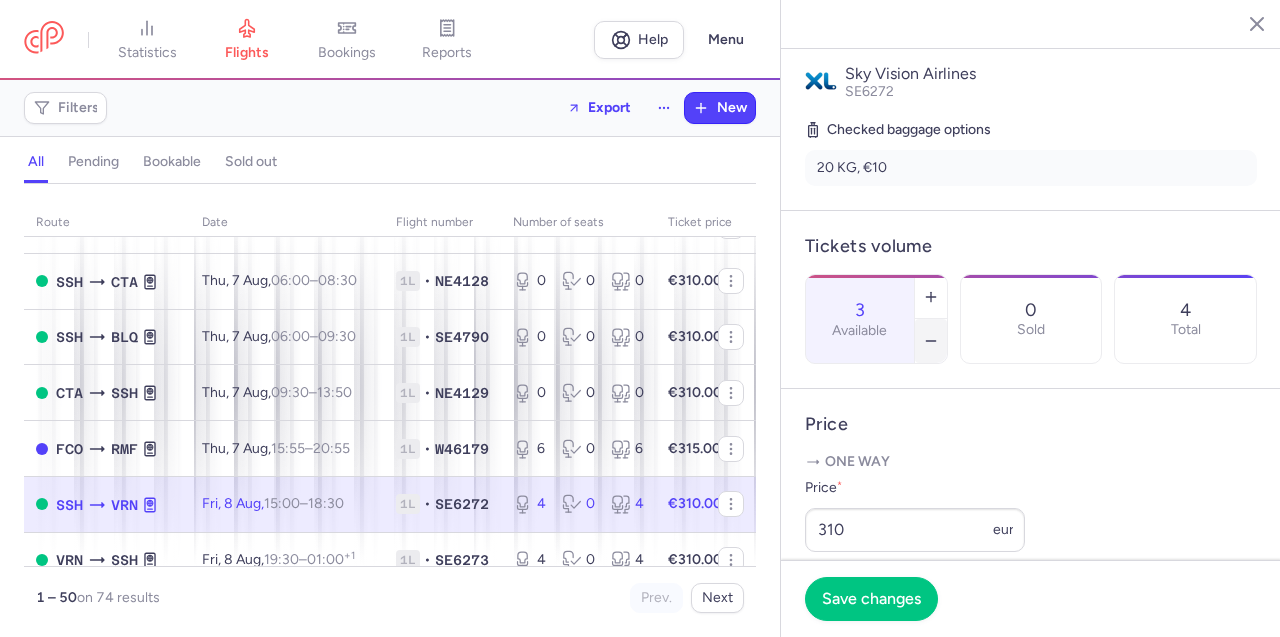 click at bounding box center [931, 341] 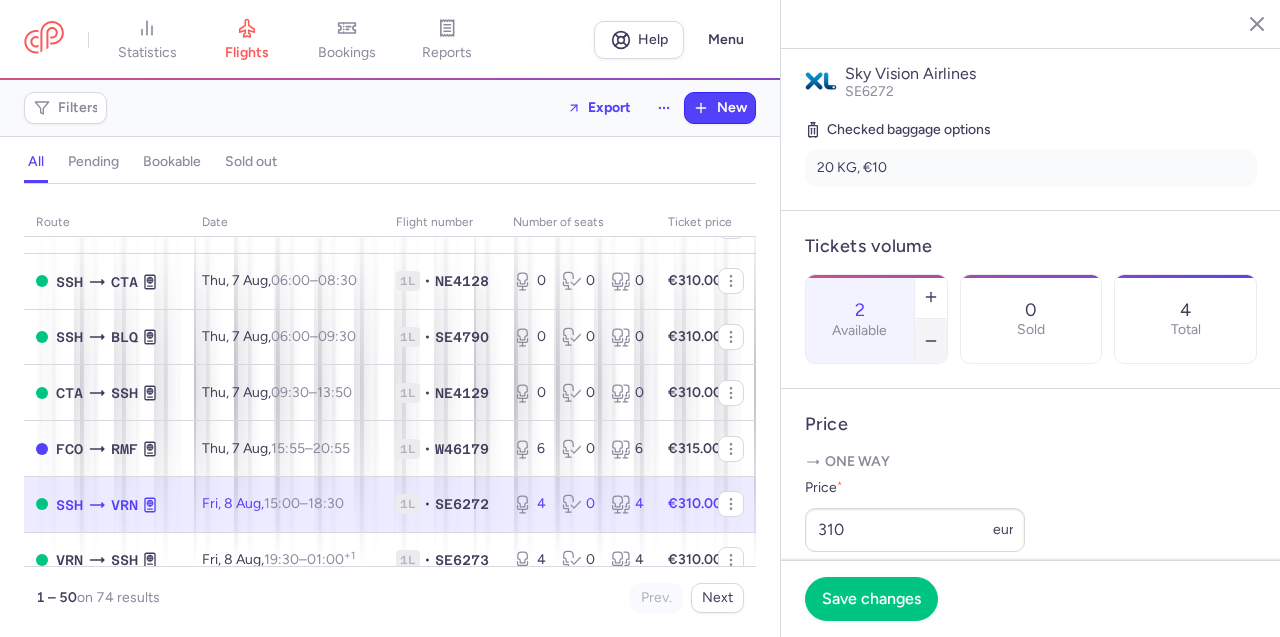 click at bounding box center (931, 341) 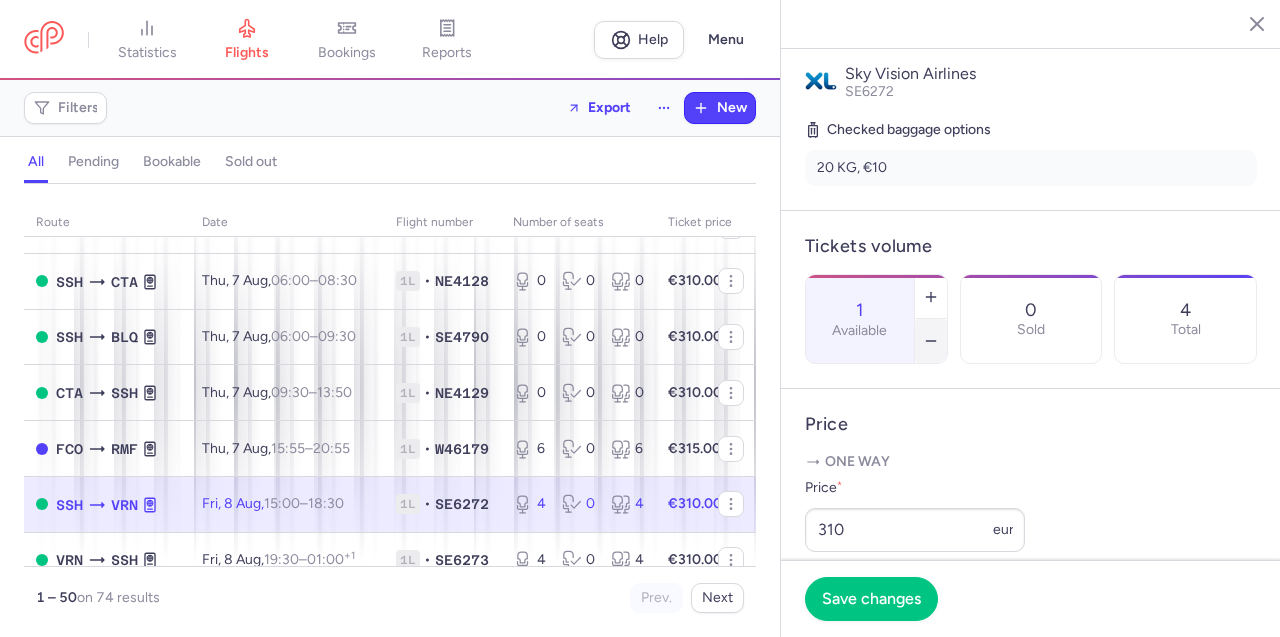 click 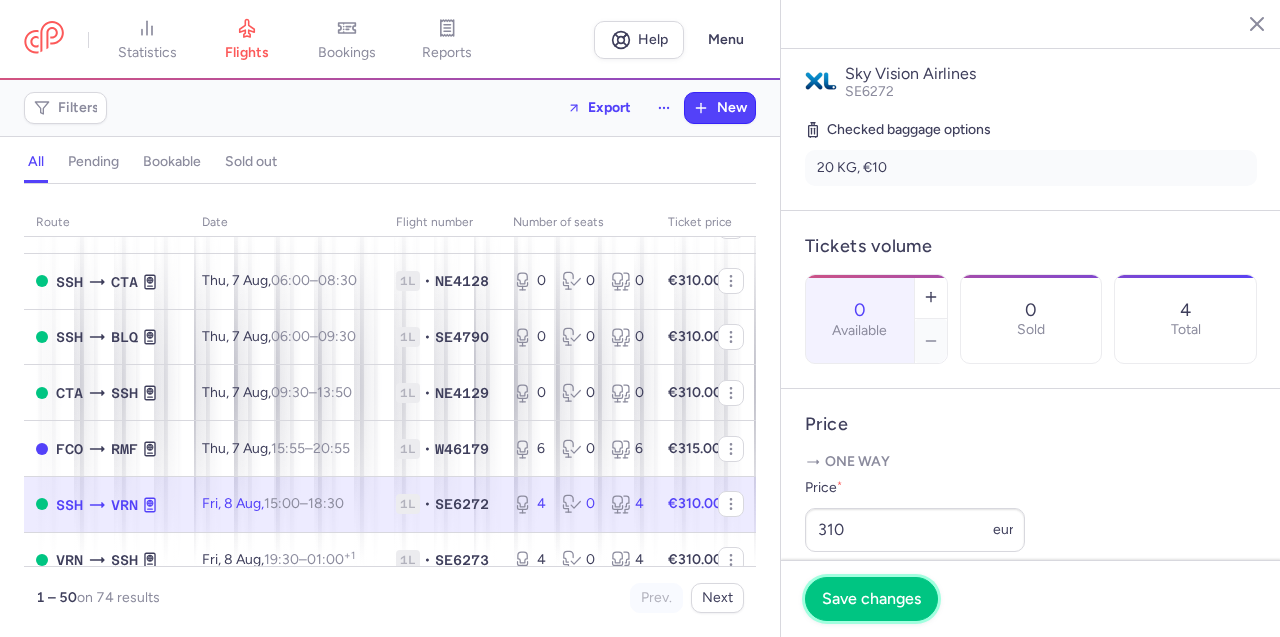 click on "Save changes" at bounding box center (871, 599) 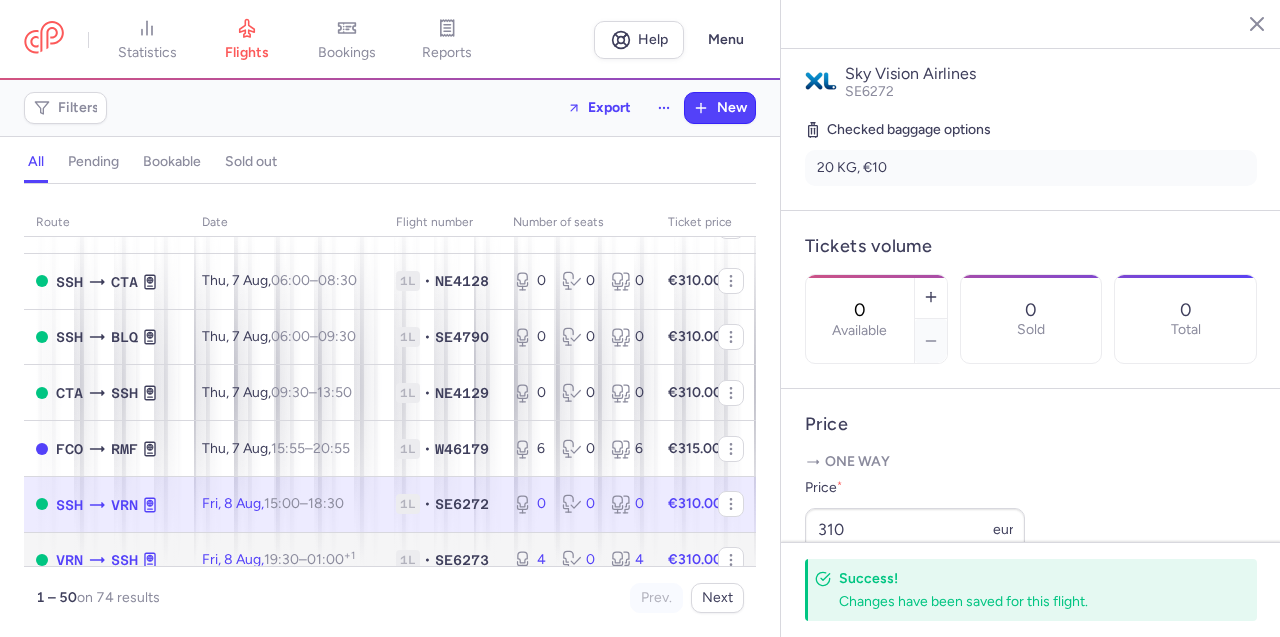 click on "1L • SE6273" 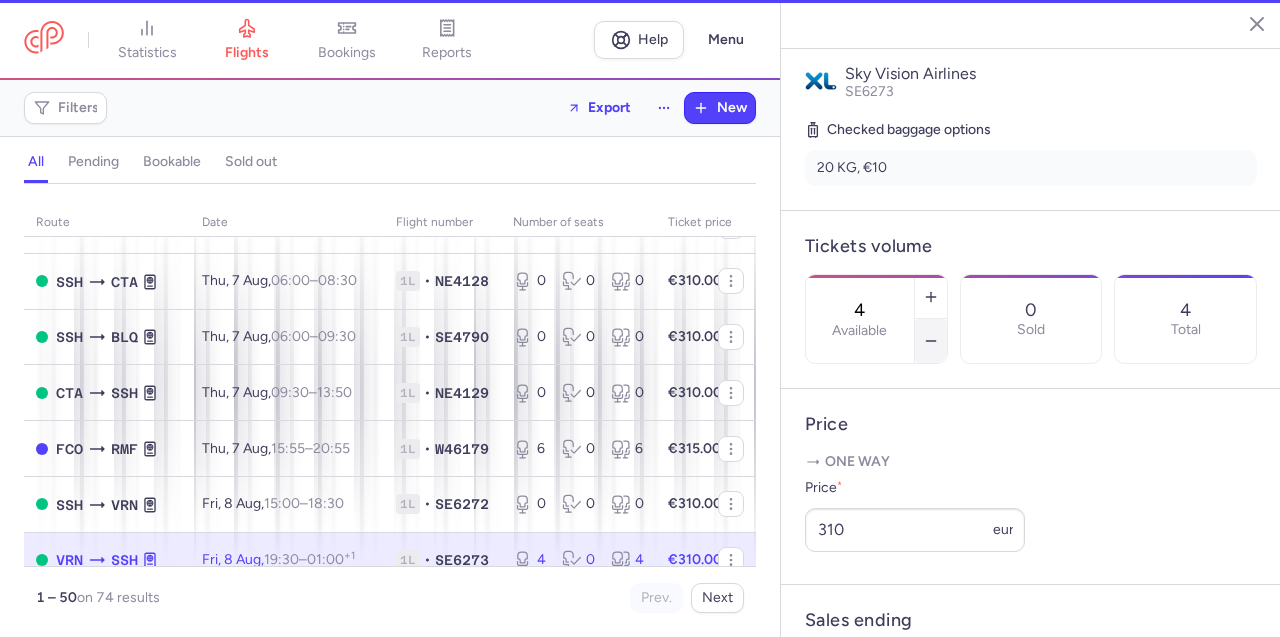 click at bounding box center [931, 341] 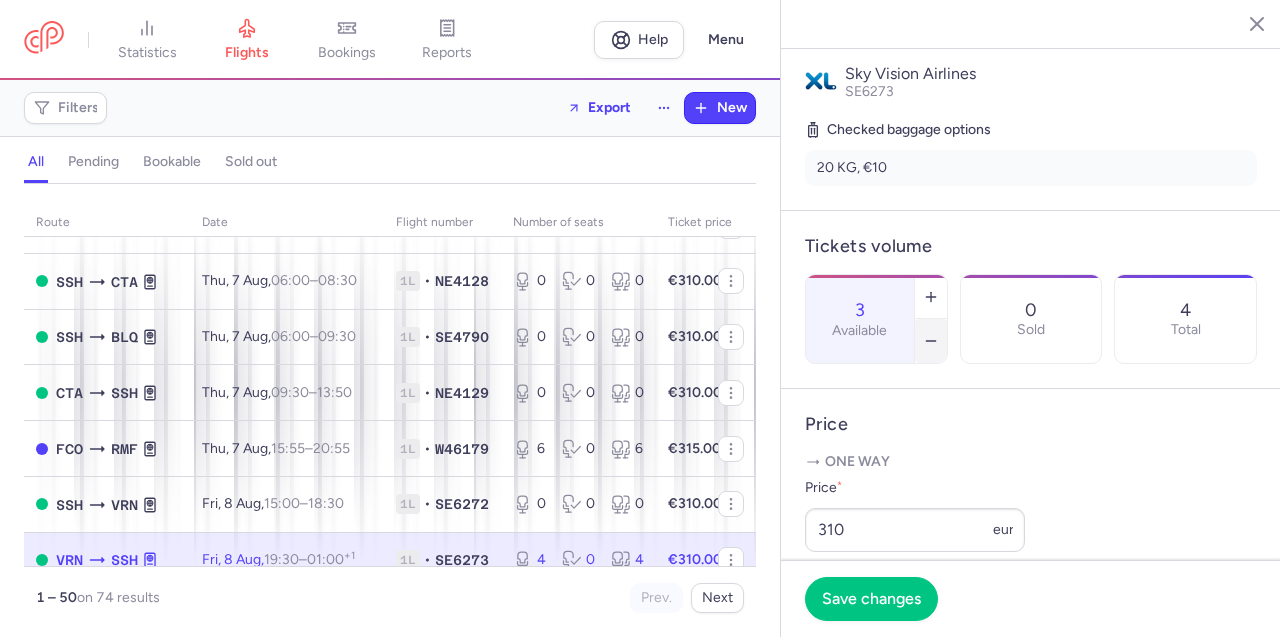 click at bounding box center [931, 341] 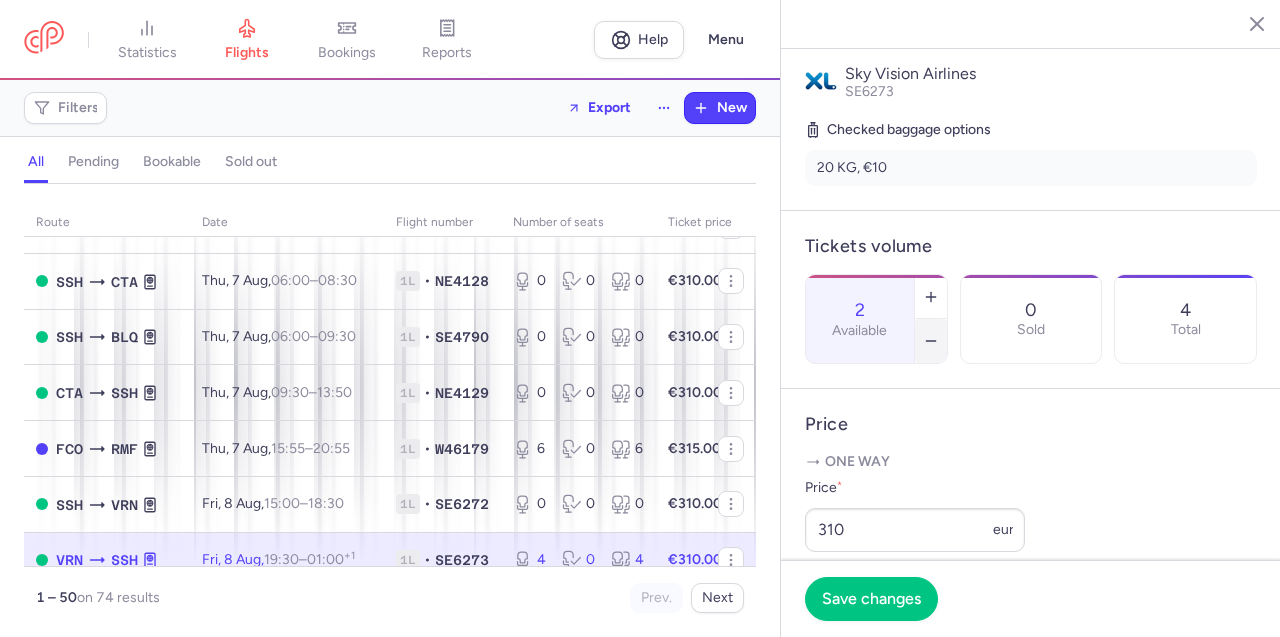 click 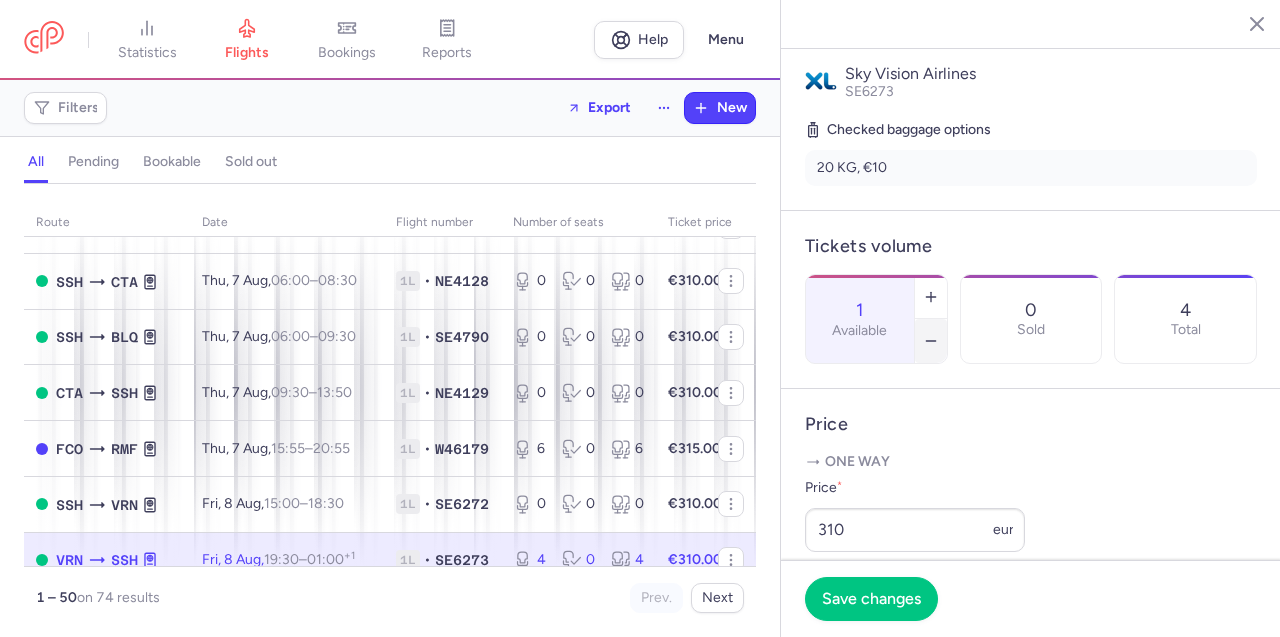 click 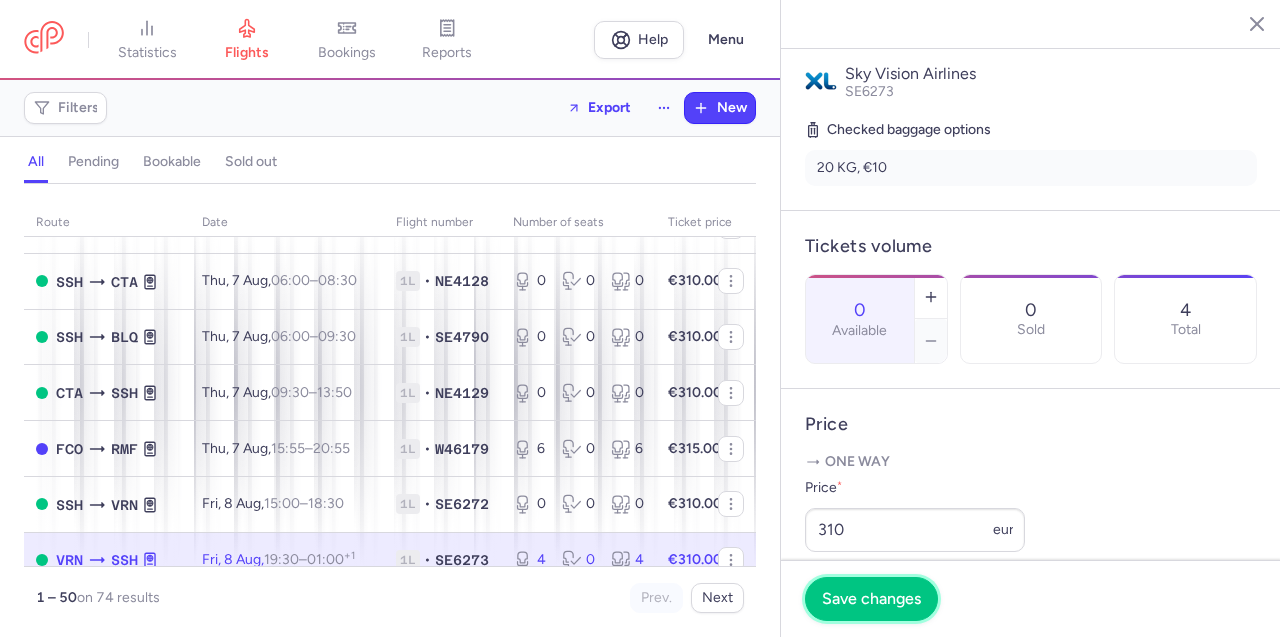 click on "Save changes" at bounding box center (871, 599) 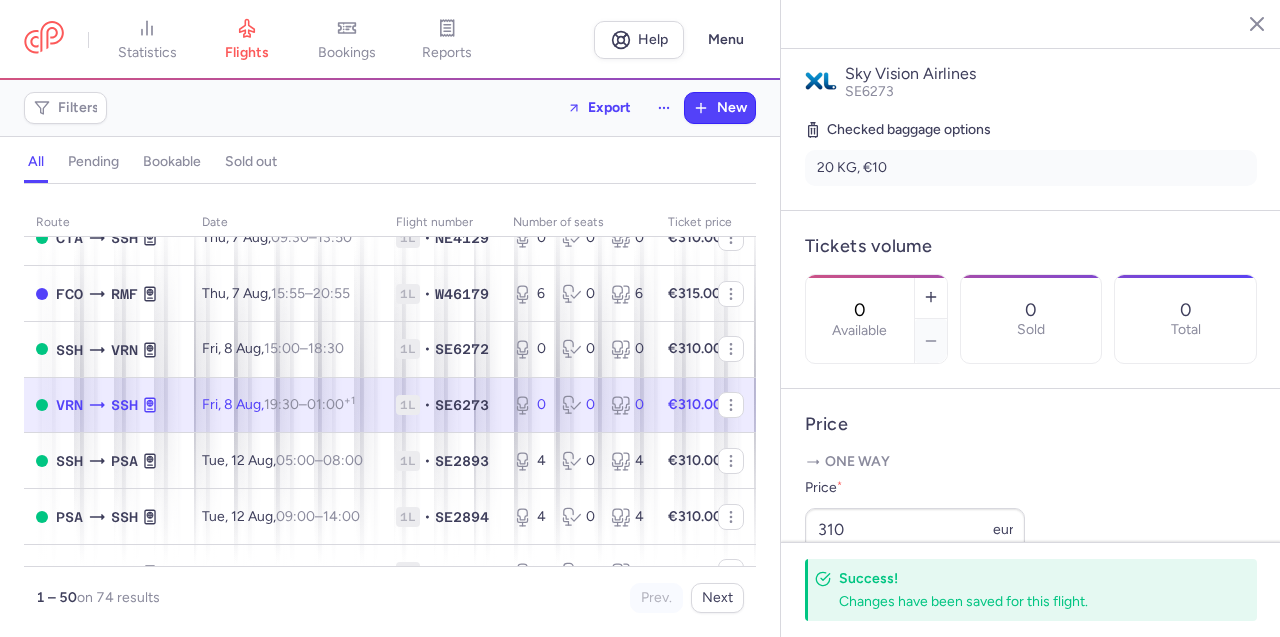 scroll, scrollTop: 547, scrollLeft: 0, axis: vertical 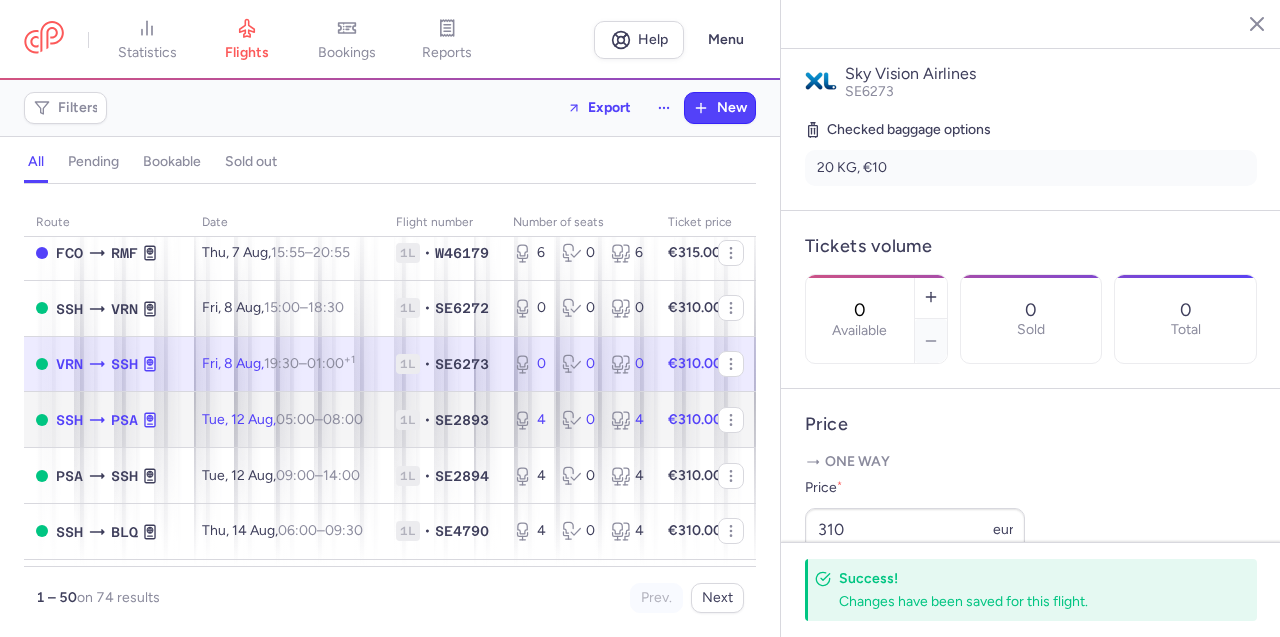 click on "SE2893" 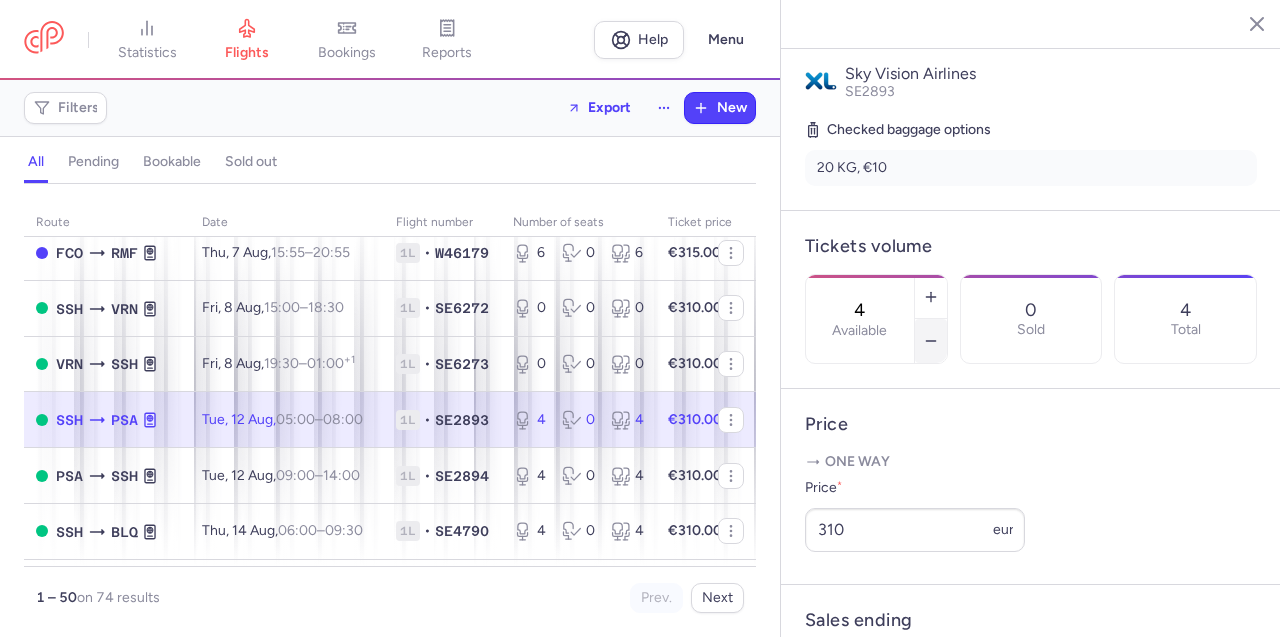 click at bounding box center [931, 341] 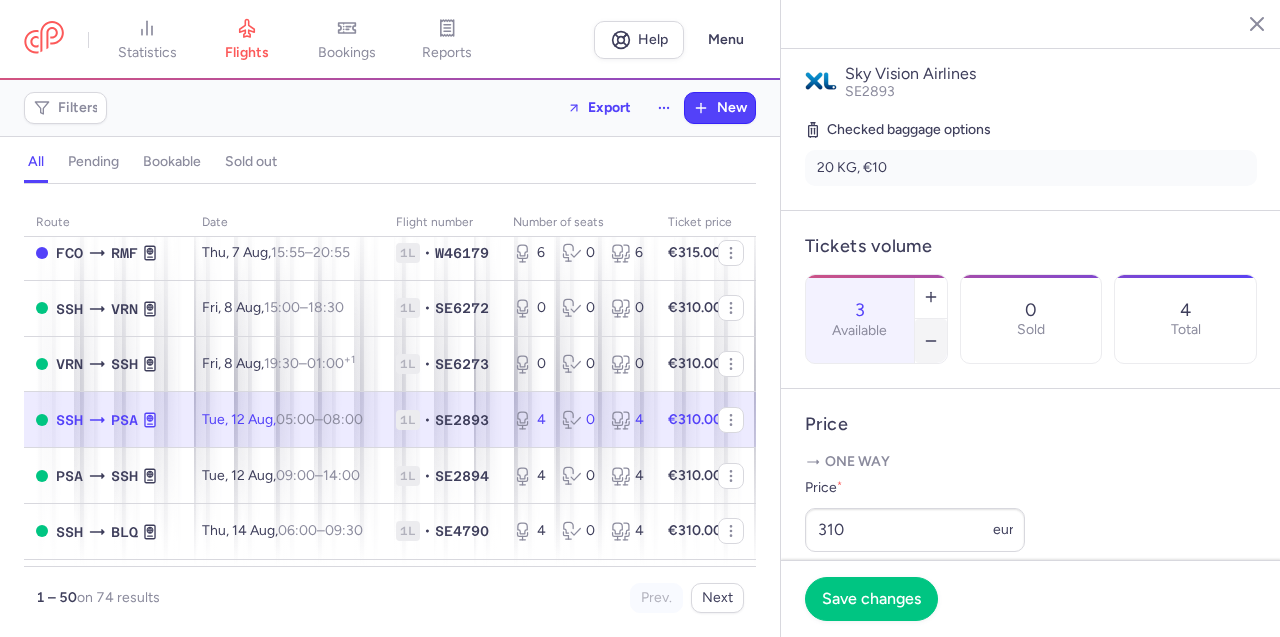 click at bounding box center (931, 341) 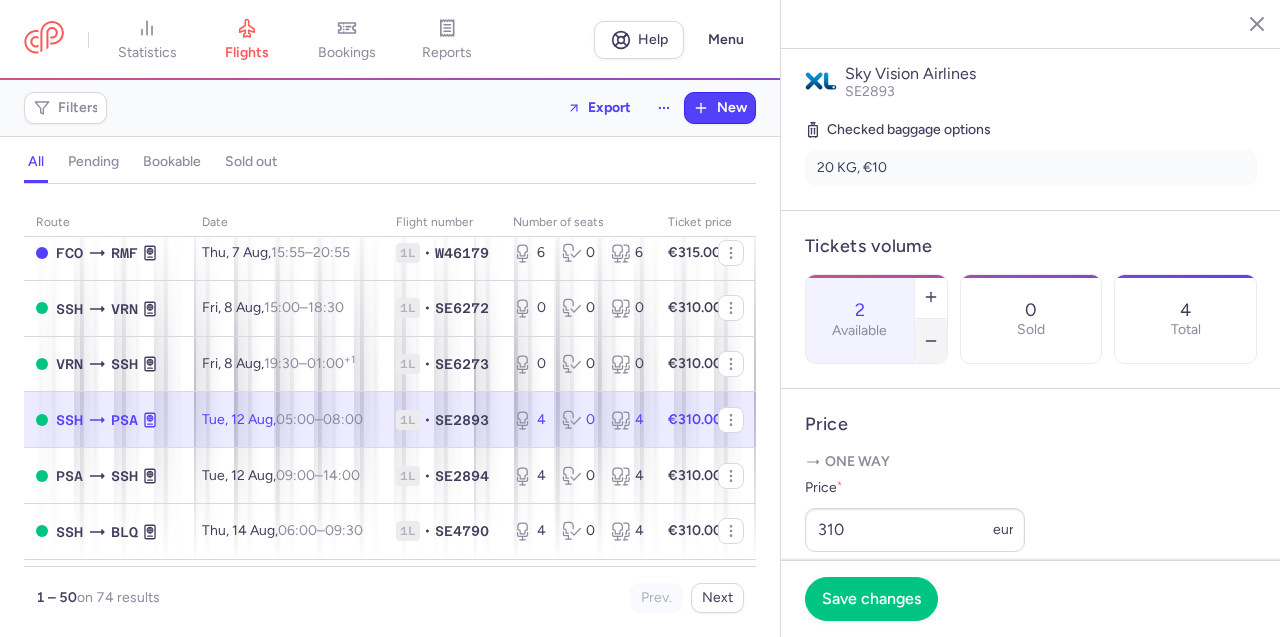 click at bounding box center [931, 341] 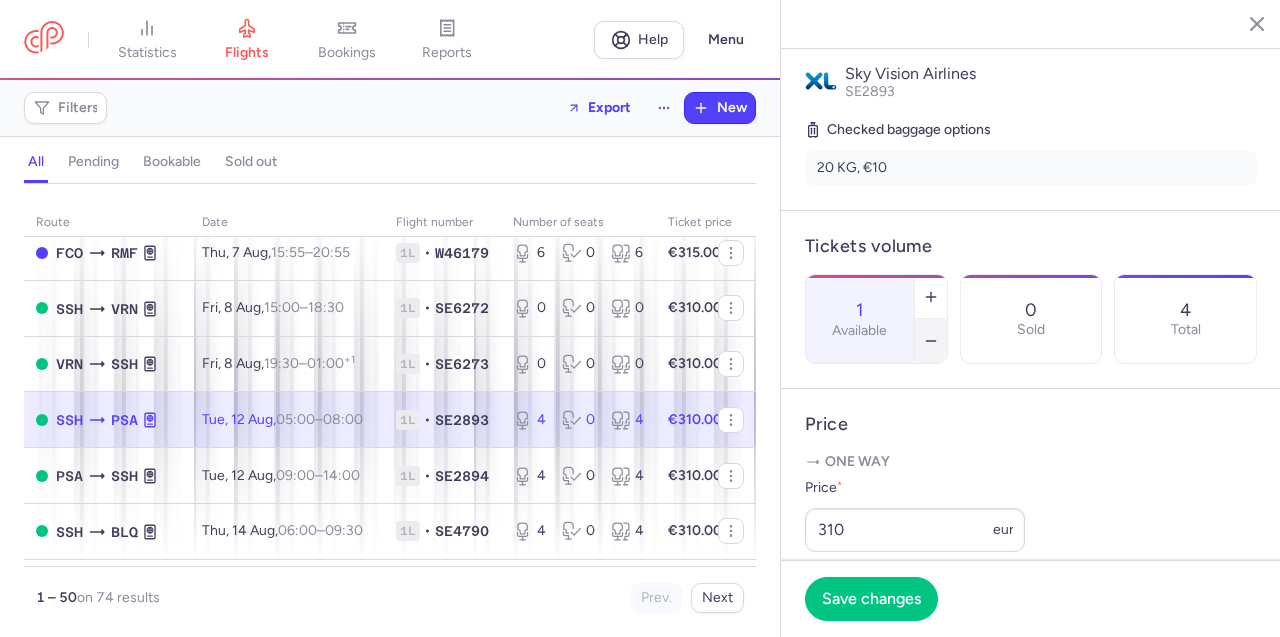 click at bounding box center [931, 341] 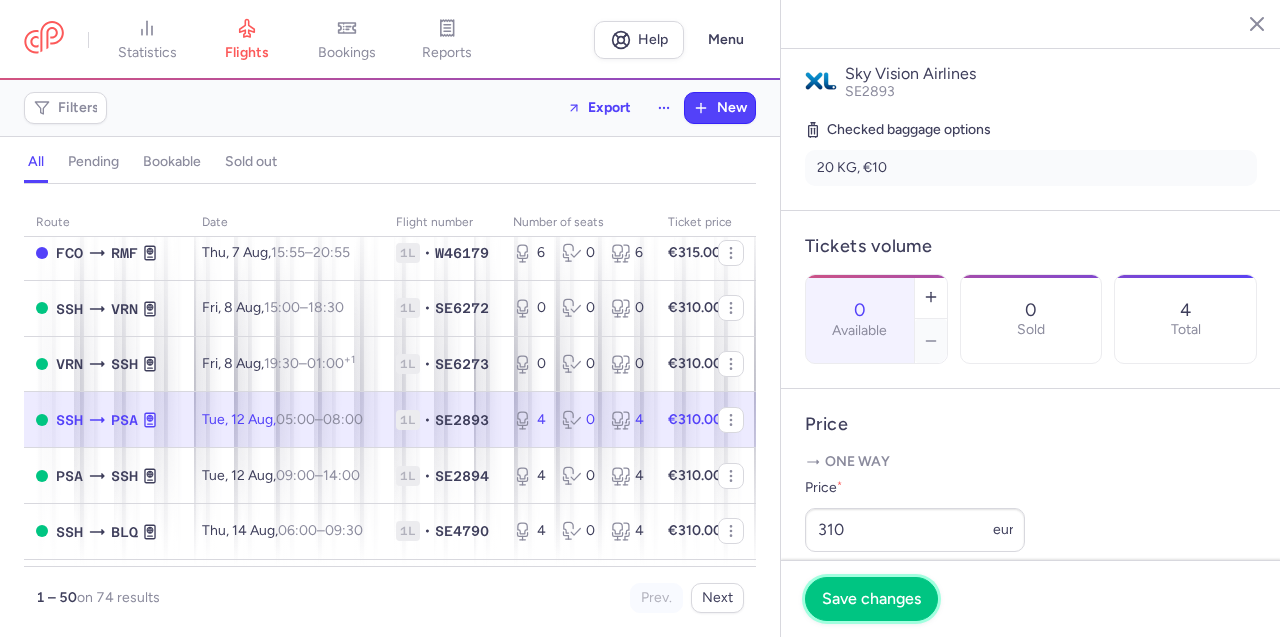 click on "Save changes" at bounding box center (871, 599) 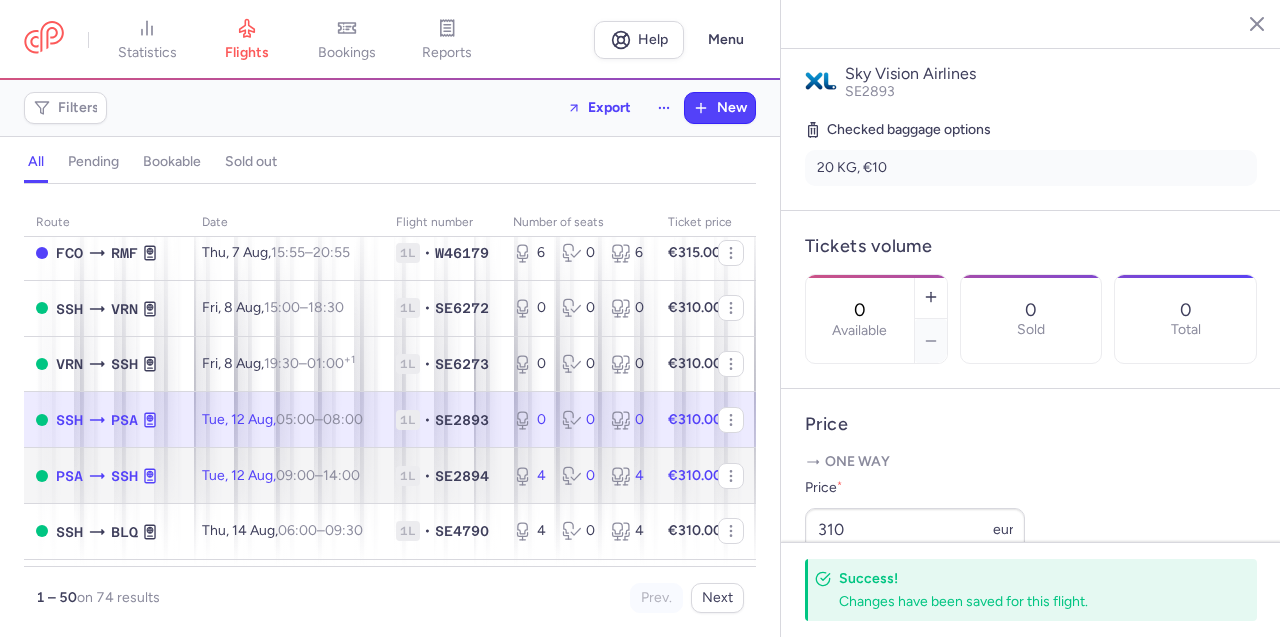 click on "1L • SE2894" 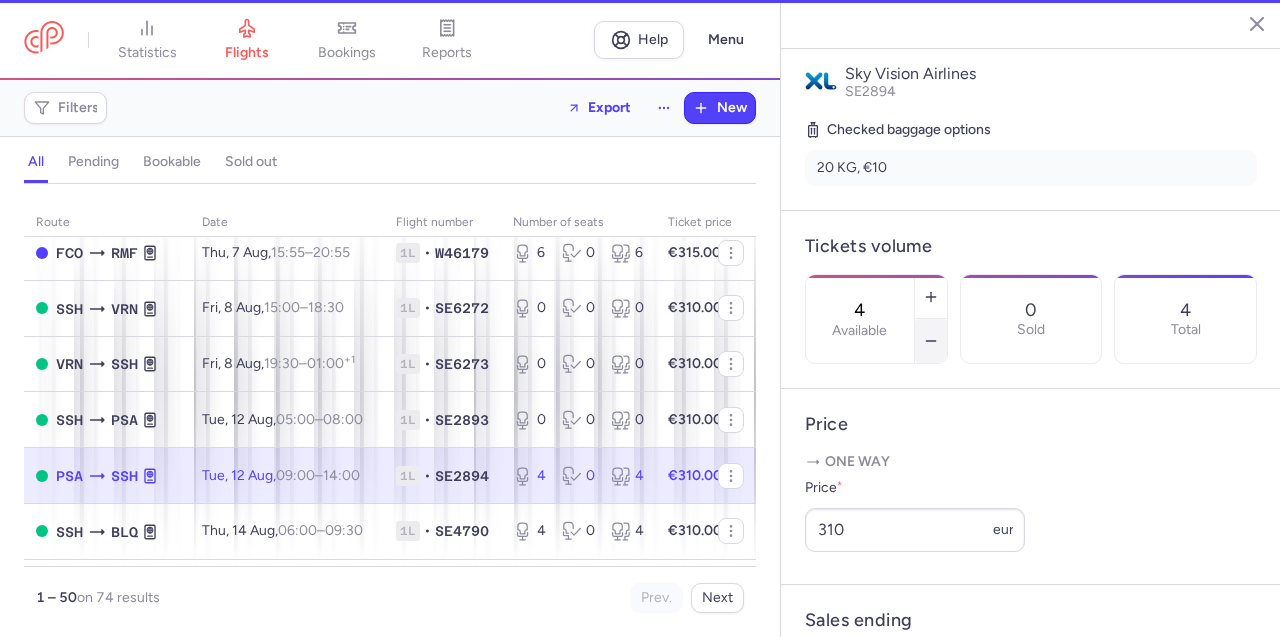 click 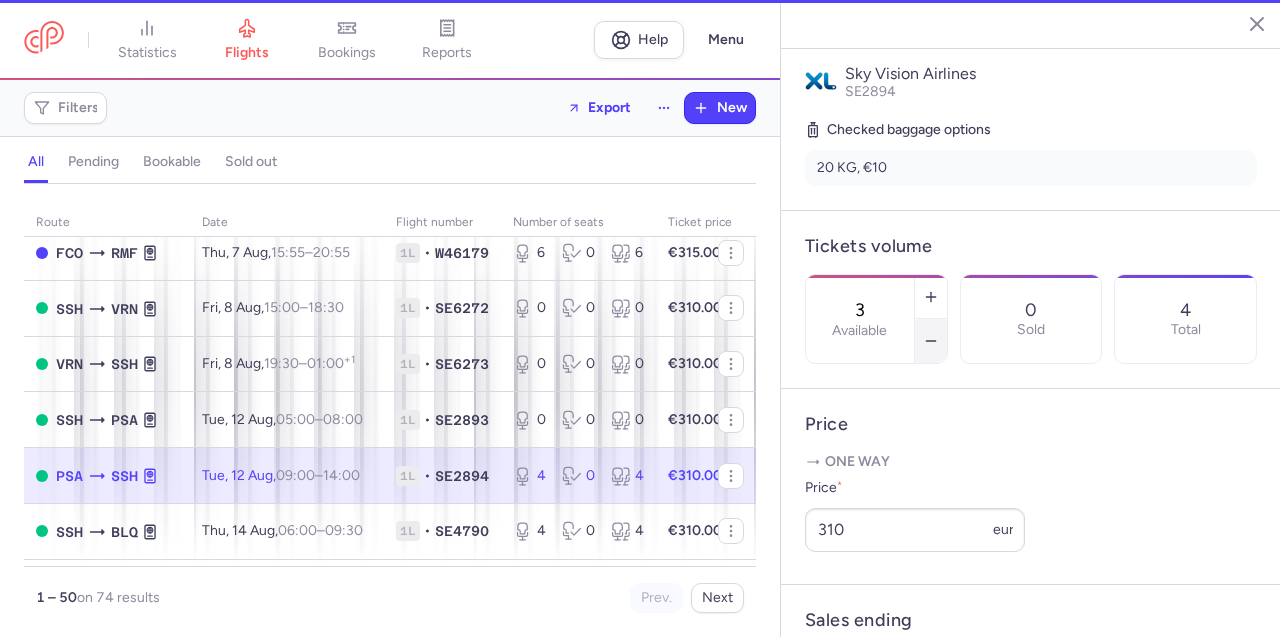 click 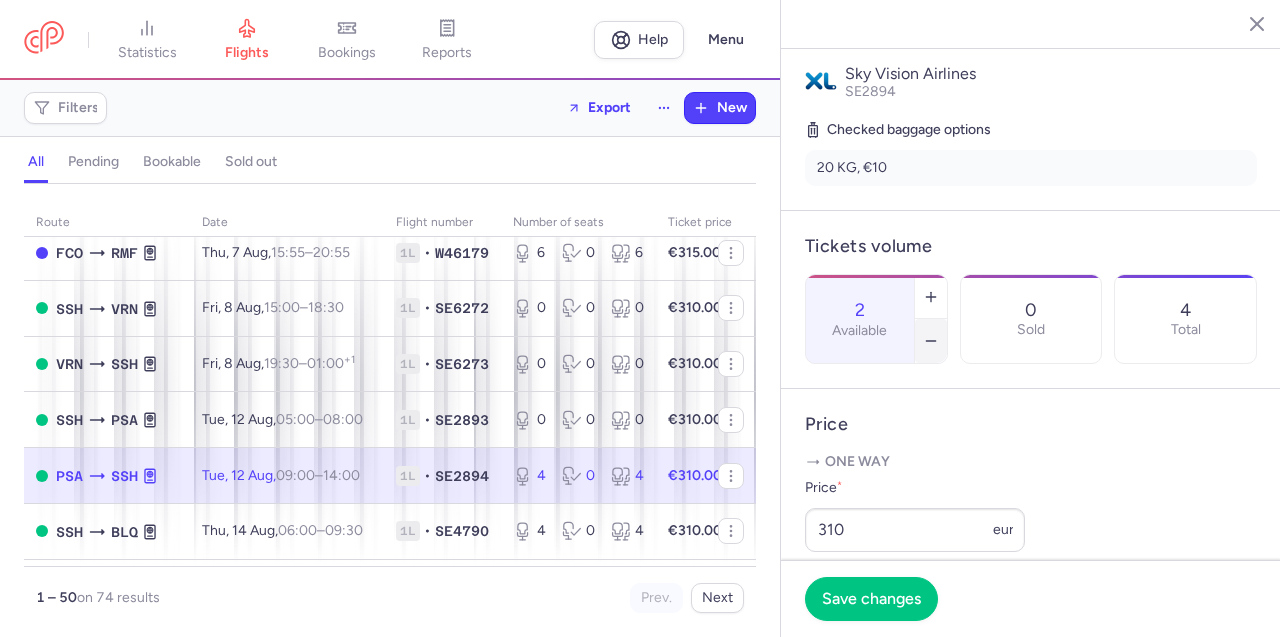 click at bounding box center [931, 341] 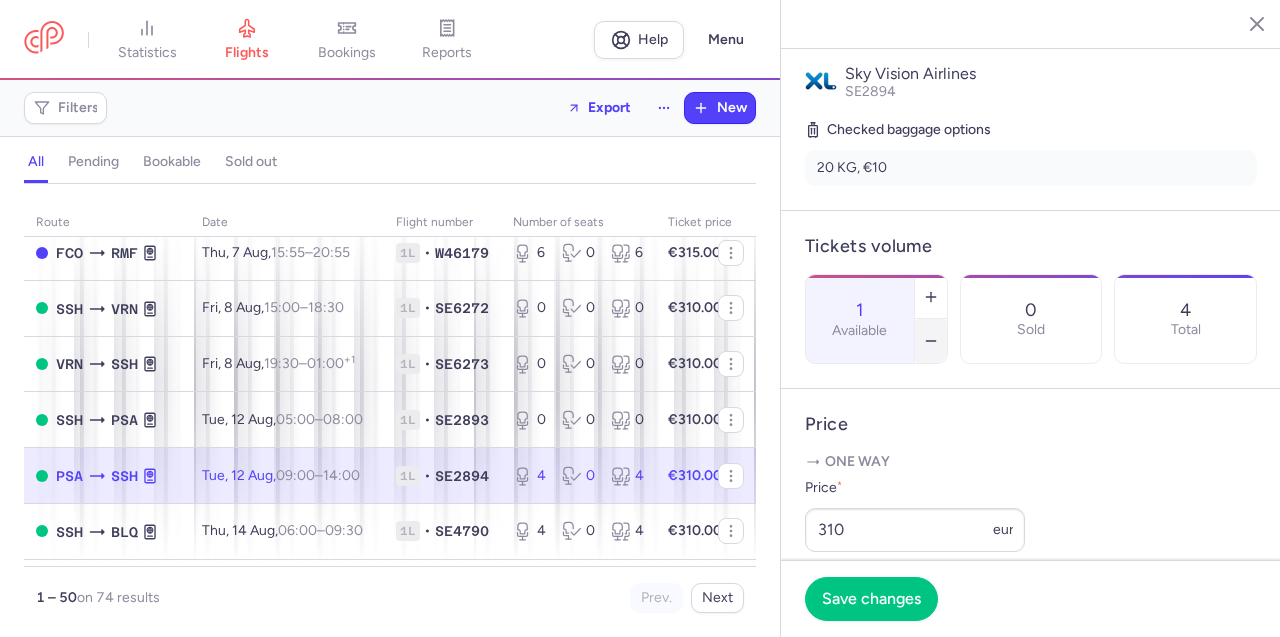 click 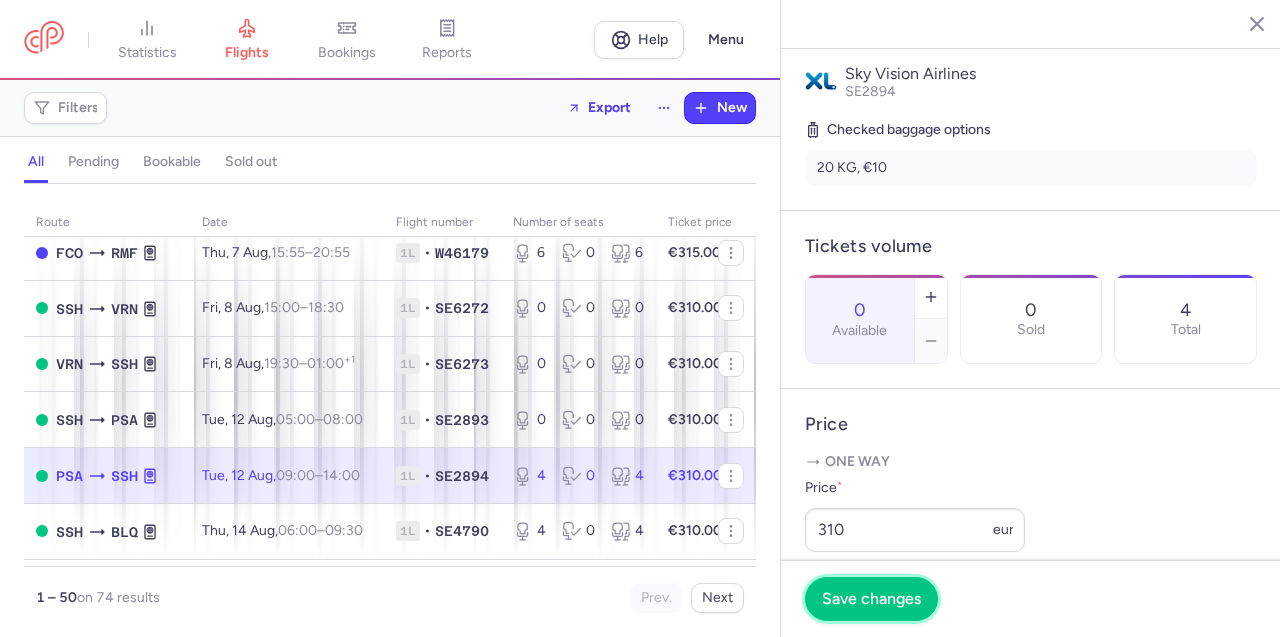 click on "Save changes" at bounding box center (871, 599) 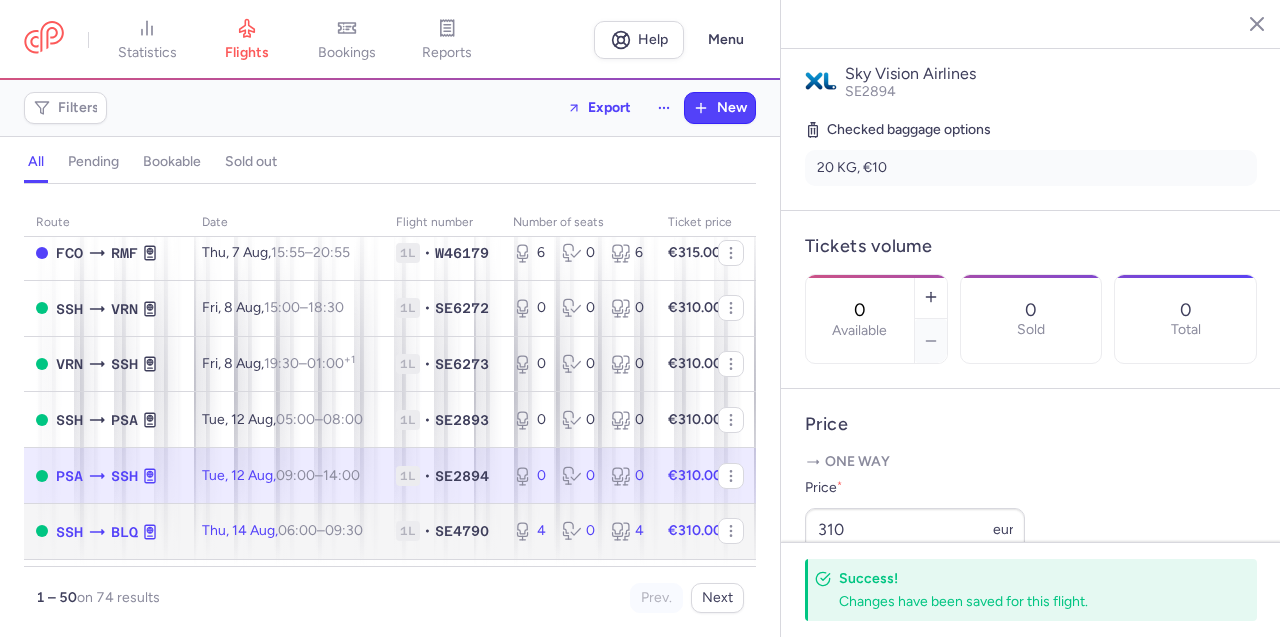 click on "1L • SE4790" 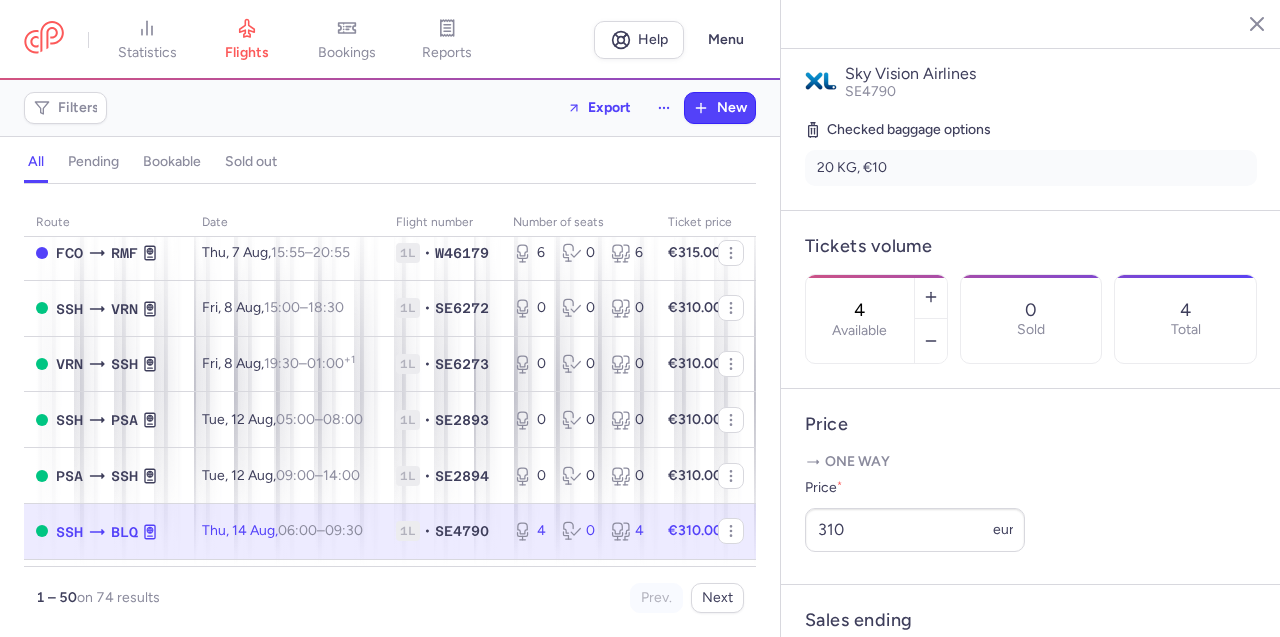 scroll, scrollTop: 656, scrollLeft: 0, axis: vertical 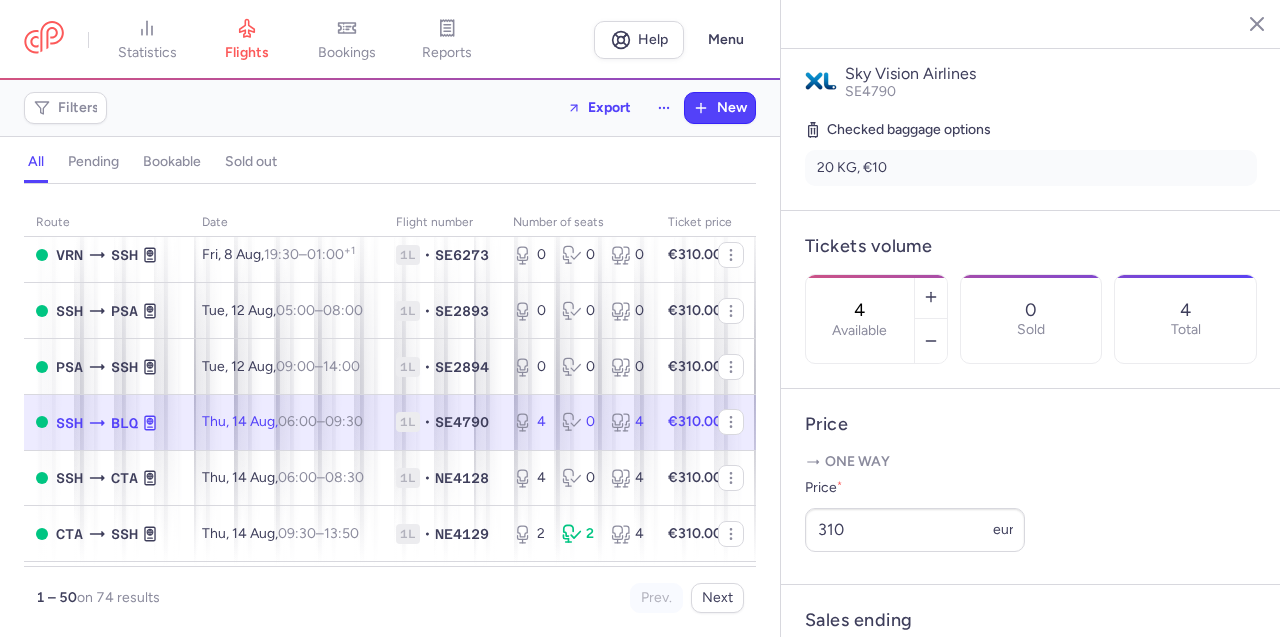 click 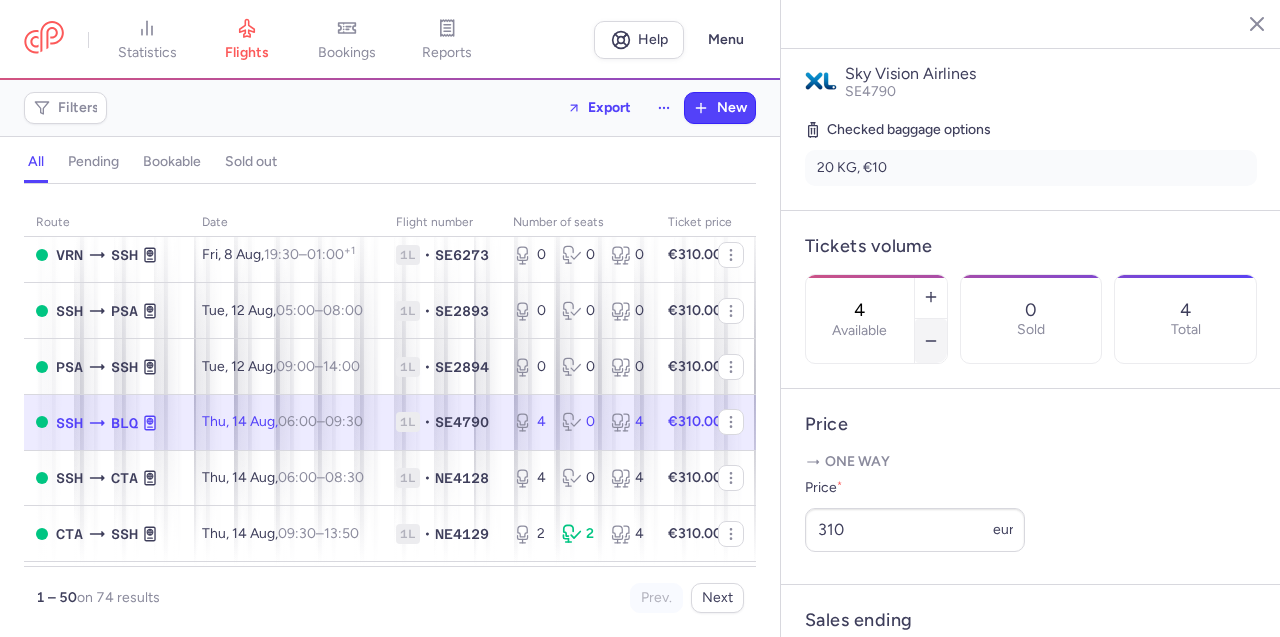 click at bounding box center (931, 341) 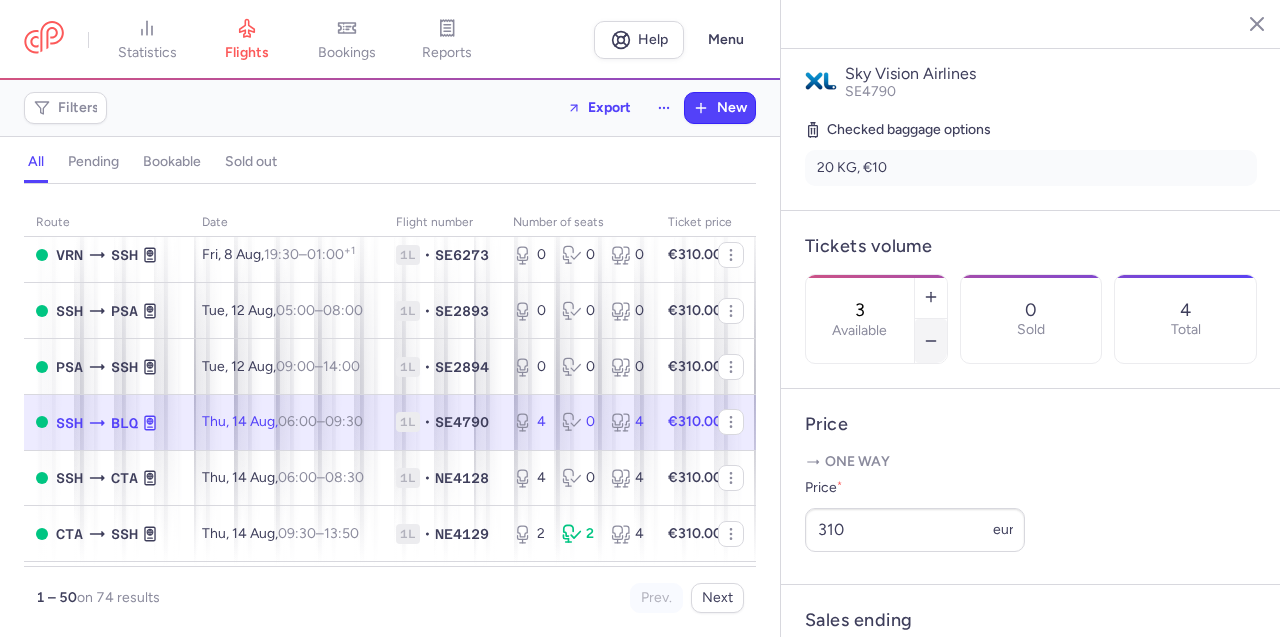 click at bounding box center (931, 341) 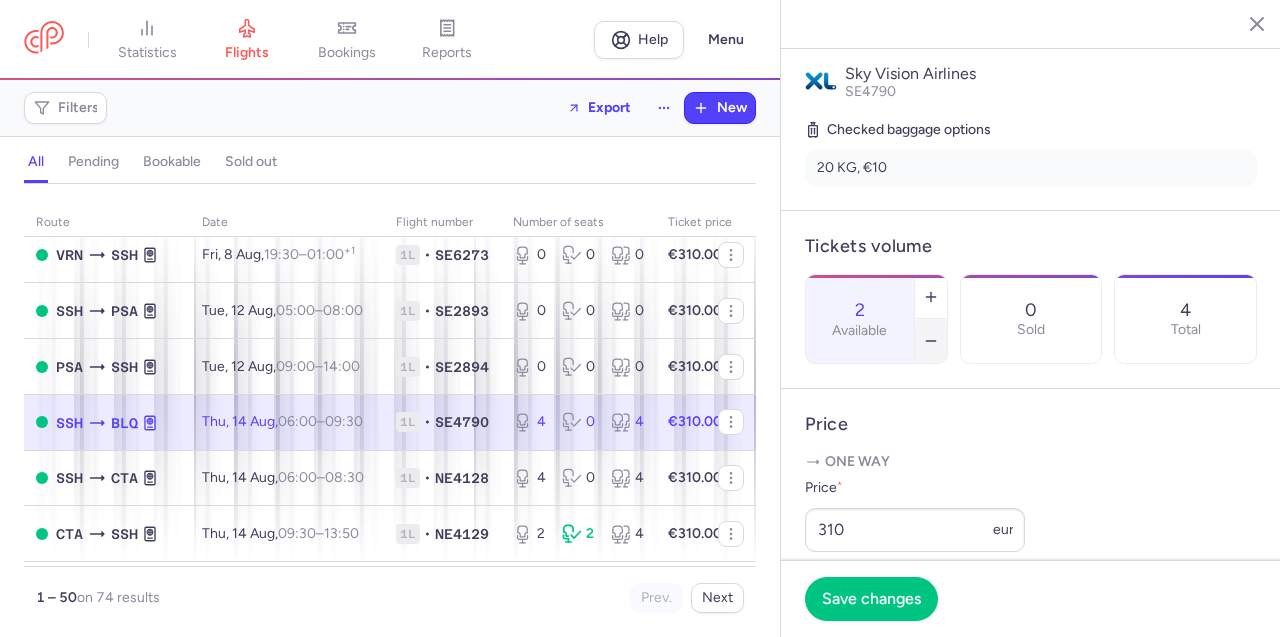 click at bounding box center (931, 341) 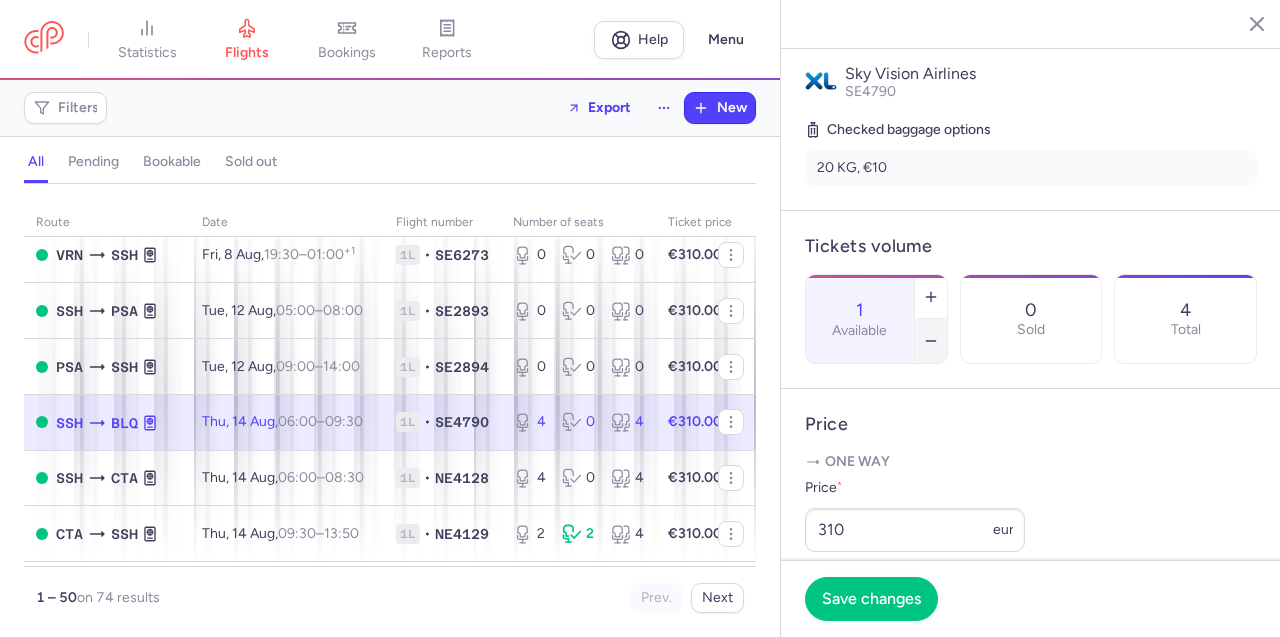 click at bounding box center (931, 341) 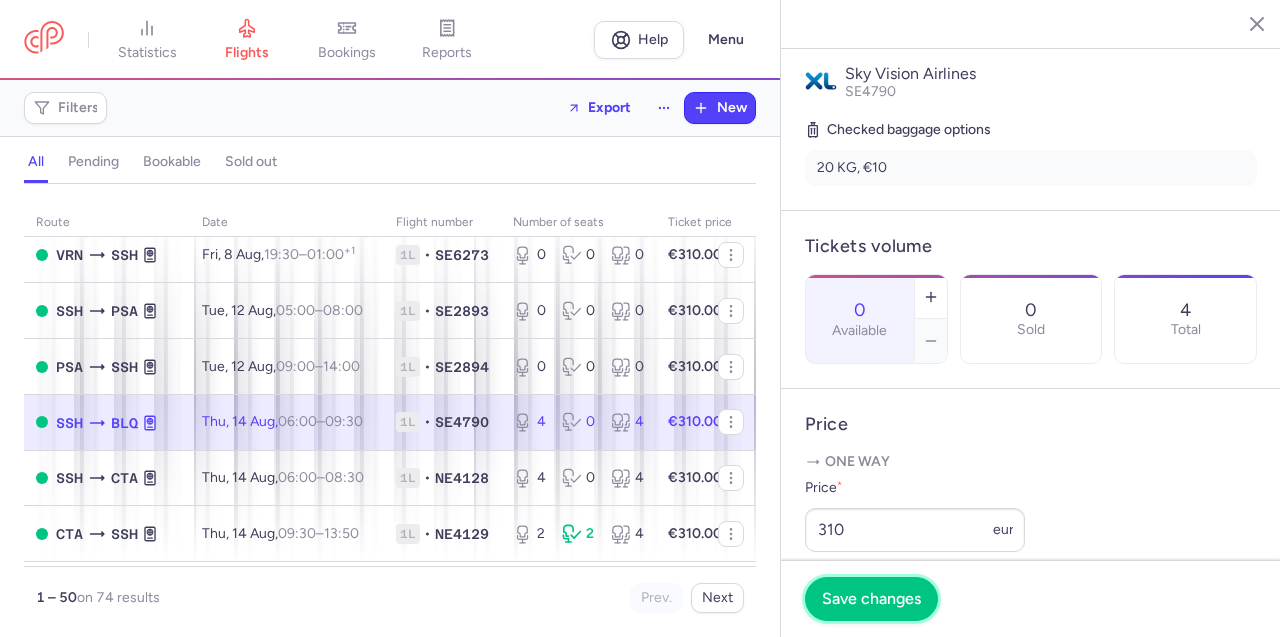 click on "Save changes" at bounding box center (871, 599) 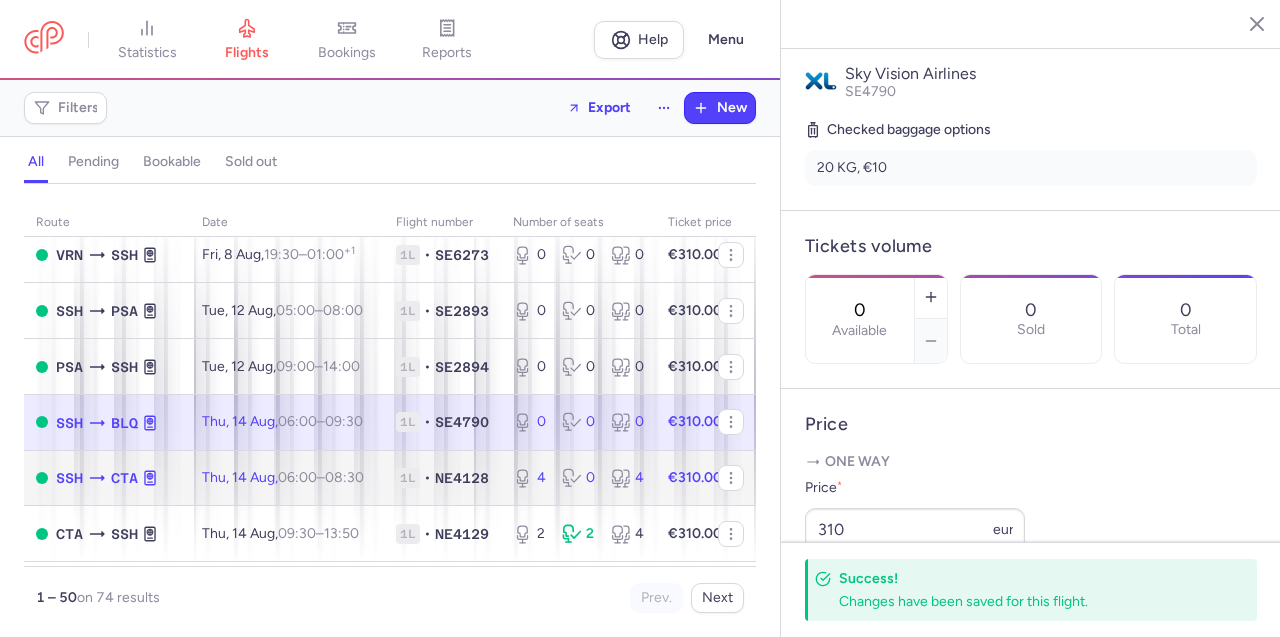 click on "08:30  +0" at bounding box center (344, 477) 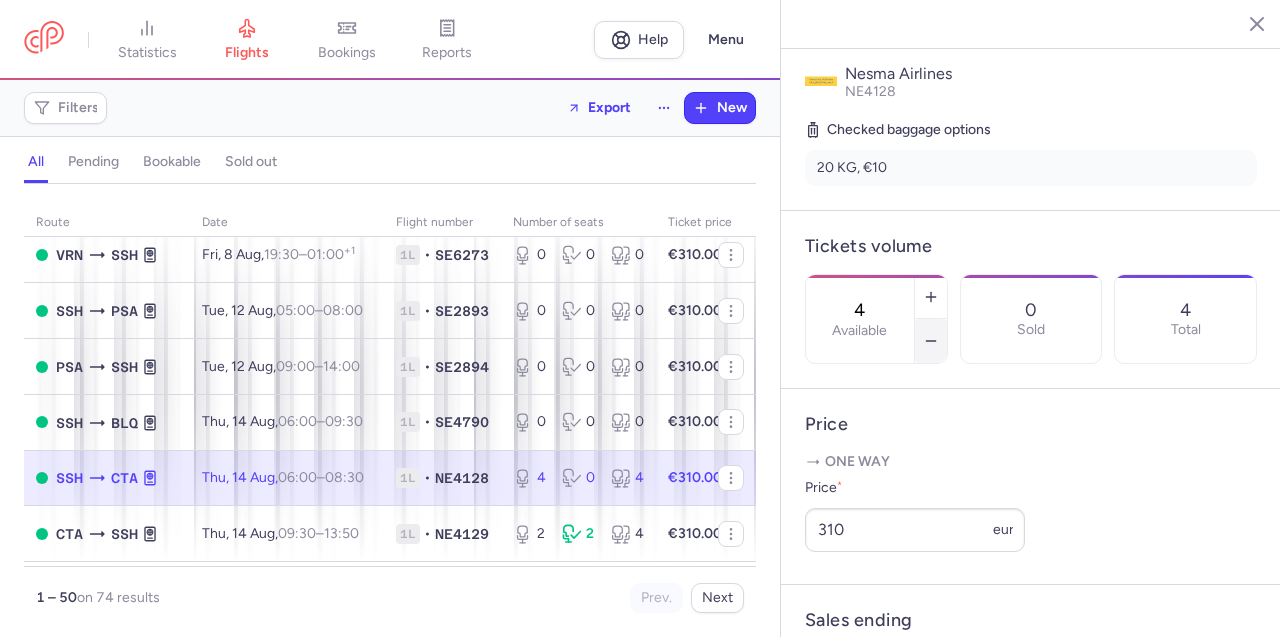 click at bounding box center (931, 341) 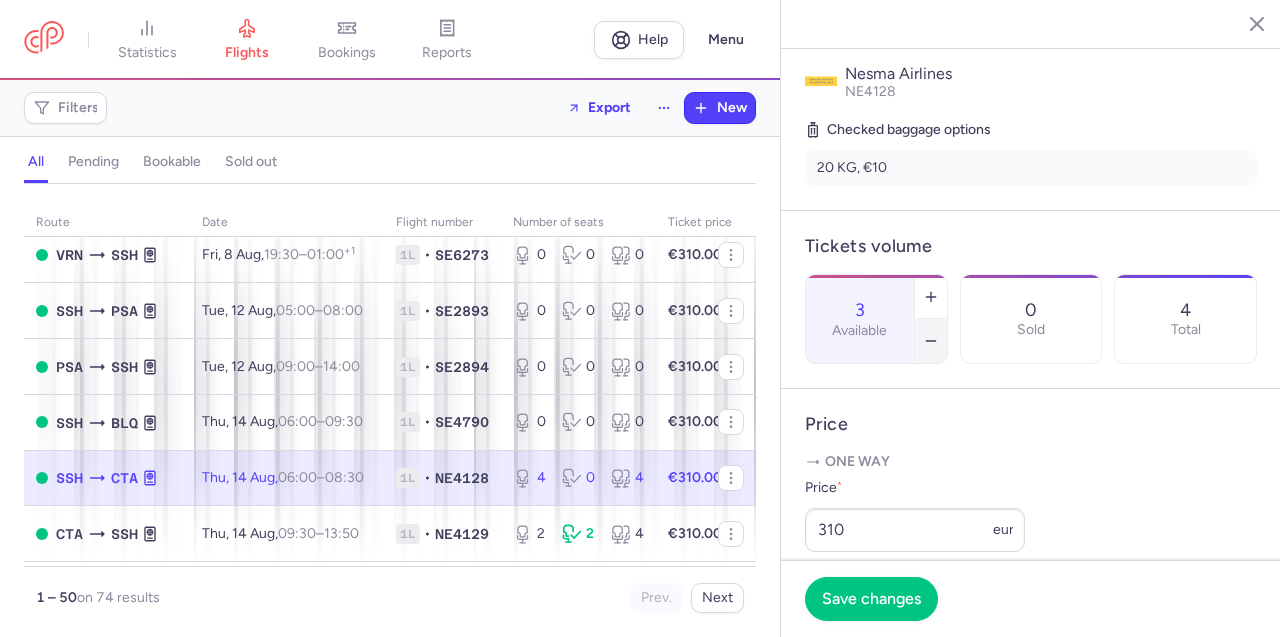 click at bounding box center (931, 341) 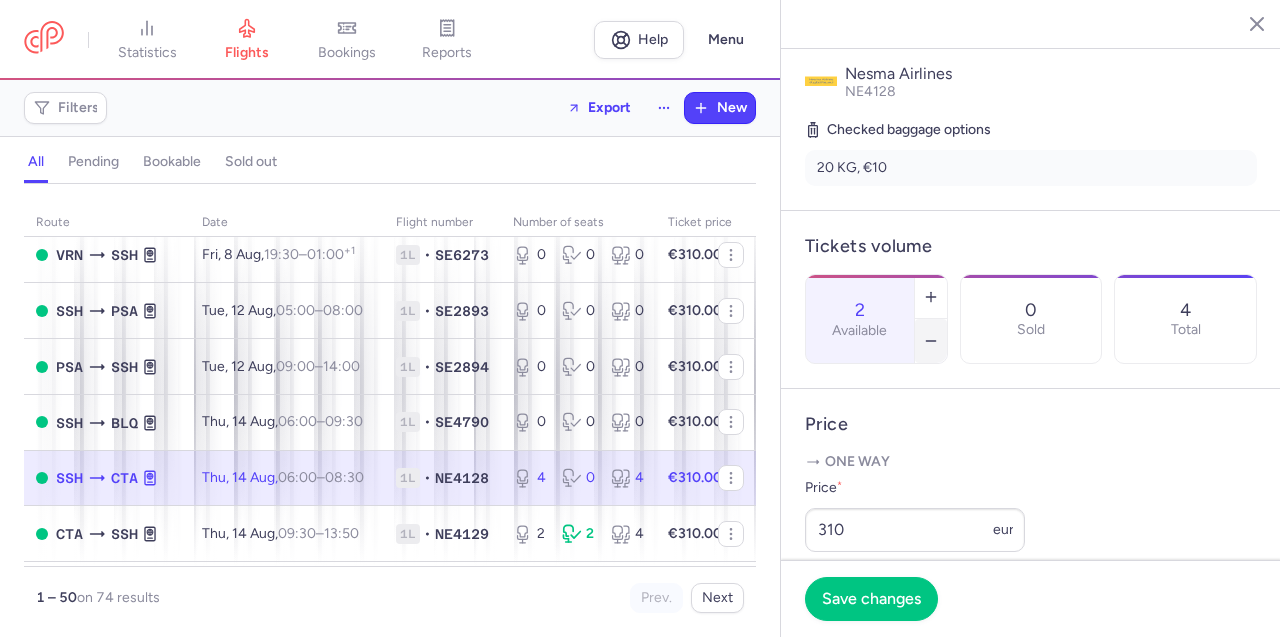 click at bounding box center (931, 341) 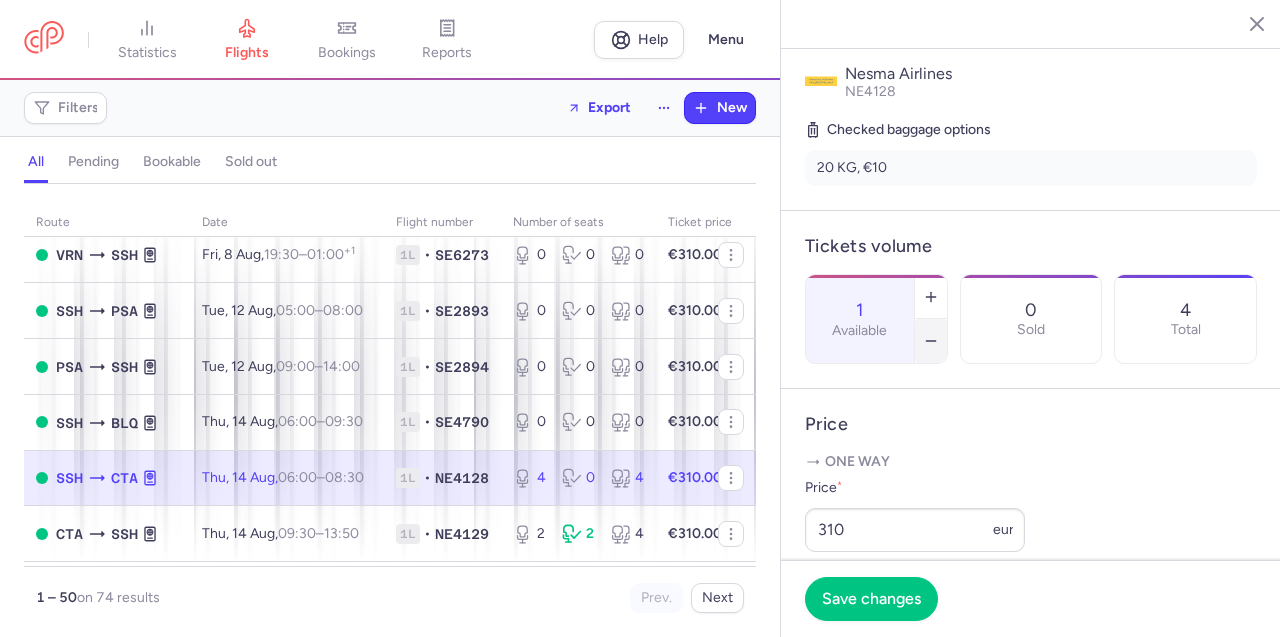 click at bounding box center (931, 341) 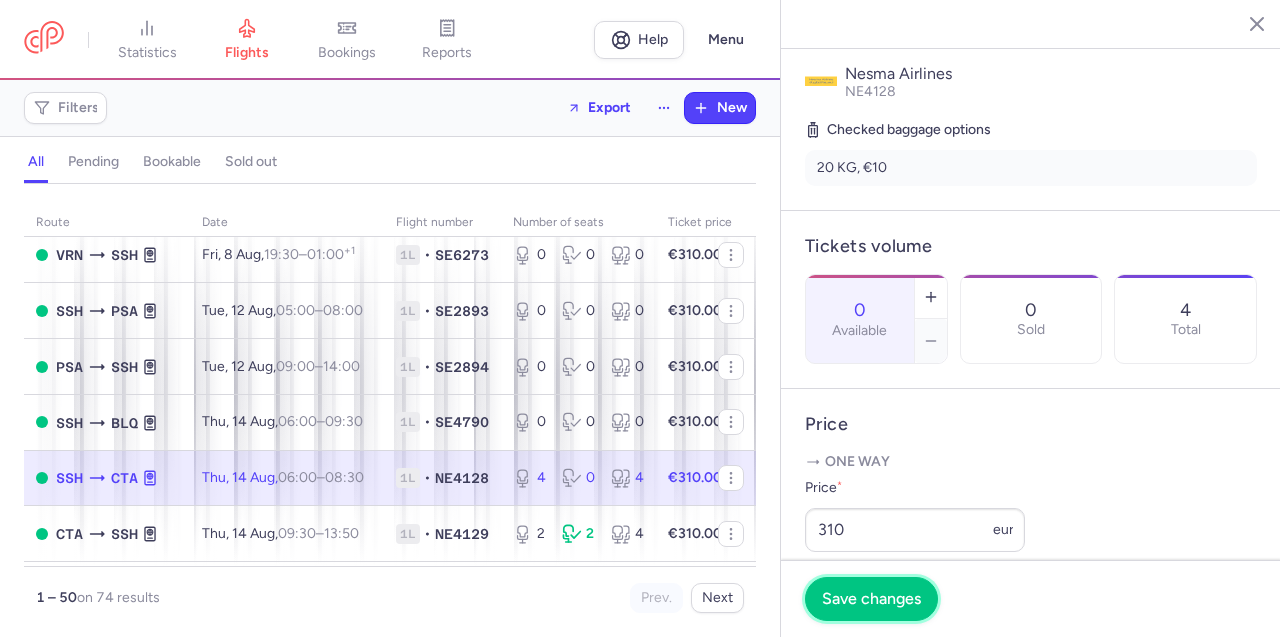 click on "Save changes" at bounding box center [871, 599] 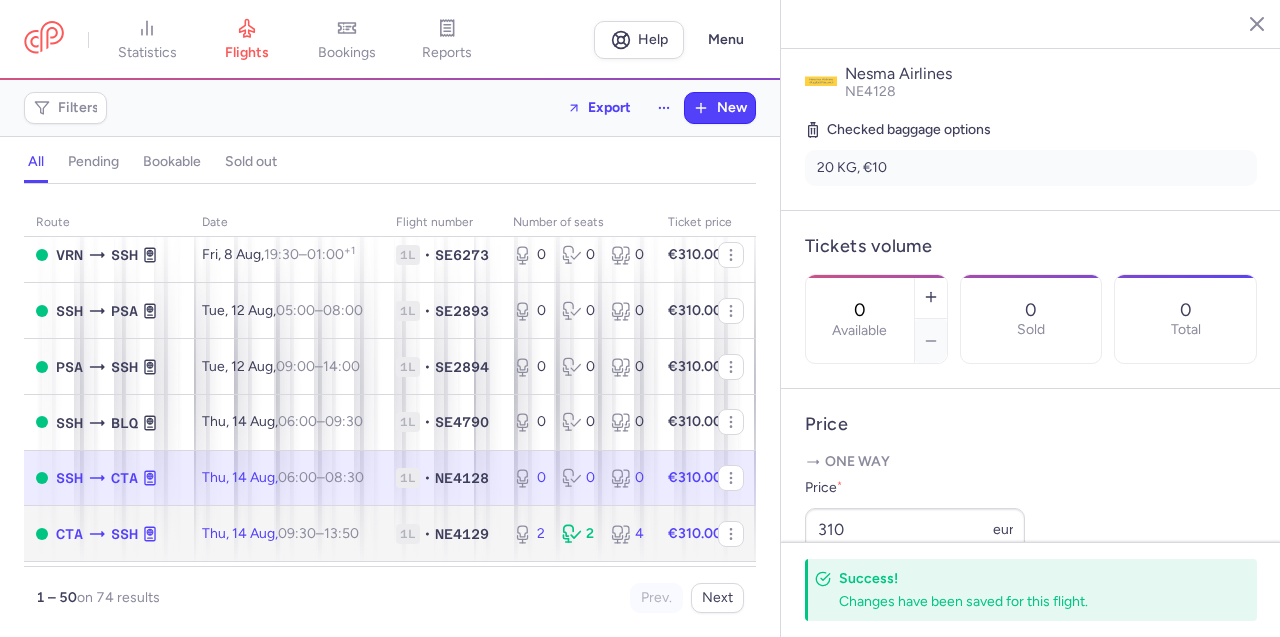 click on "NE4129" 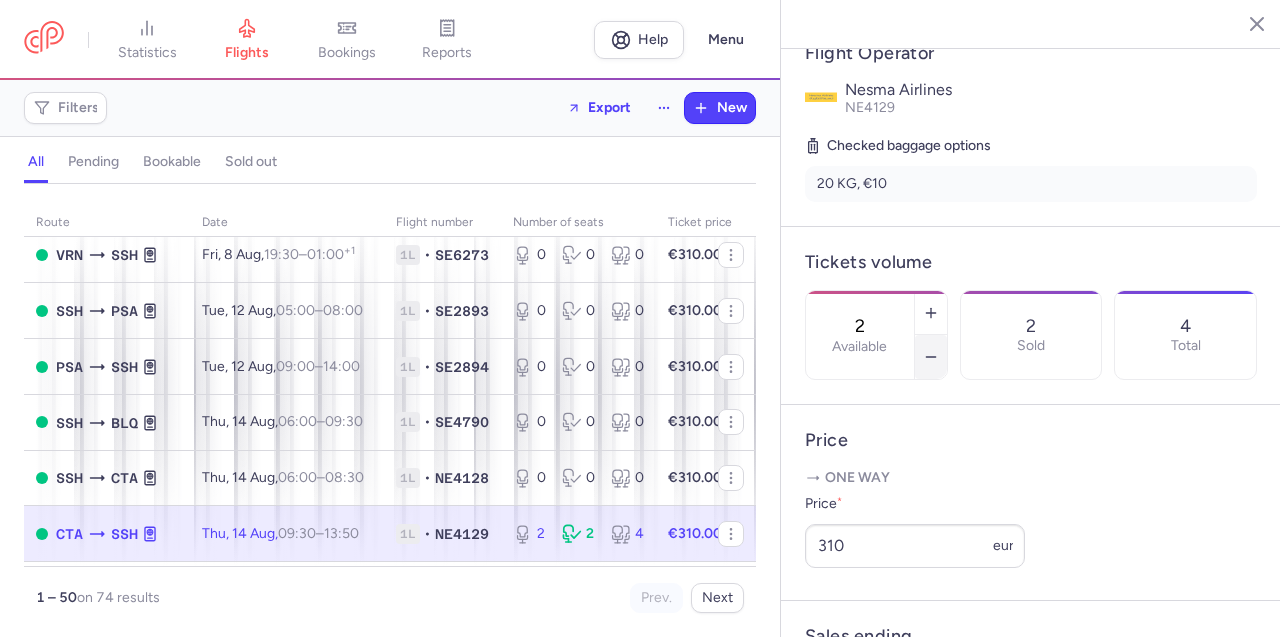 click at bounding box center (931, 357) 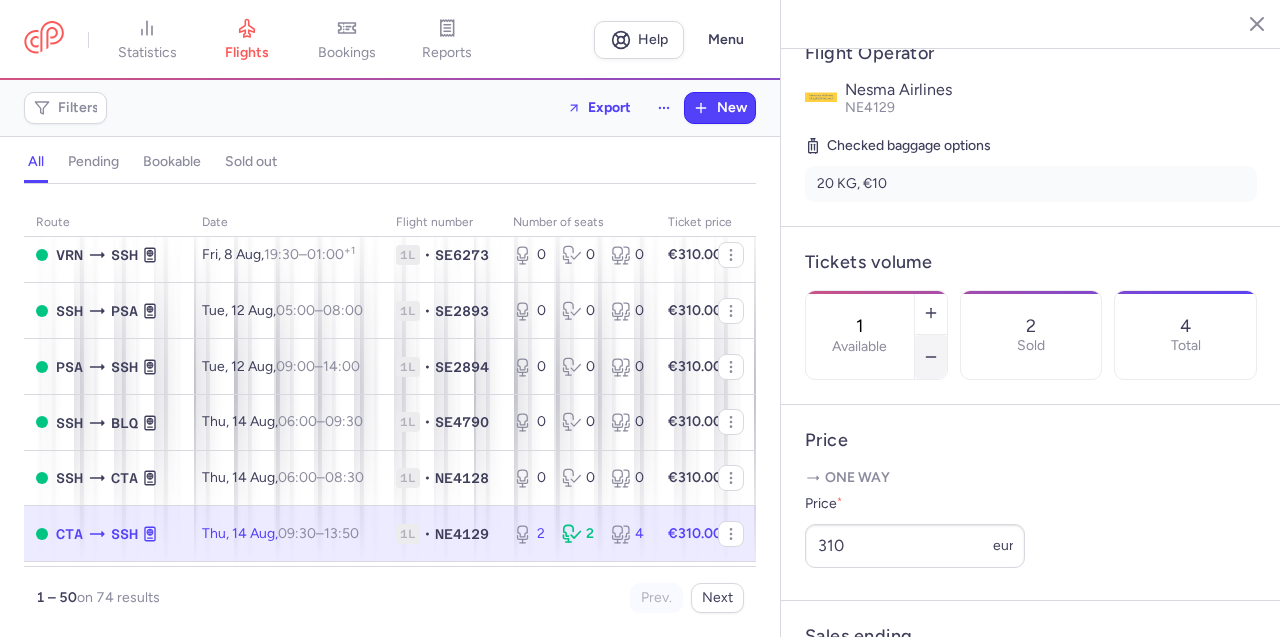 click 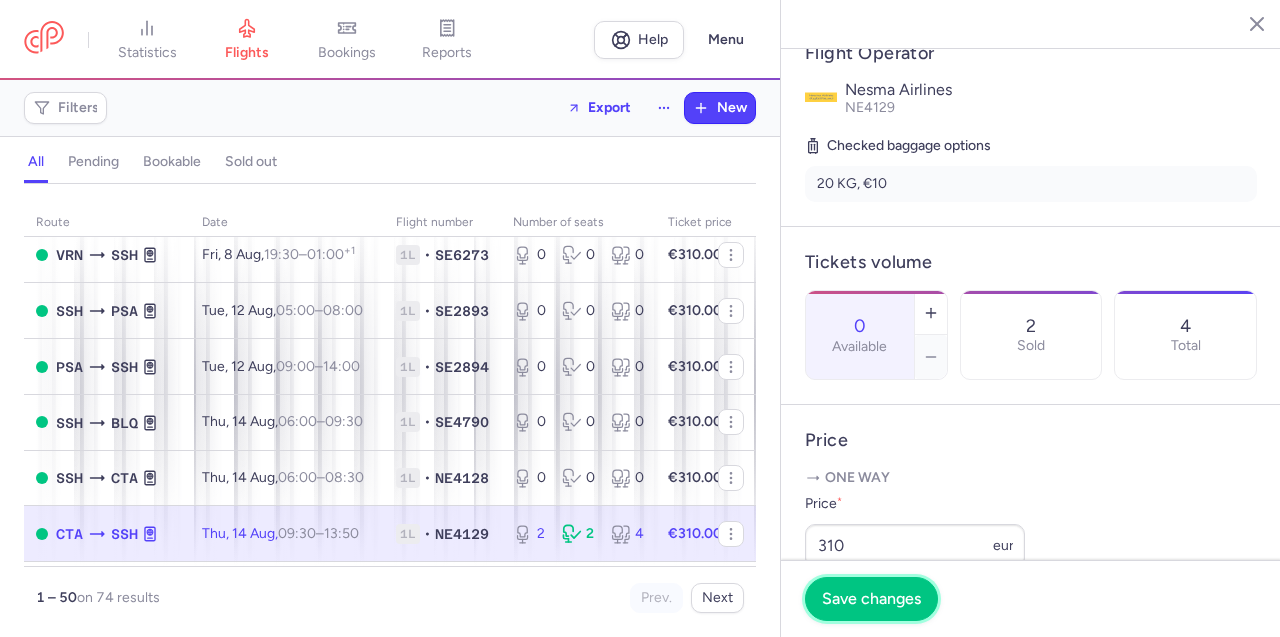 click on "Save changes" at bounding box center [871, 599] 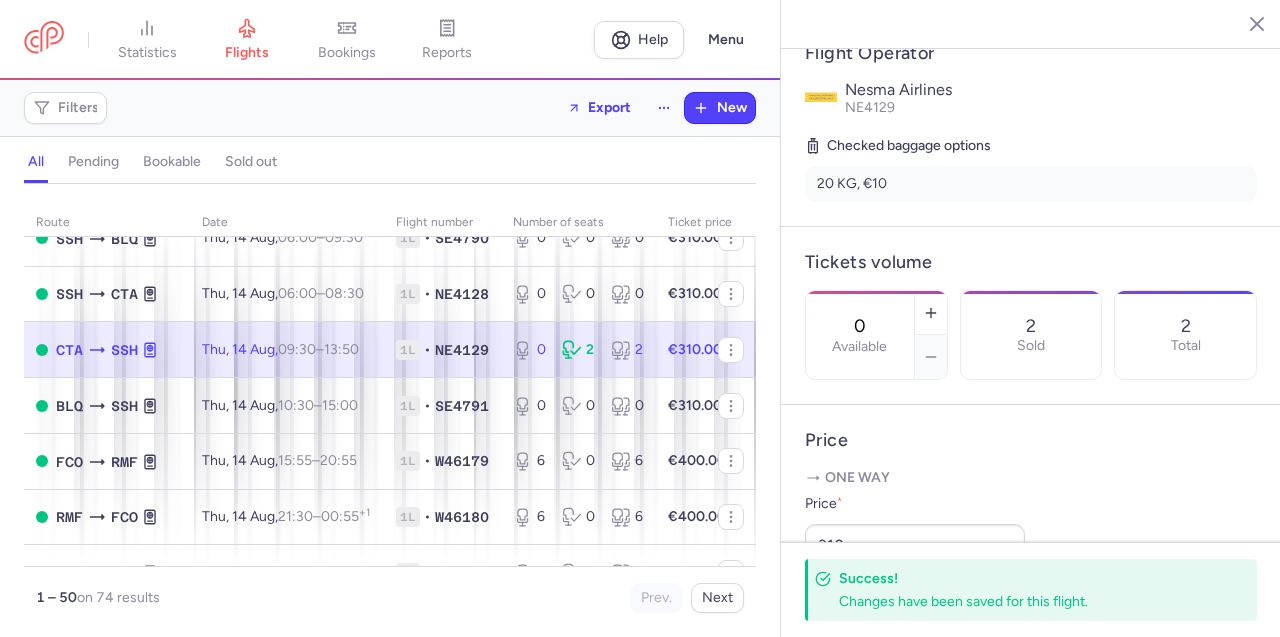 scroll, scrollTop: 853, scrollLeft: 0, axis: vertical 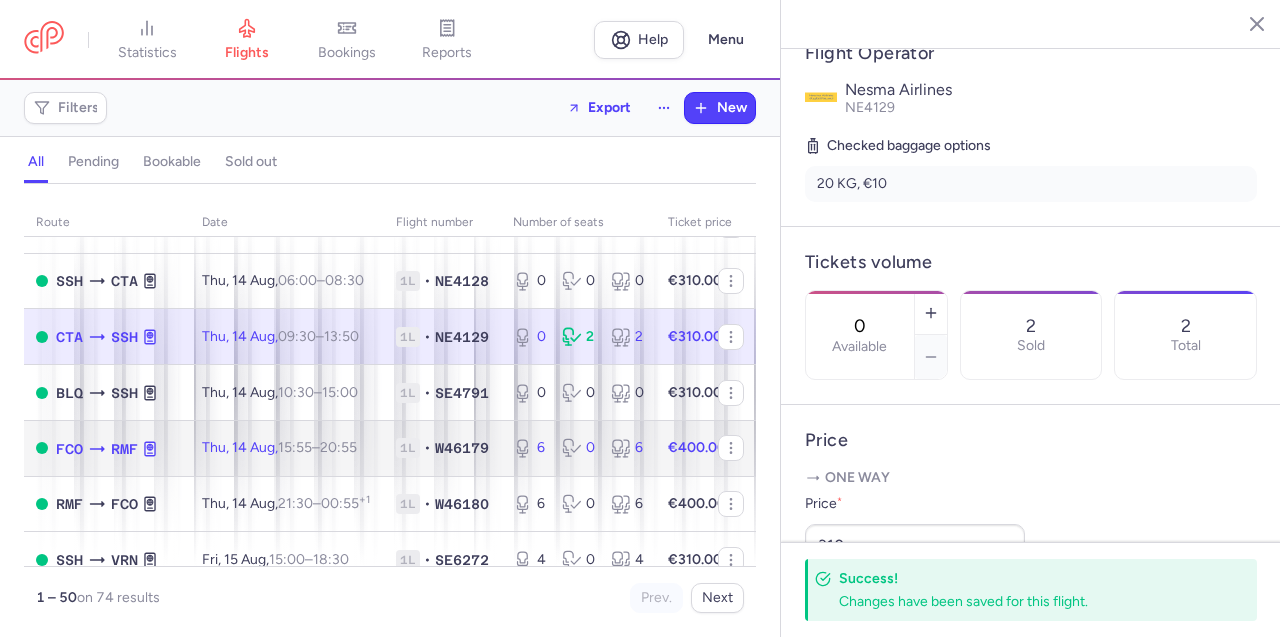 click on "20:55  +0" at bounding box center (338, 447) 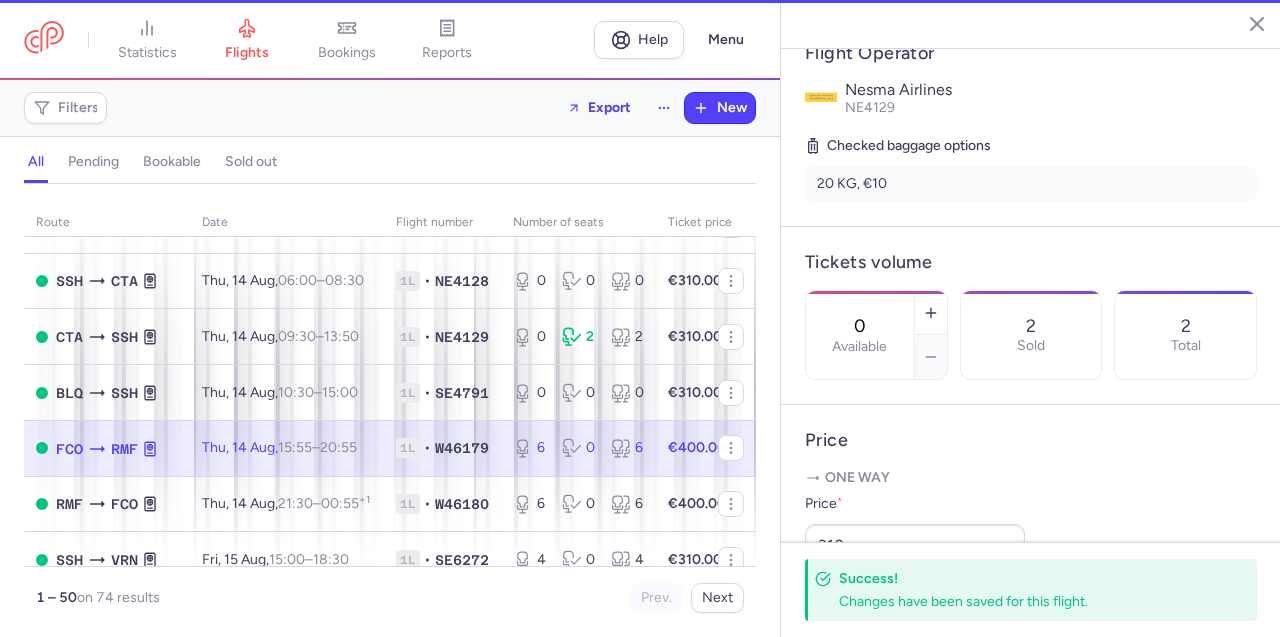 type on "6" 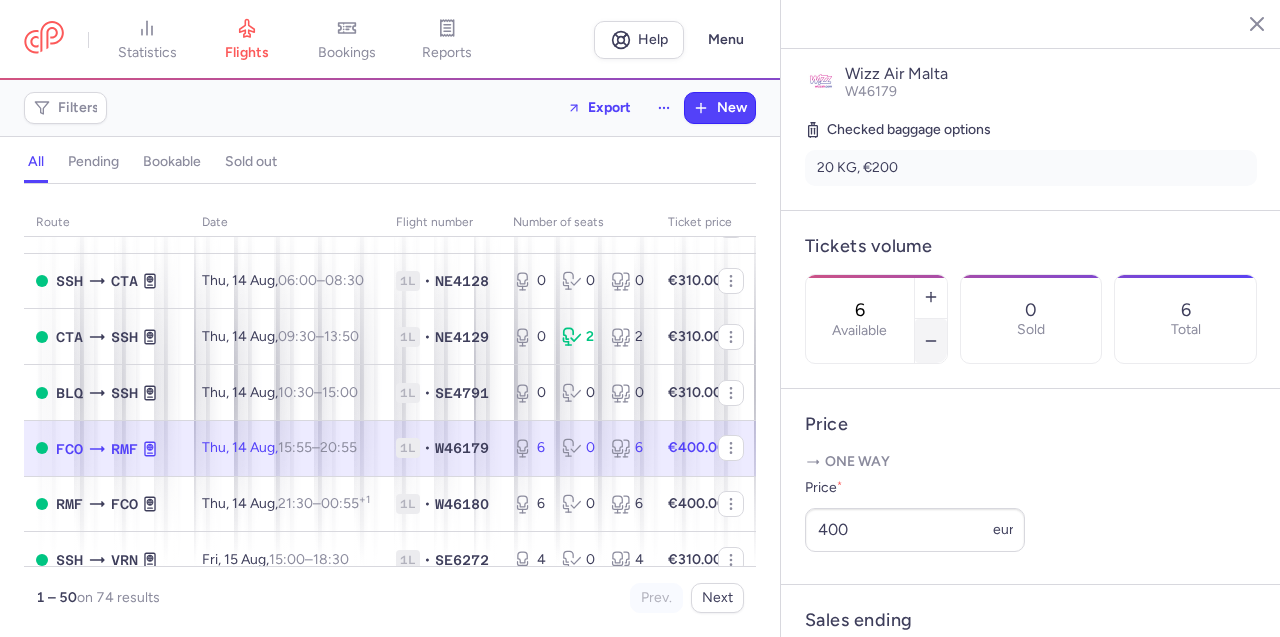 click at bounding box center [931, 341] 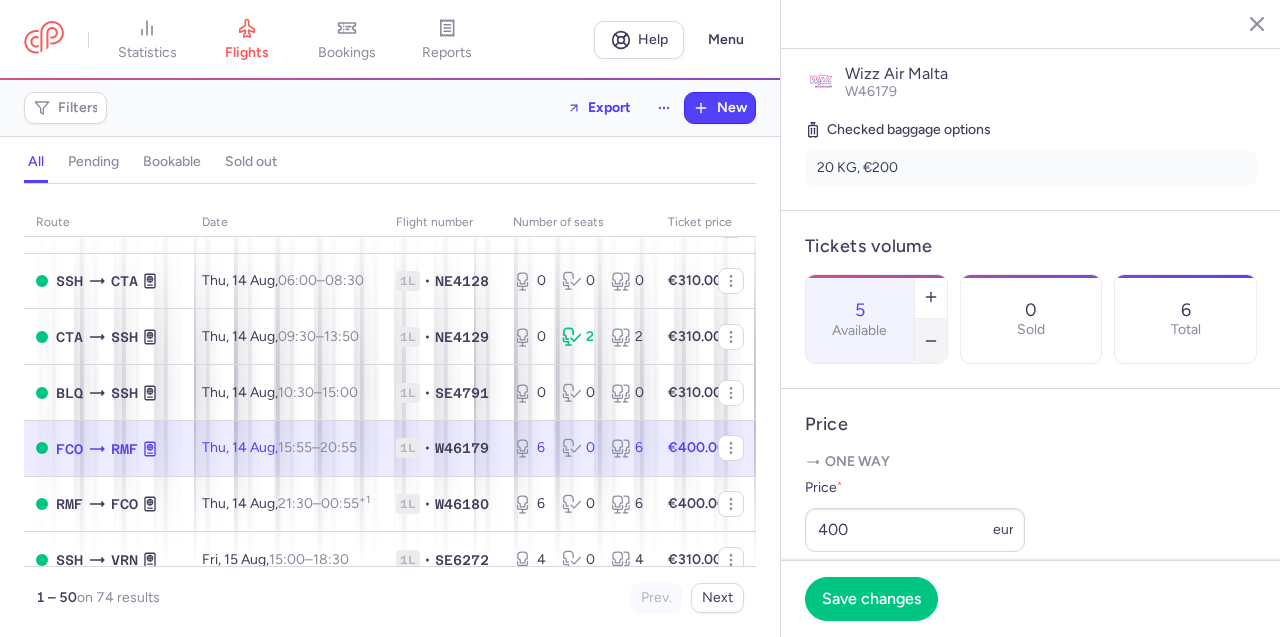 click at bounding box center (931, 341) 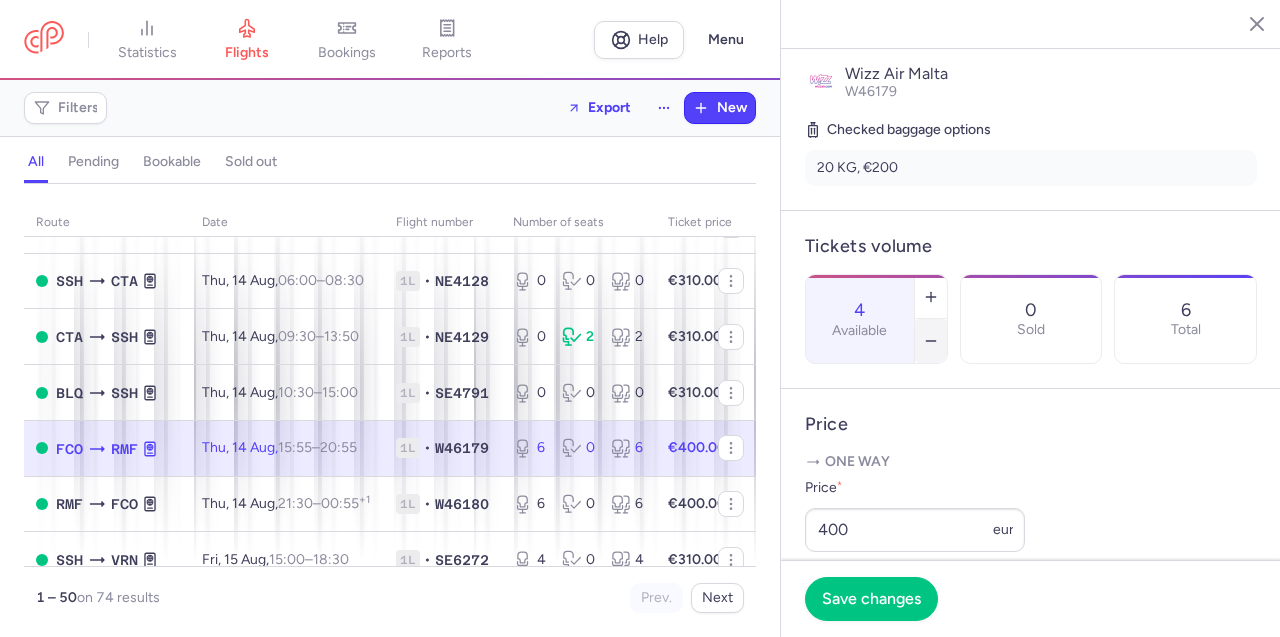 click at bounding box center (931, 341) 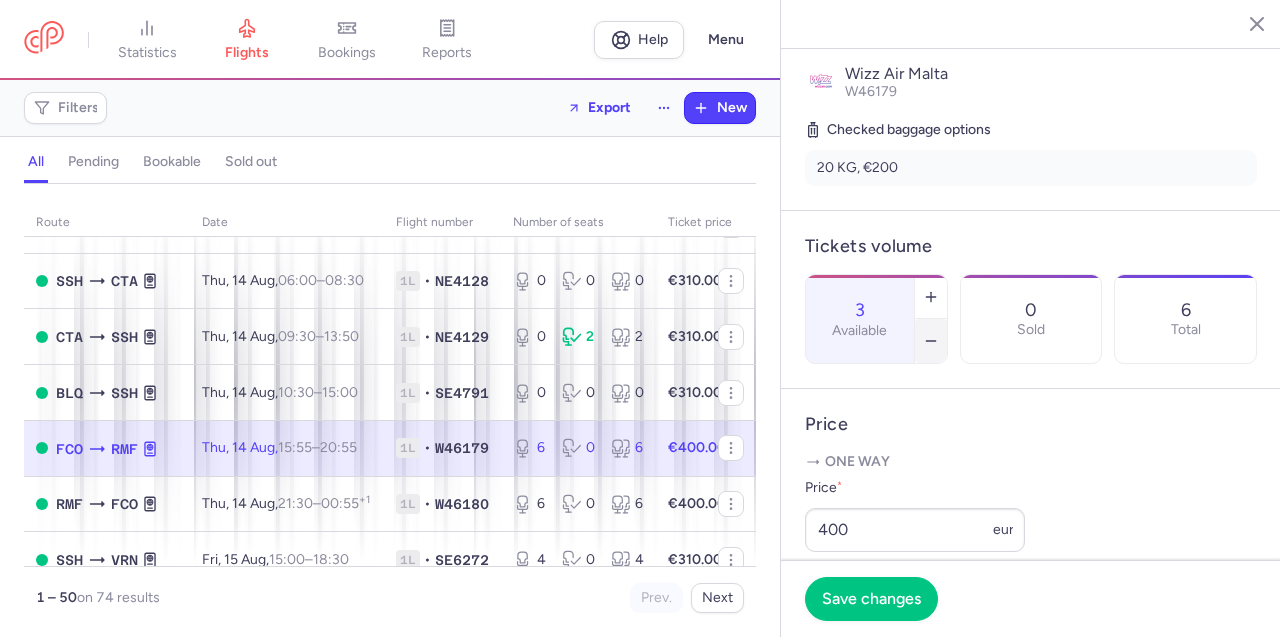 click at bounding box center (931, 341) 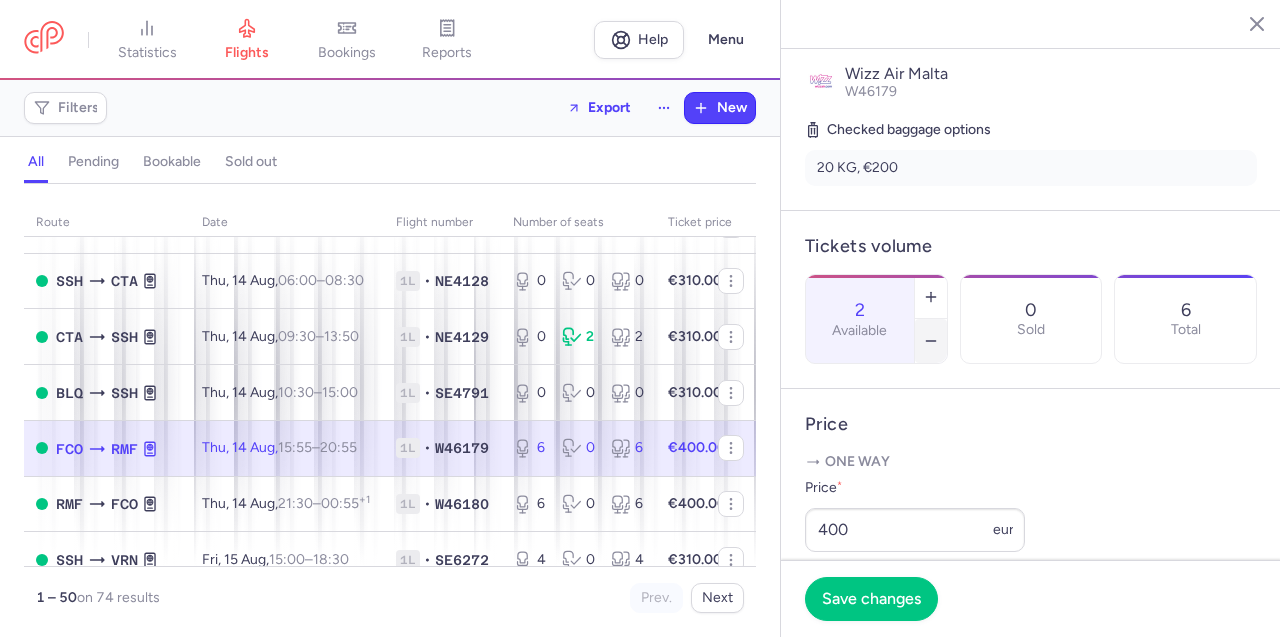 click 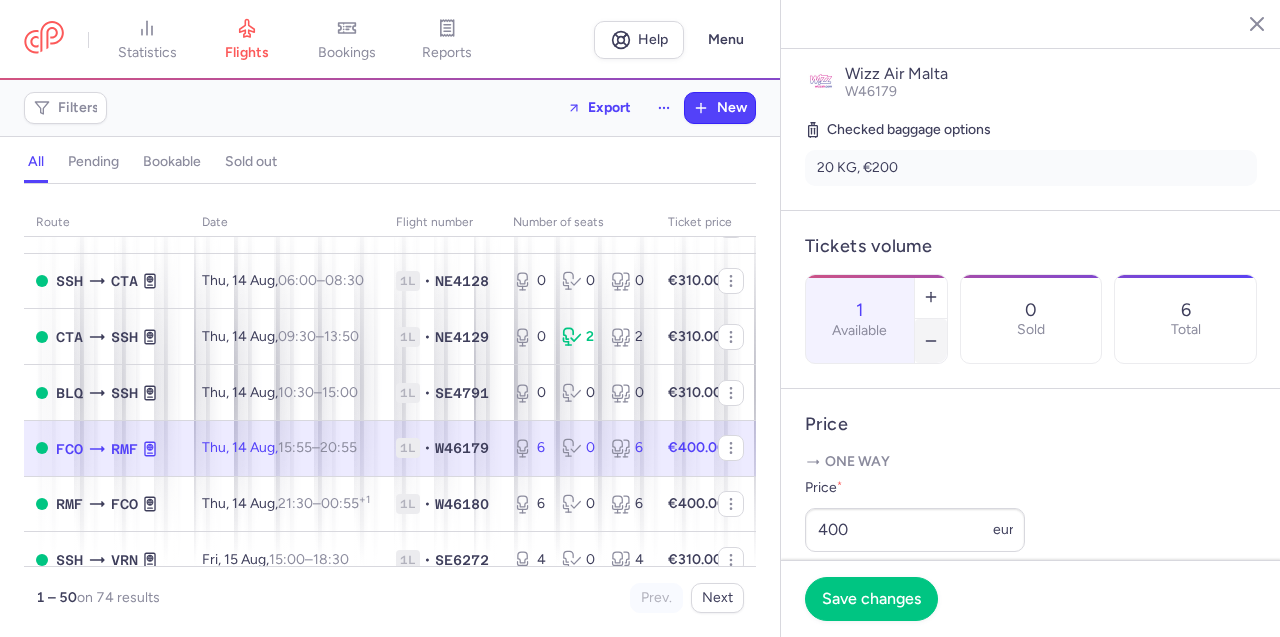 click 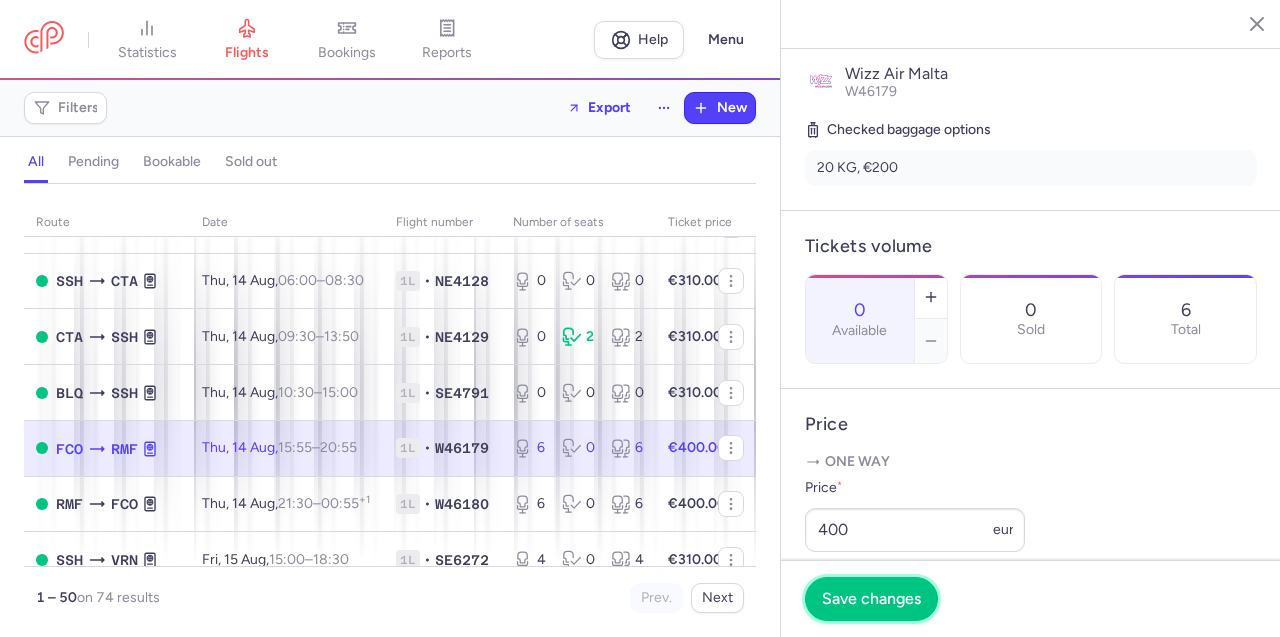 click on "Save changes" at bounding box center (871, 599) 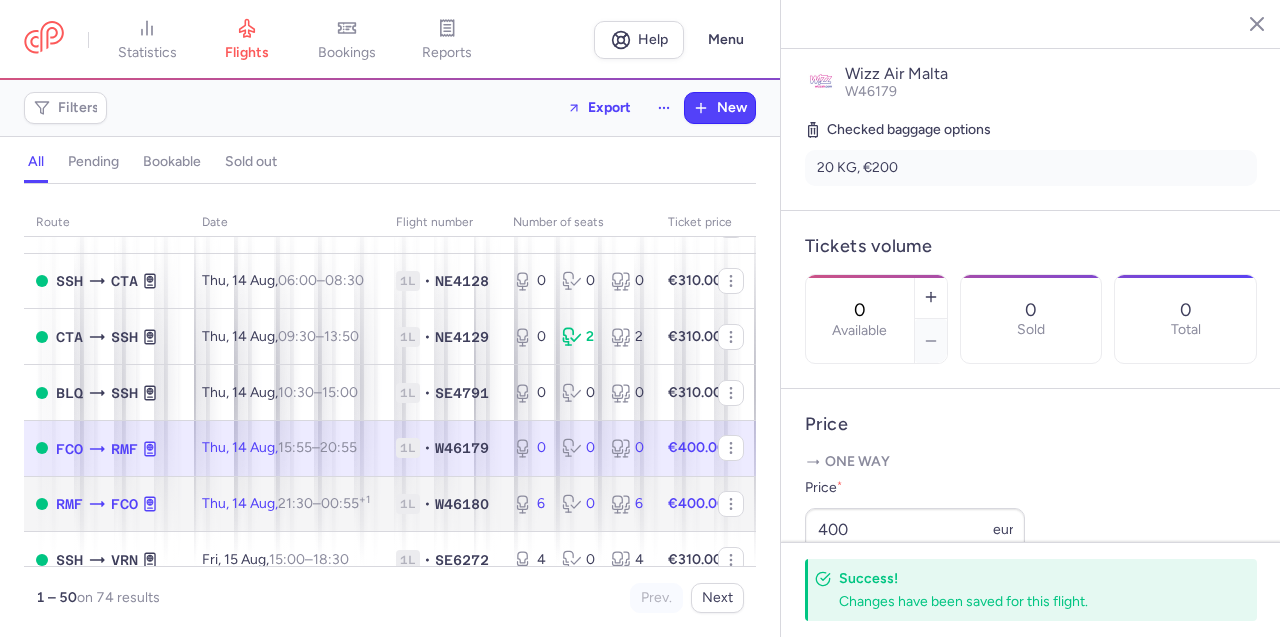 click on "00:55  +1" at bounding box center (345, 503) 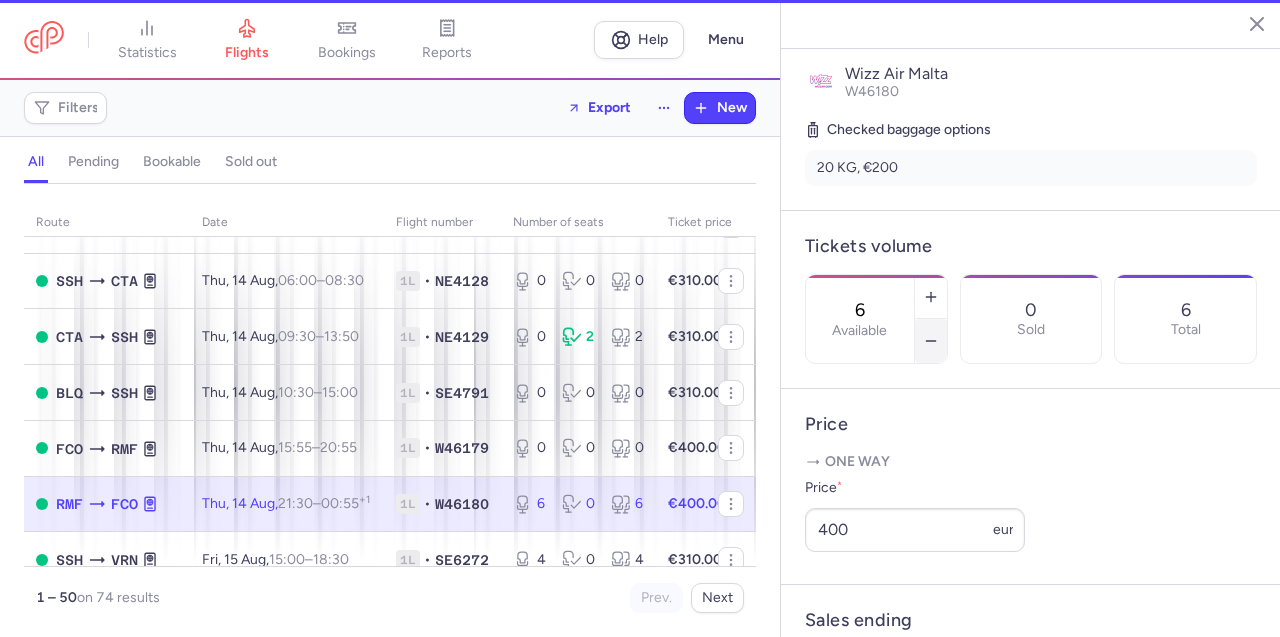 click at bounding box center [931, 341] 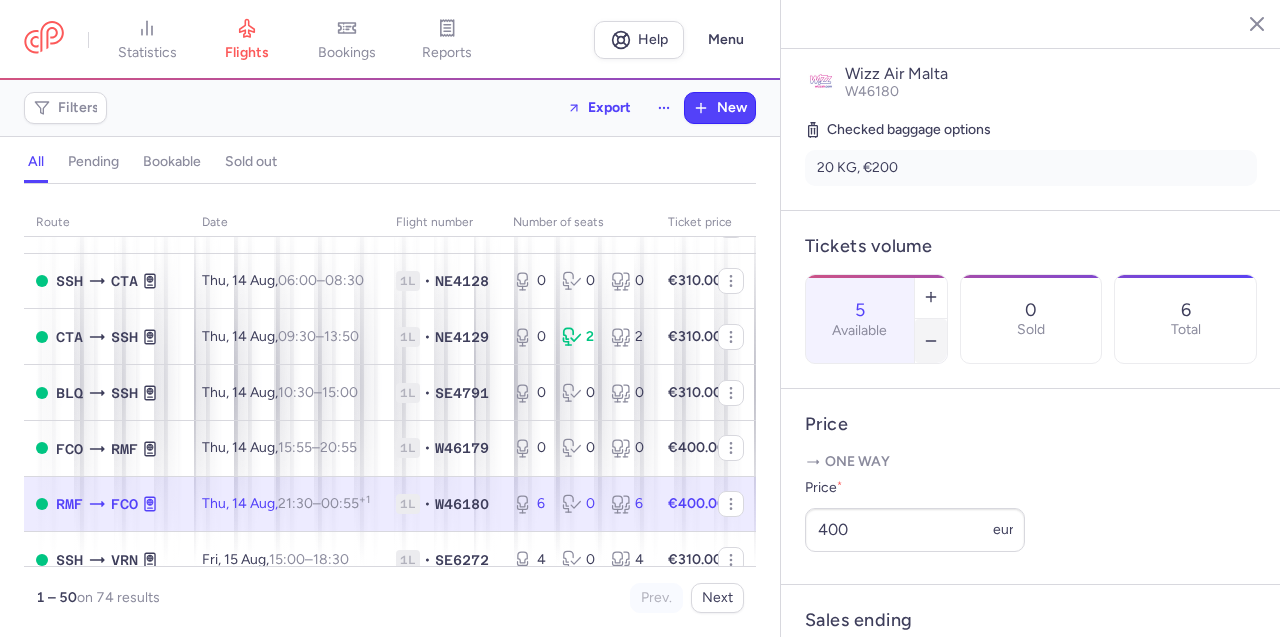click 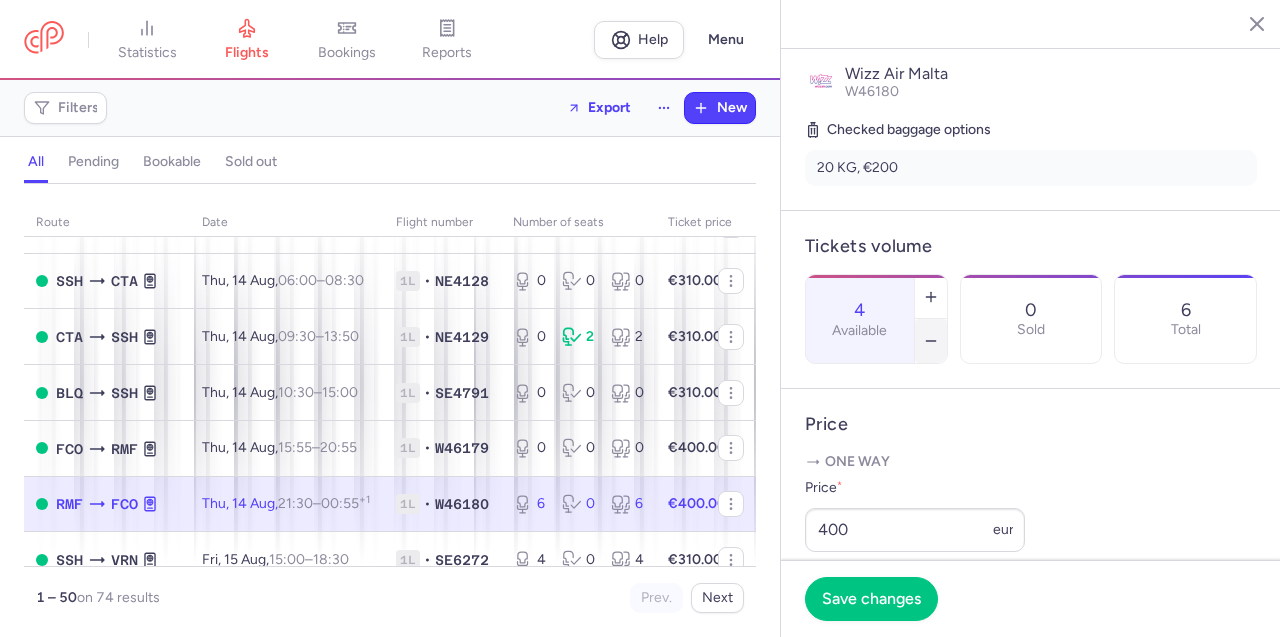 click at bounding box center (931, 341) 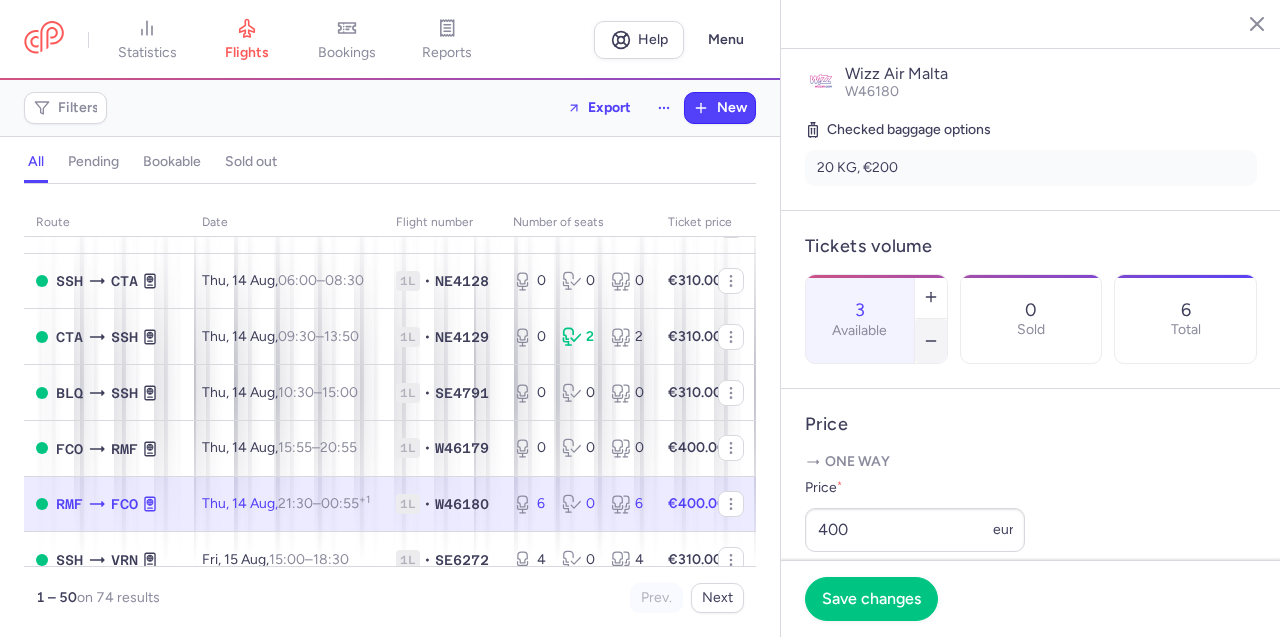 click at bounding box center (931, 341) 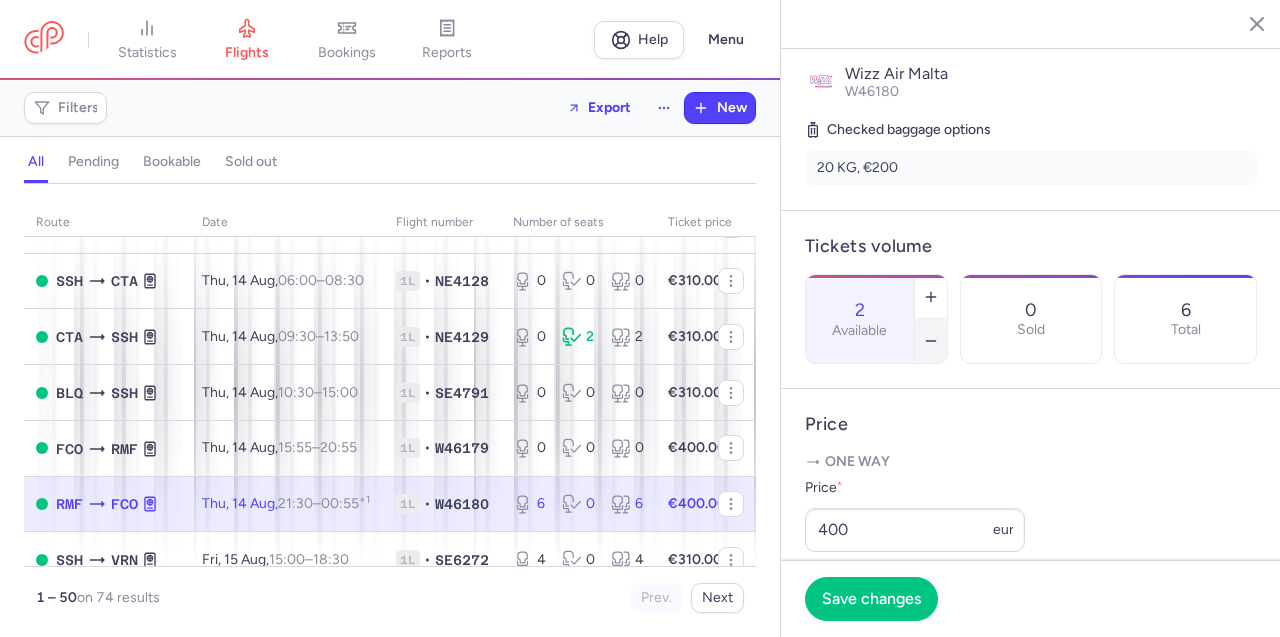 click at bounding box center [931, 341] 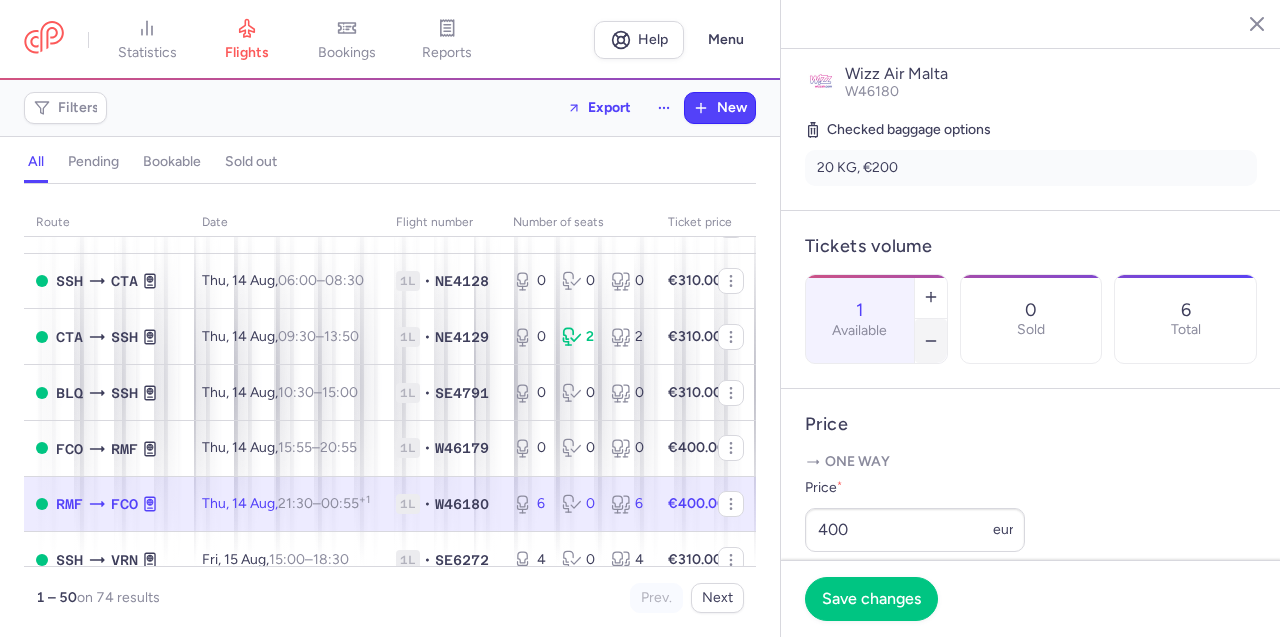 click 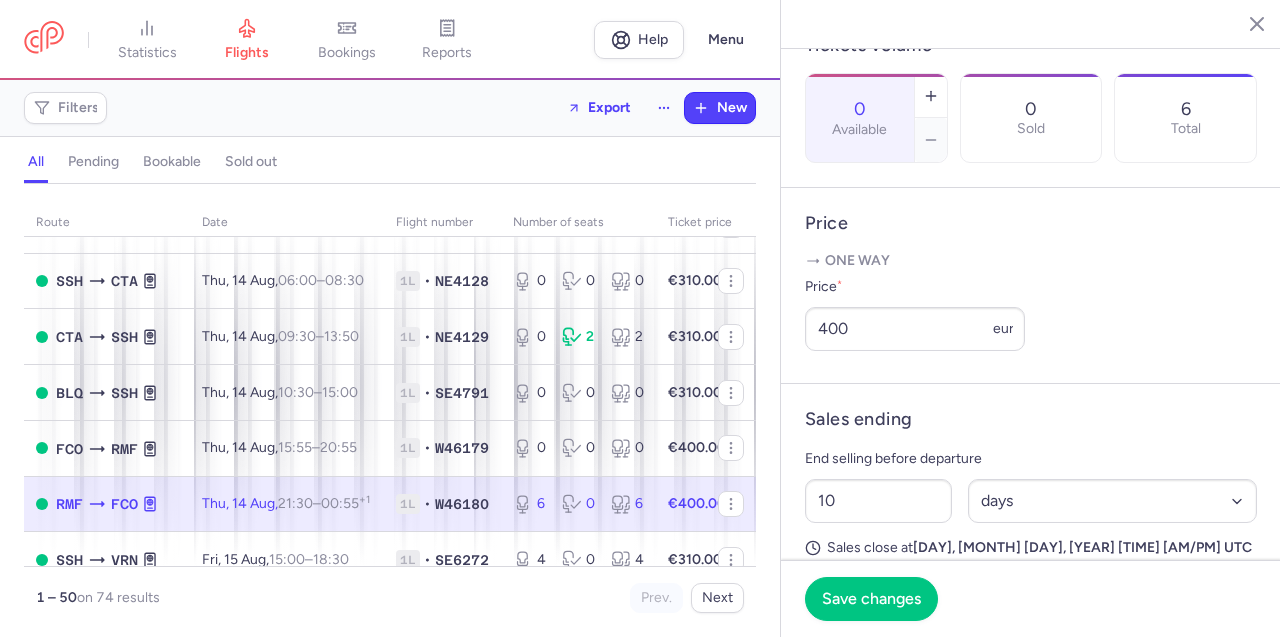 scroll, scrollTop: 593, scrollLeft: 0, axis: vertical 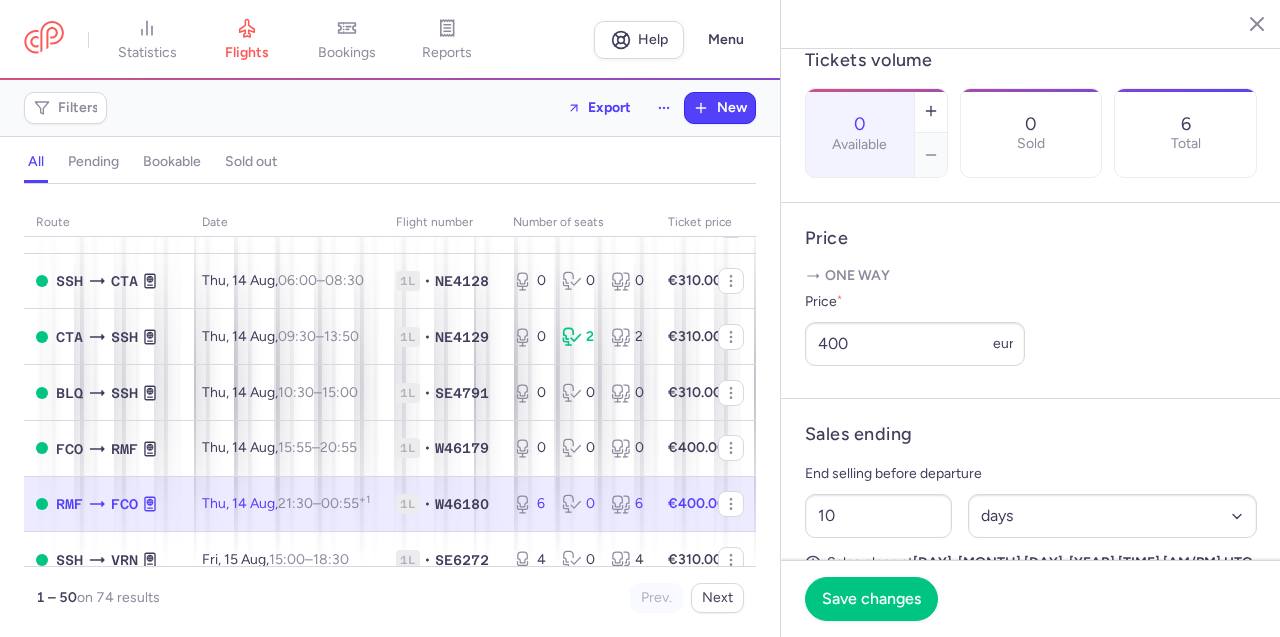 click on "Save changes" at bounding box center (871, 599) 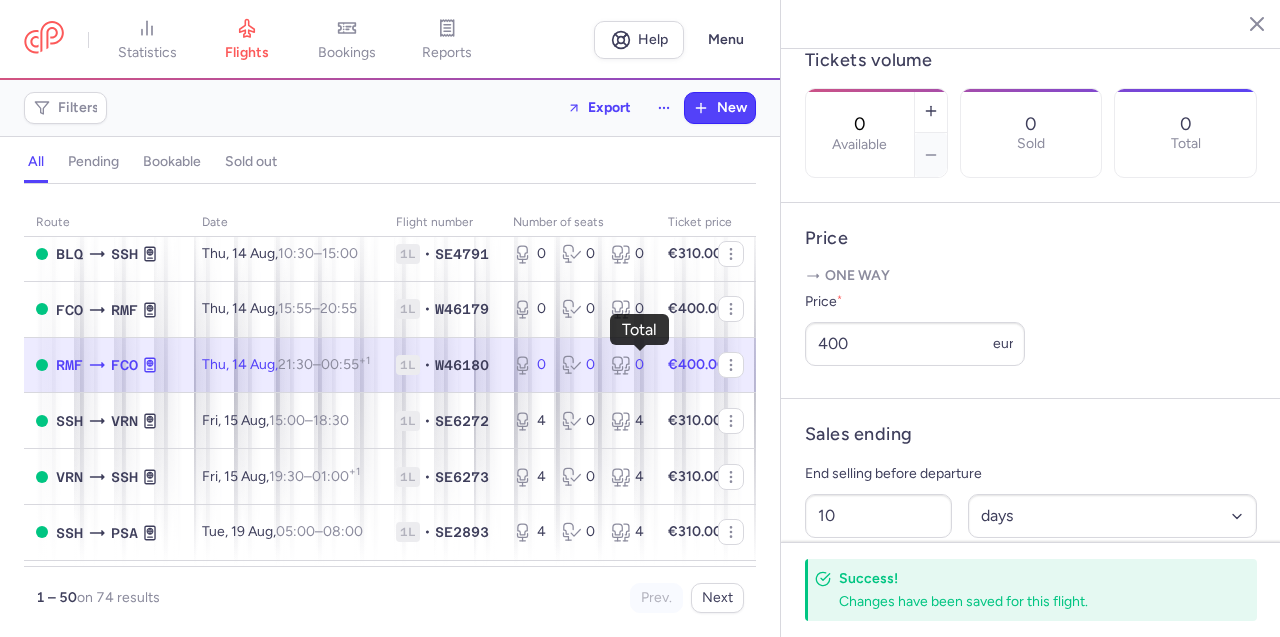 scroll, scrollTop: 1004, scrollLeft: 0, axis: vertical 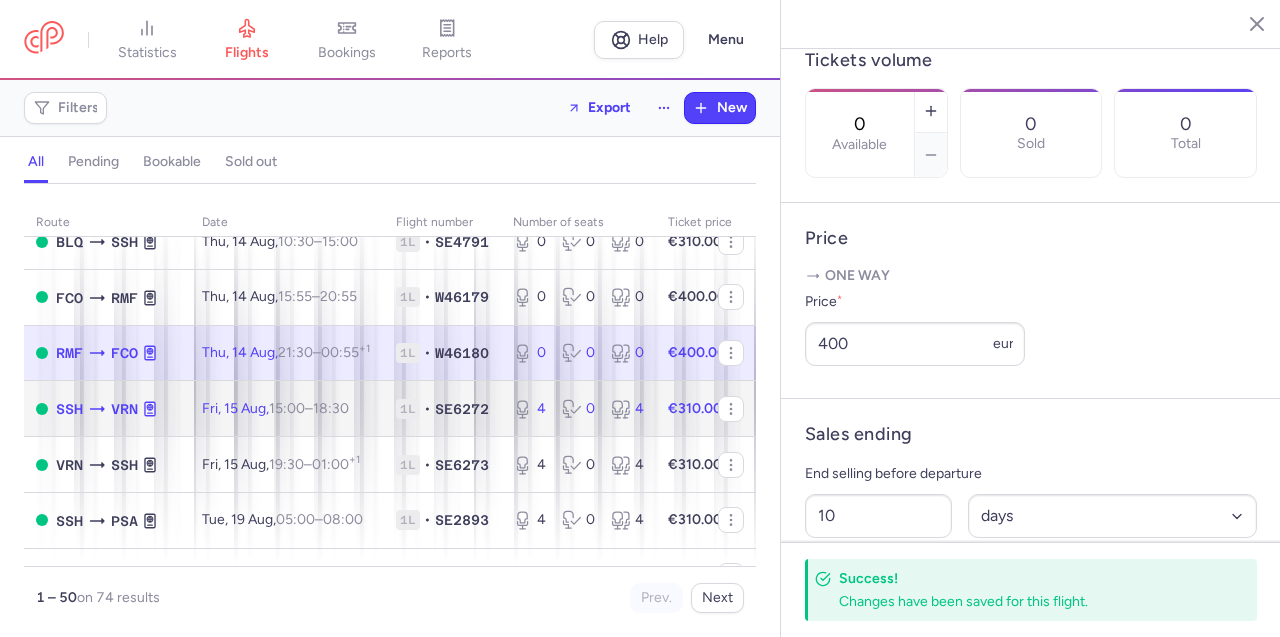click on "1L • SE6272" 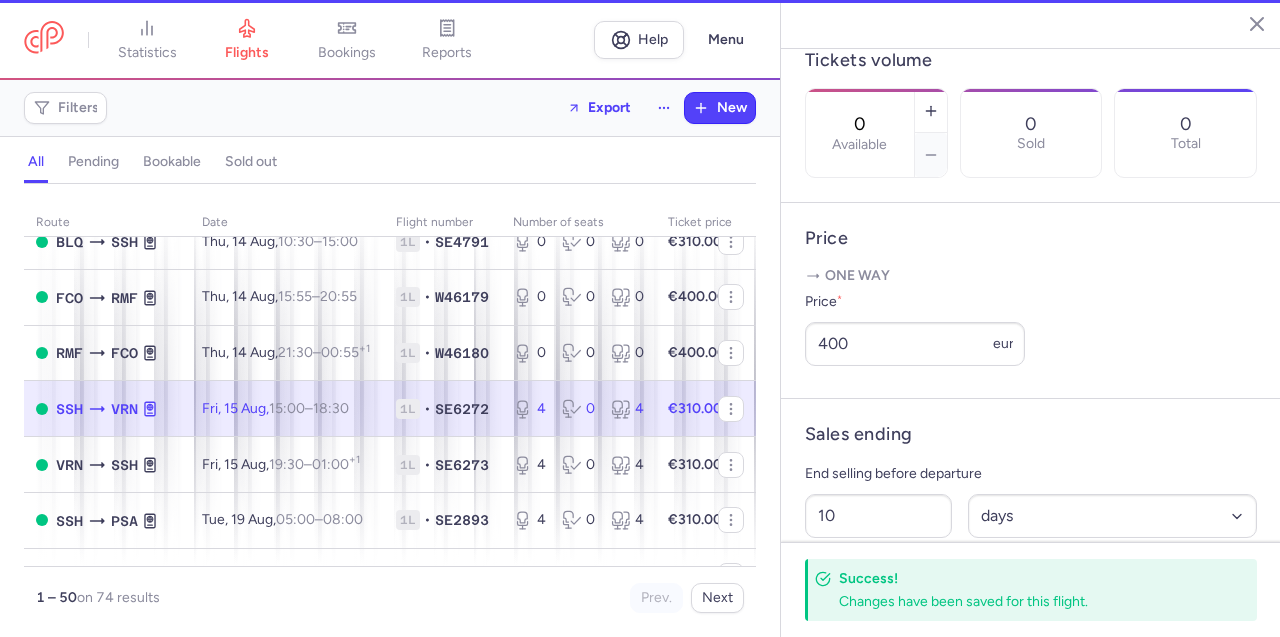 type on "4" 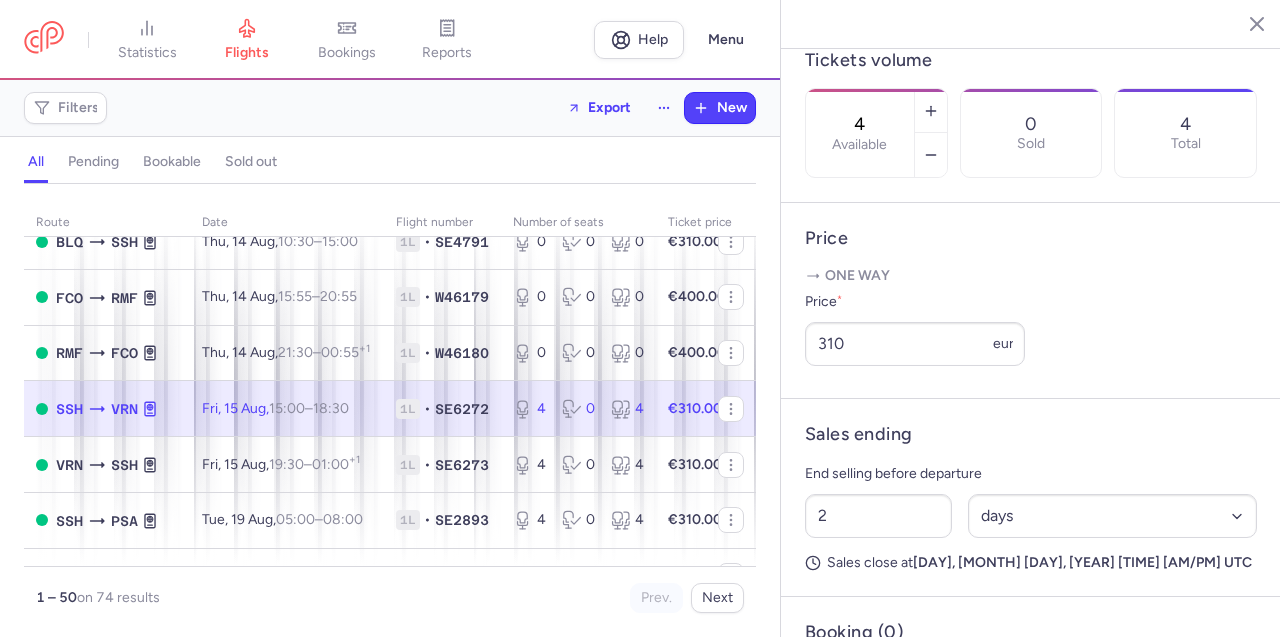 click at bounding box center [931, 155] 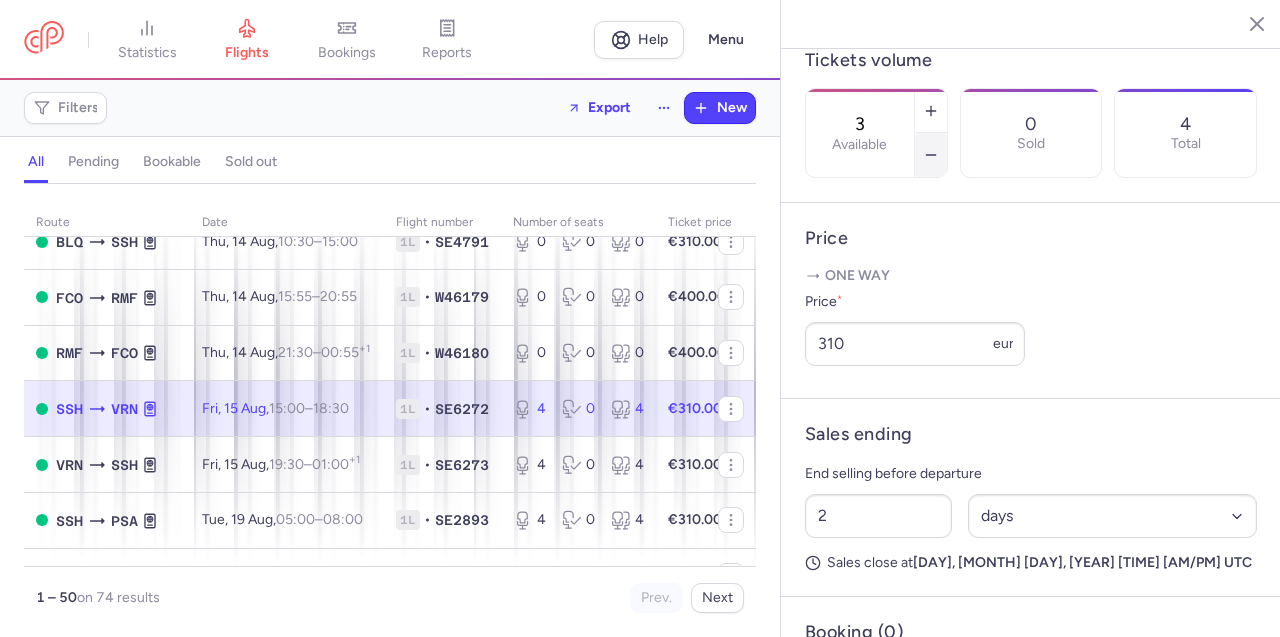 click at bounding box center (931, 155) 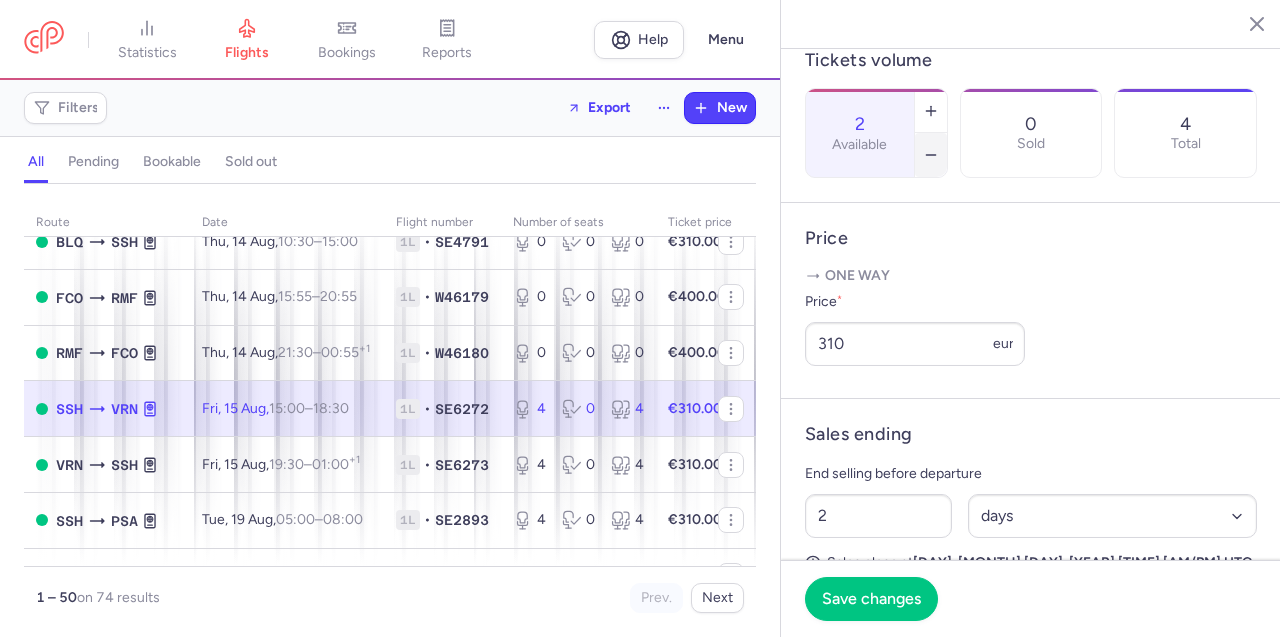 click at bounding box center (931, 155) 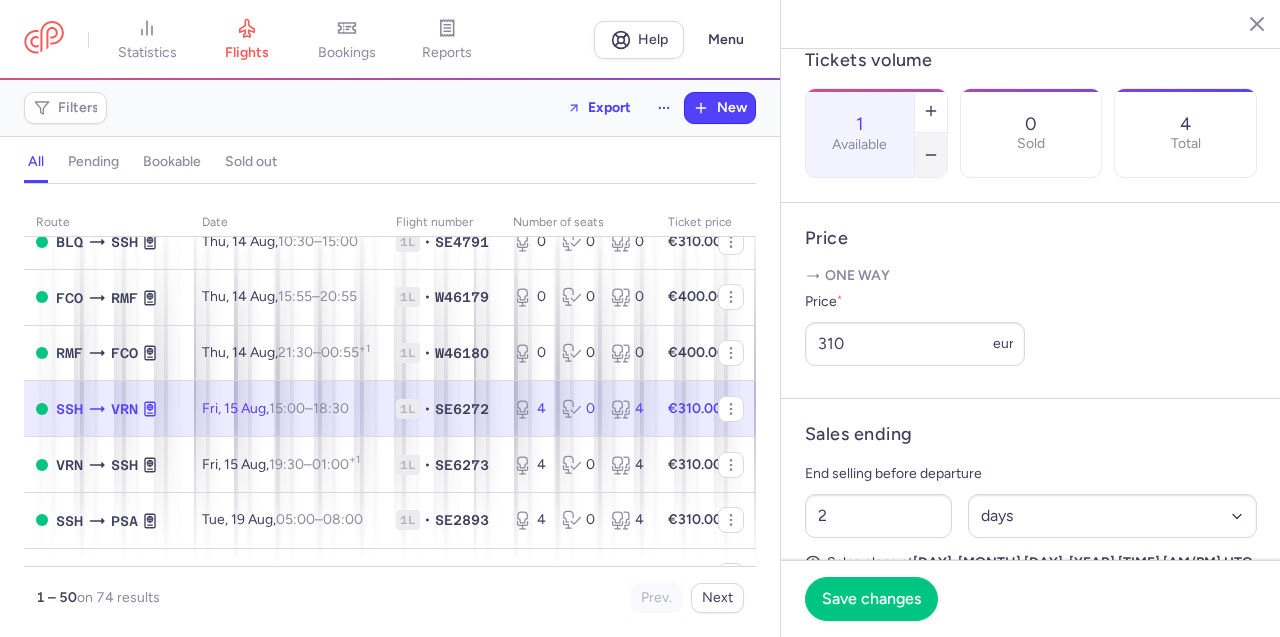 click at bounding box center [931, 155] 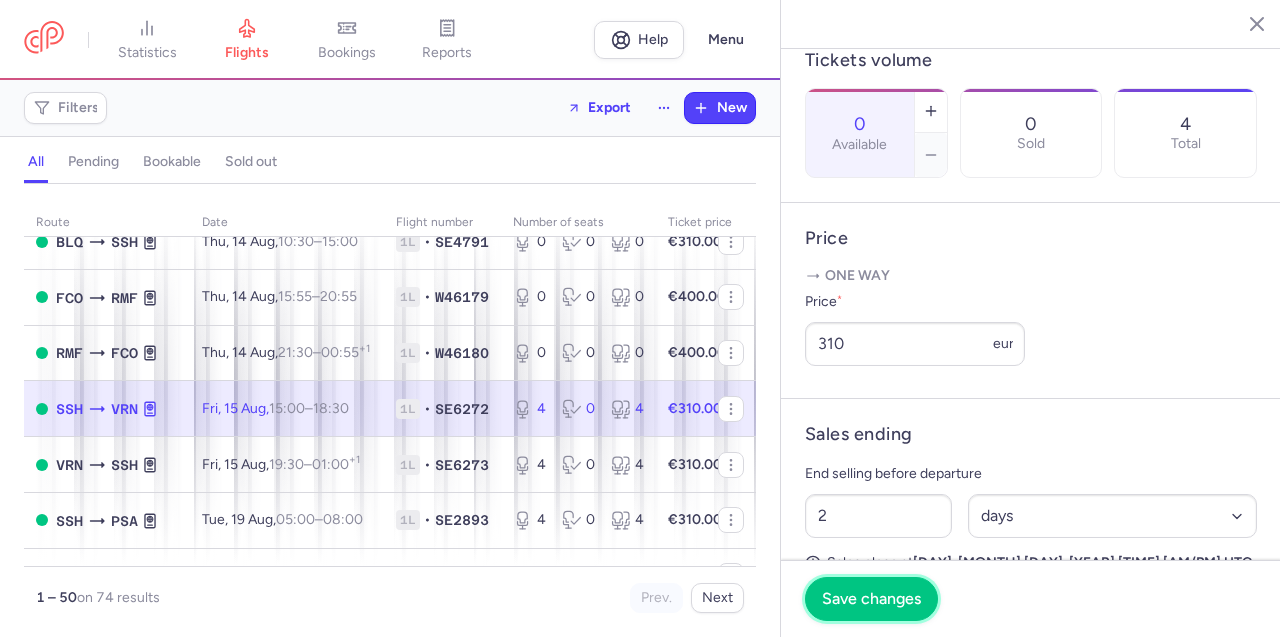 click on "Save changes" at bounding box center [871, 599] 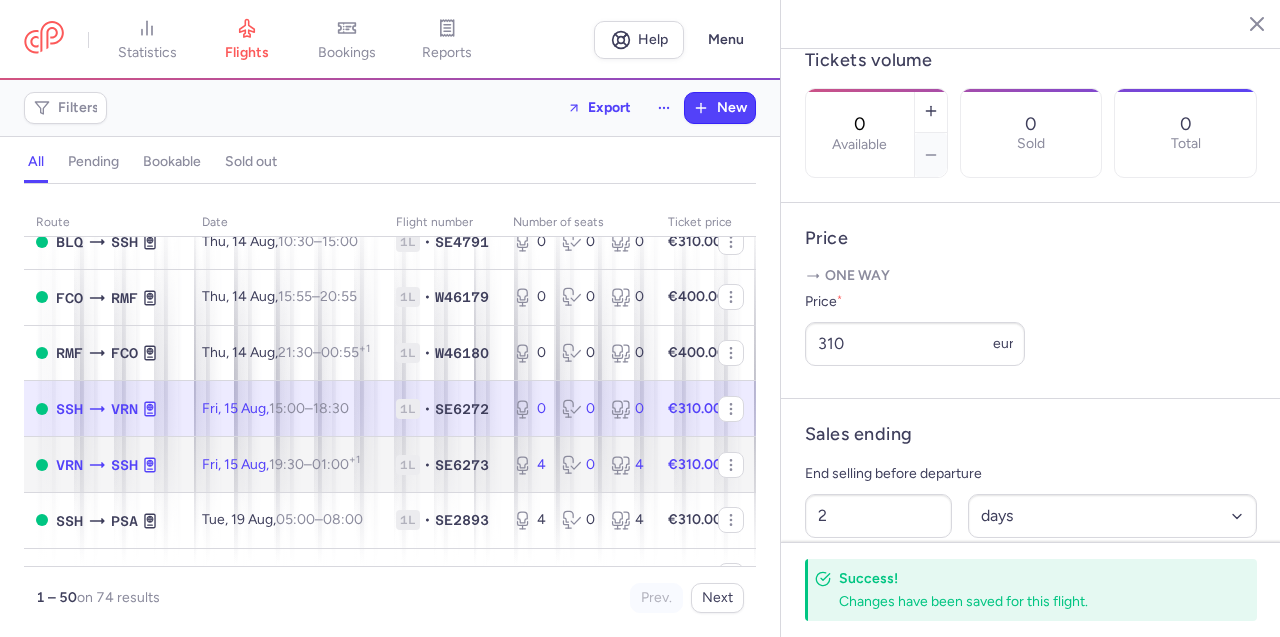 click on "+1" at bounding box center [354, 459] 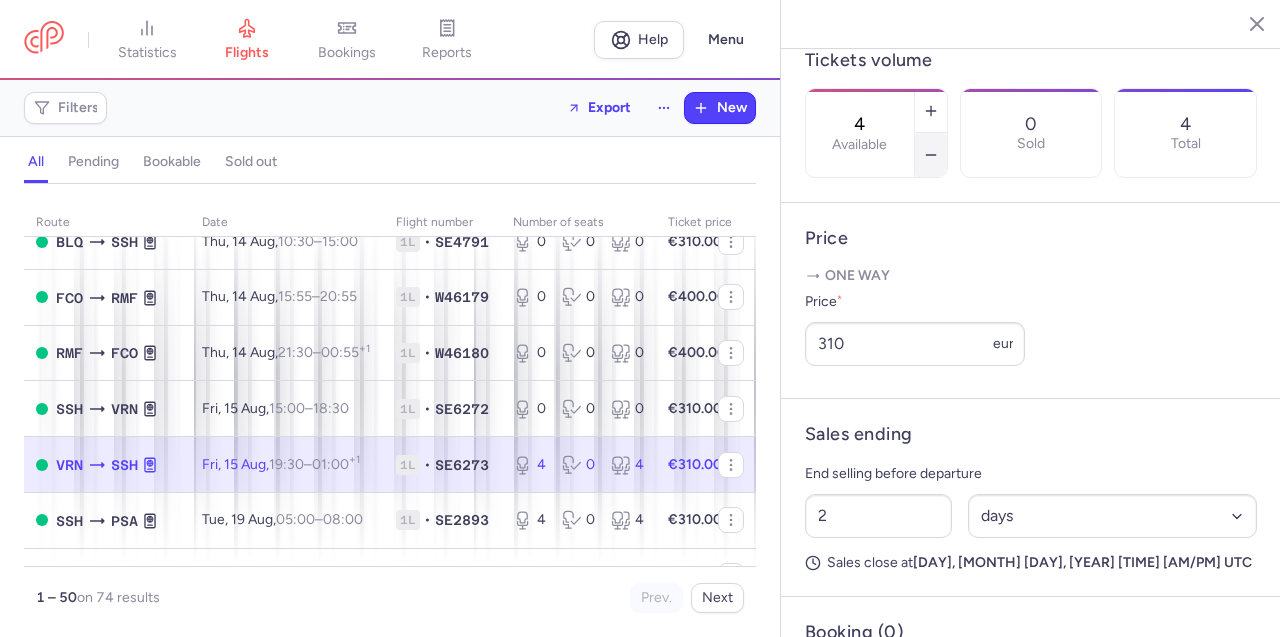 click at bounding box center [931, 155] 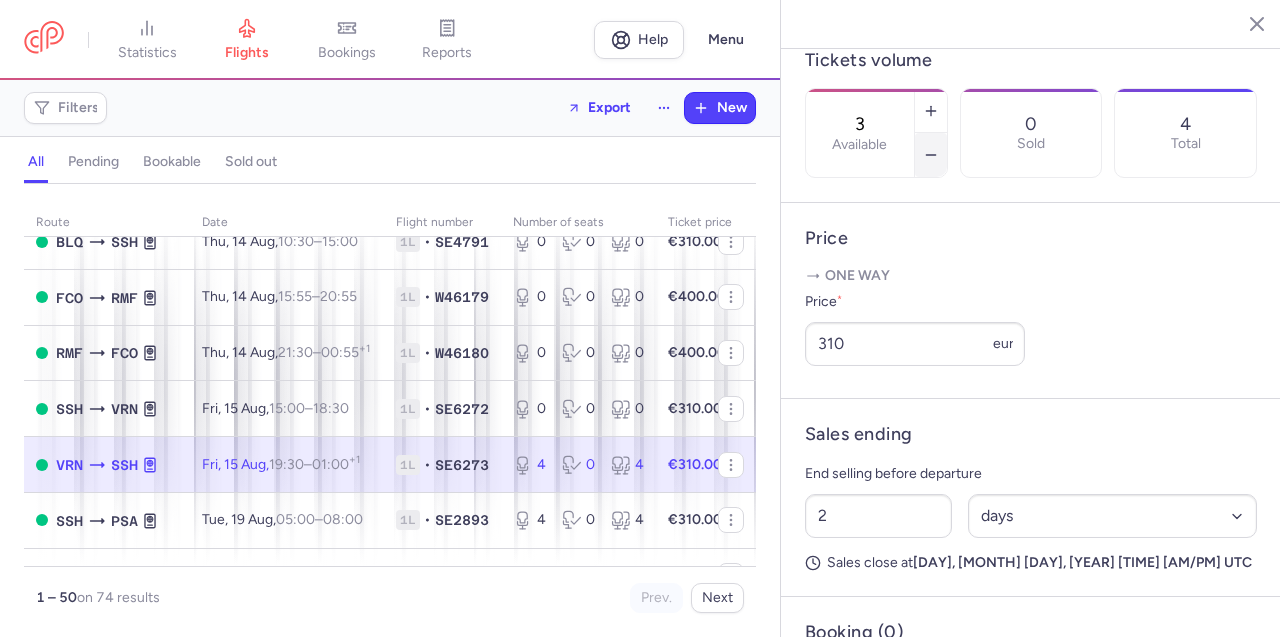 click 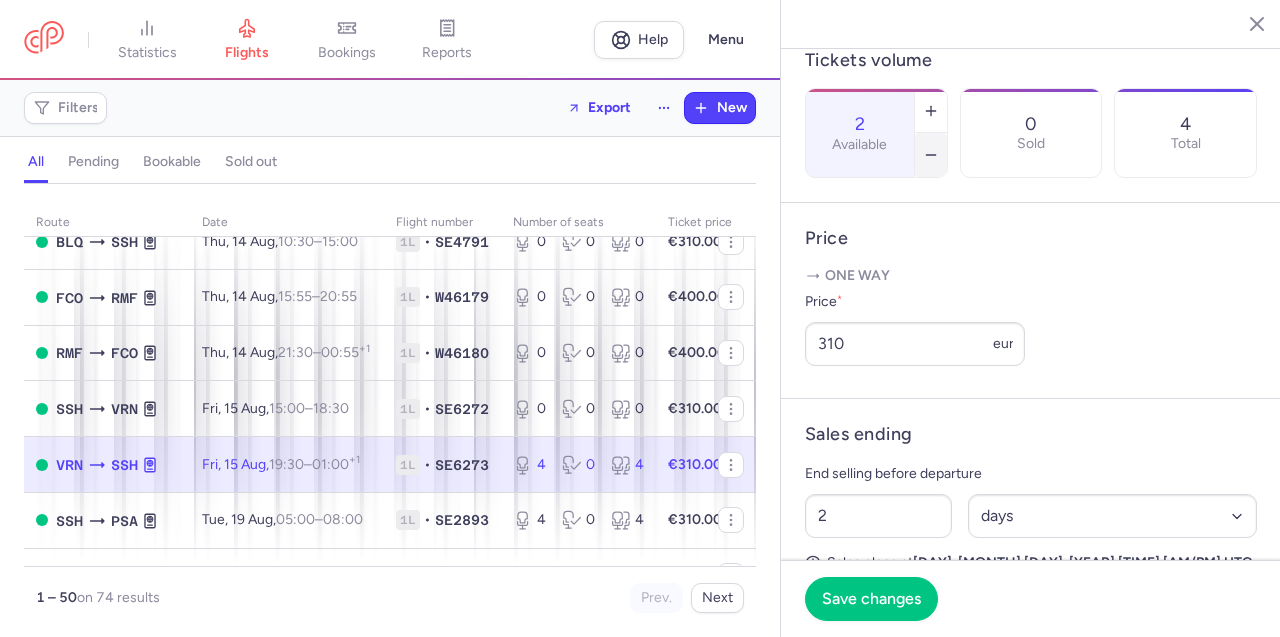 click at bounding box center [931, 155] 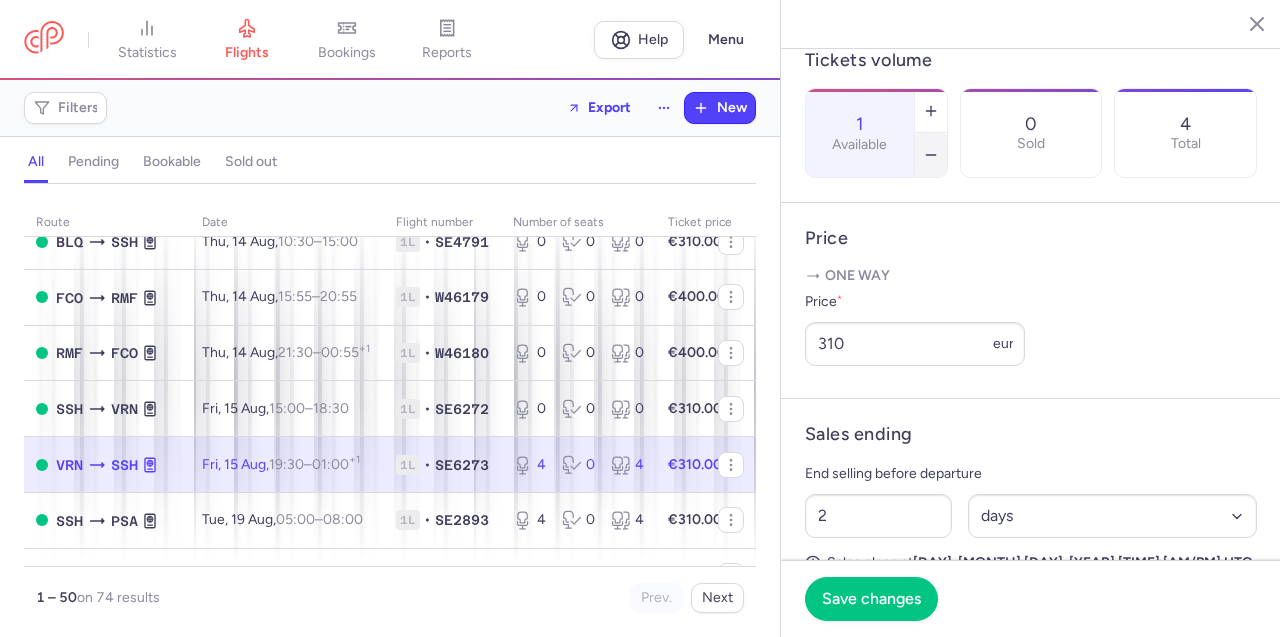 click at bounding box center (931, 155) 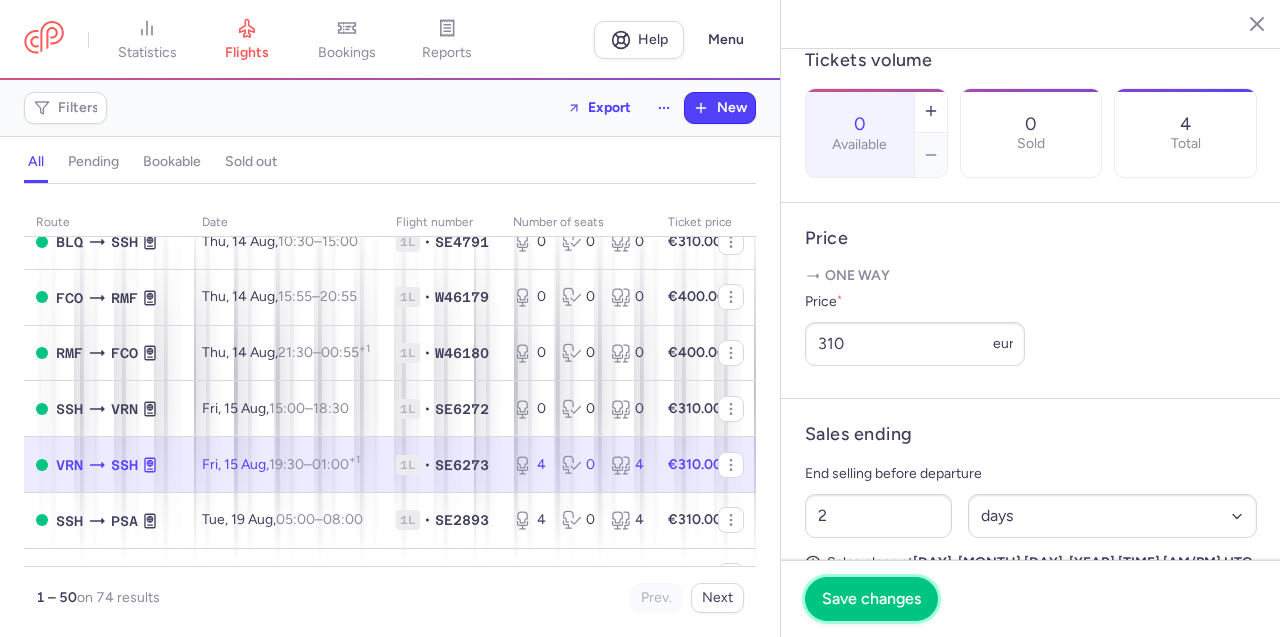 click on "Save changes" at bounding box center (871, 599) 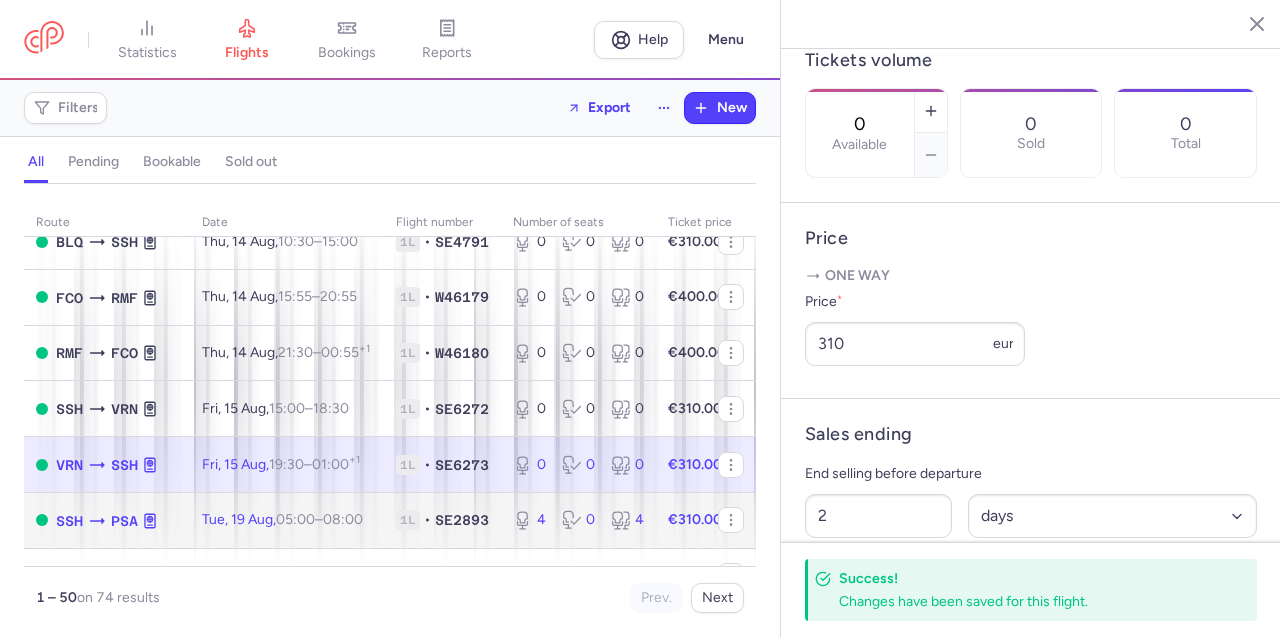 click on "08:00  +0" at bounding box center (343, 519) 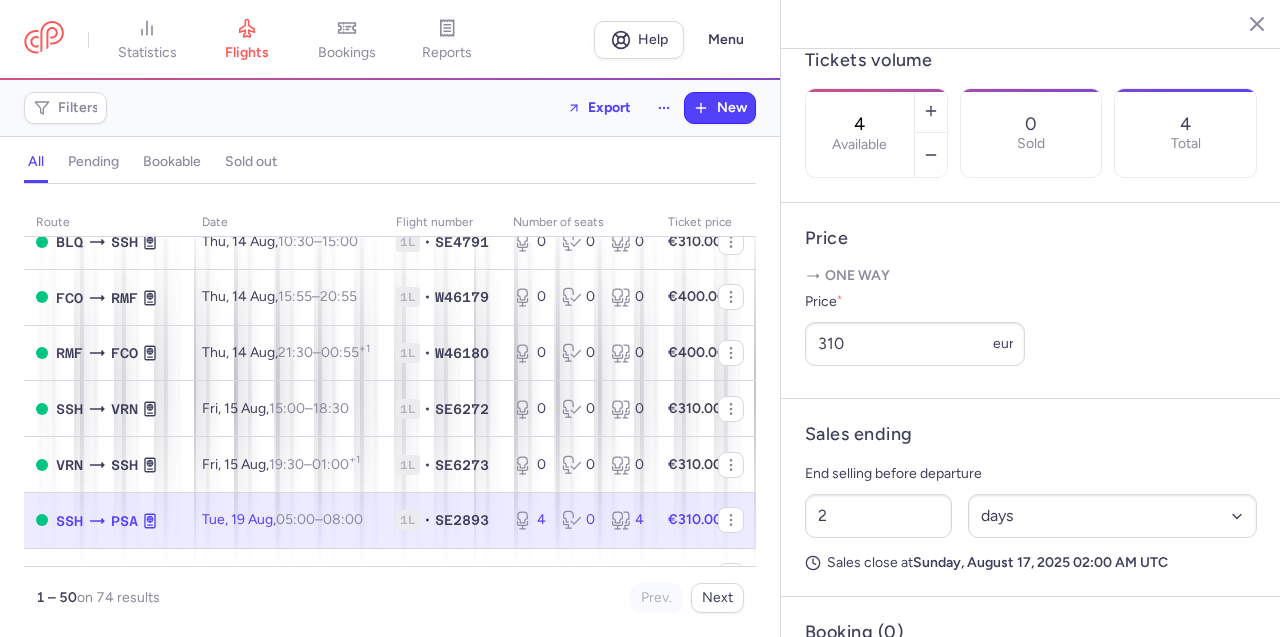 click 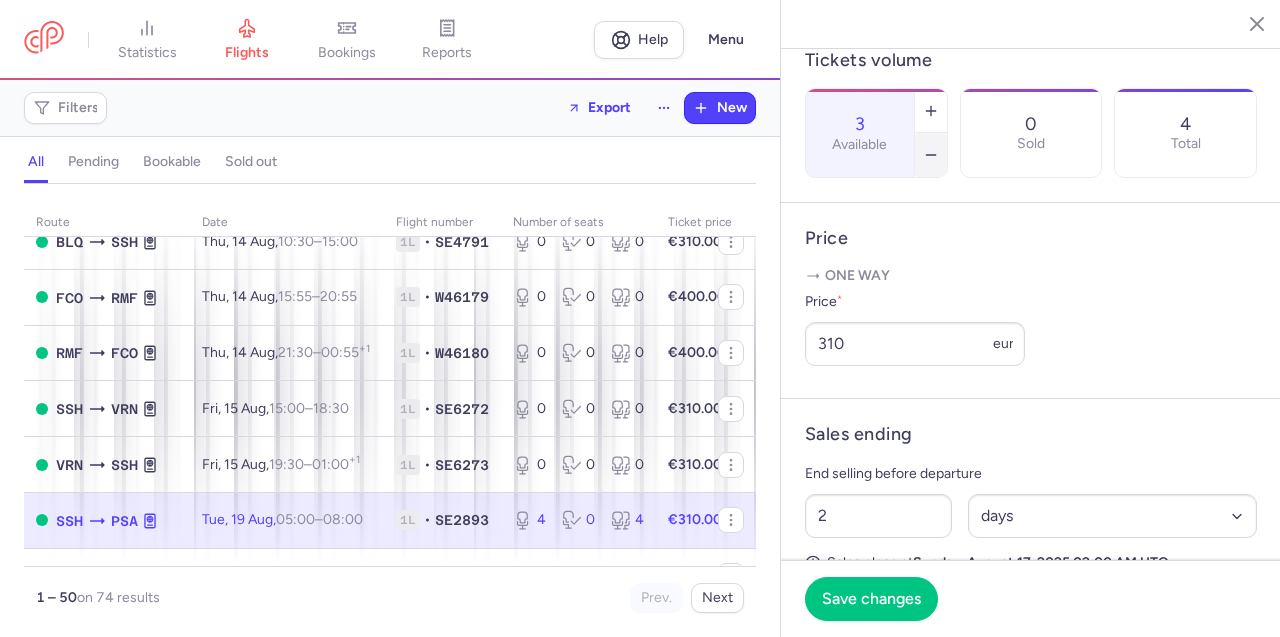 click 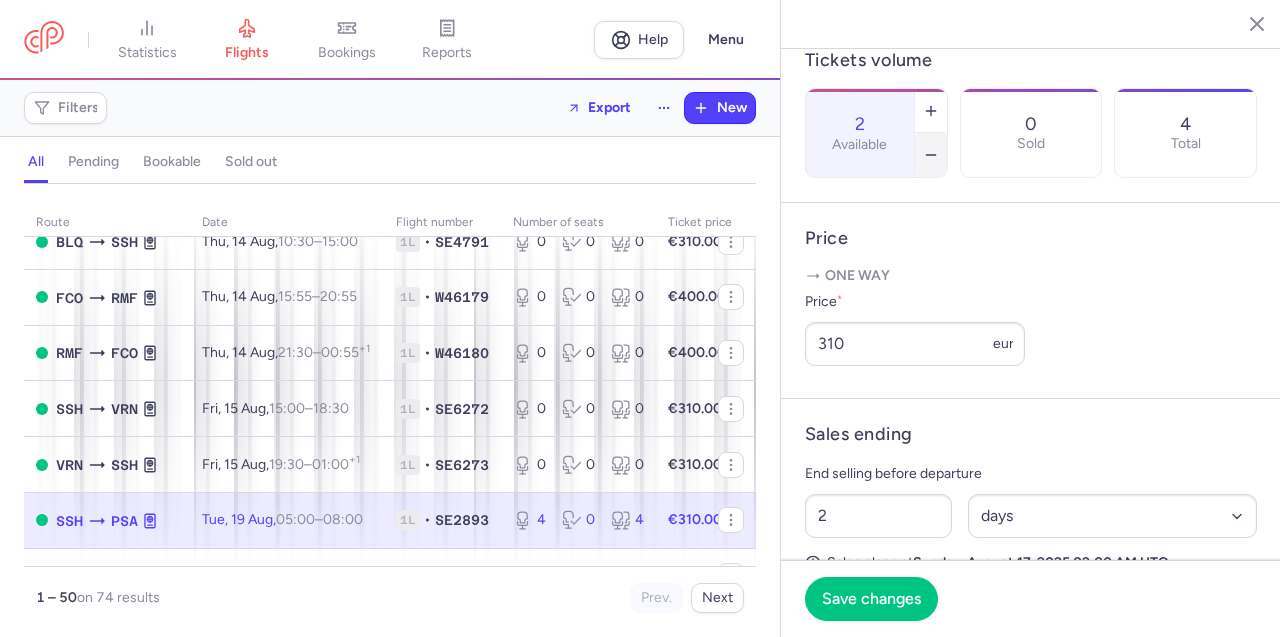 click 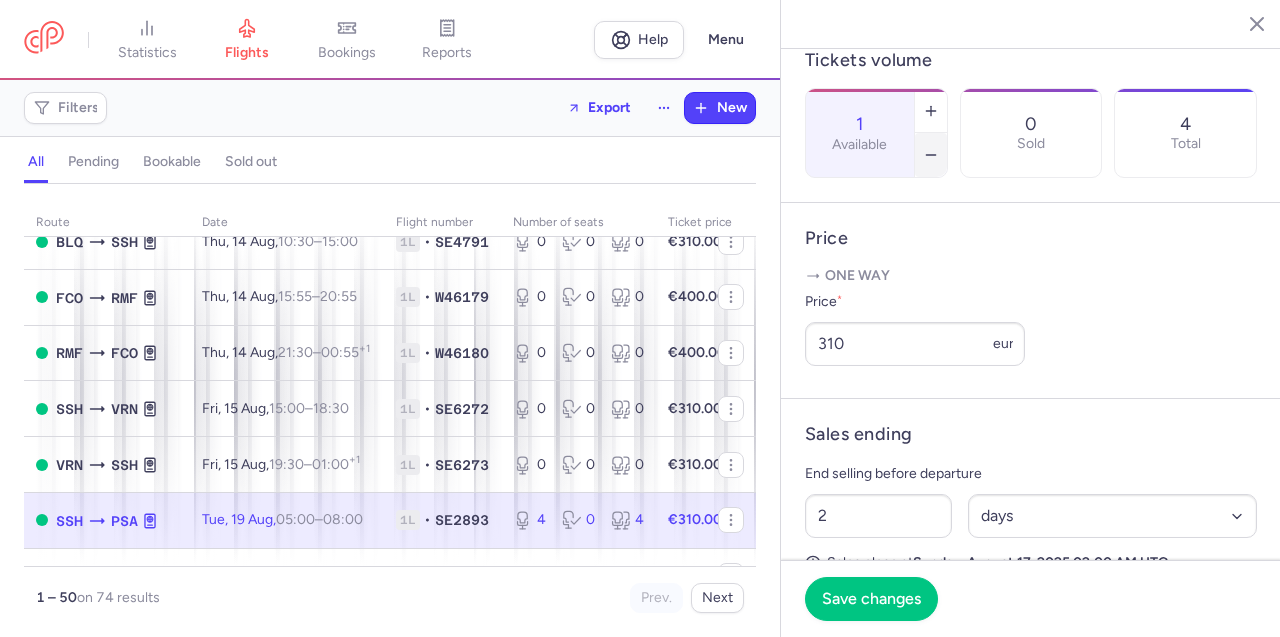 click at bounding box center [931, 155] 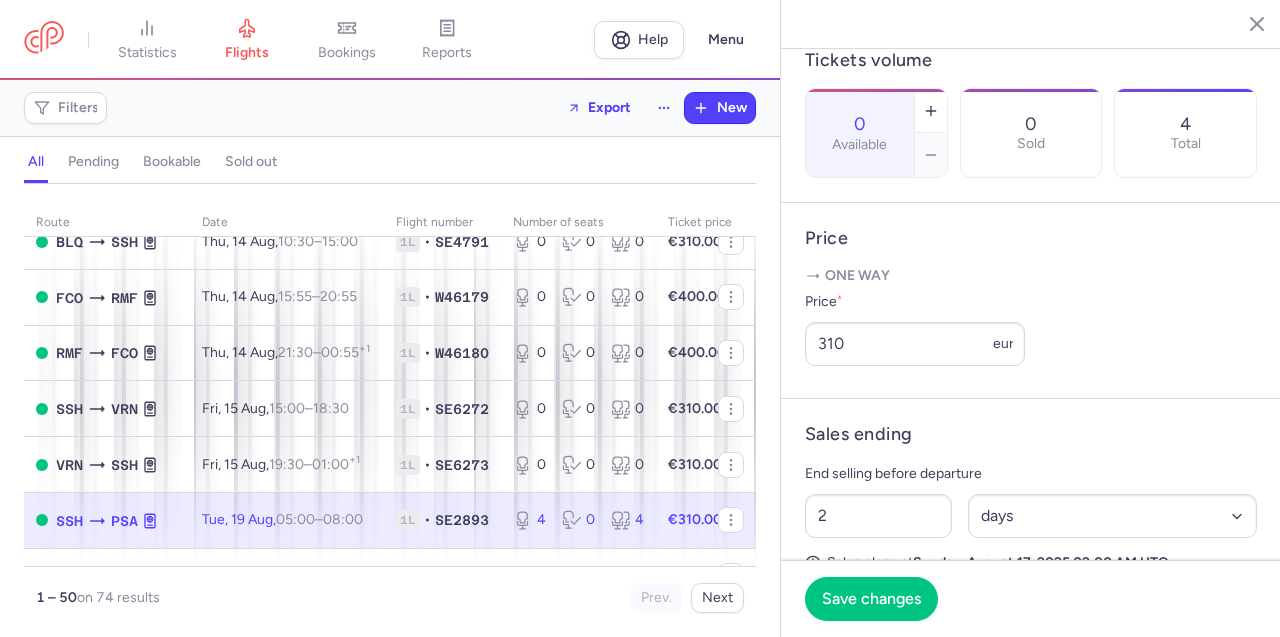 click on "Save changes" at bounding box center (871, 599) 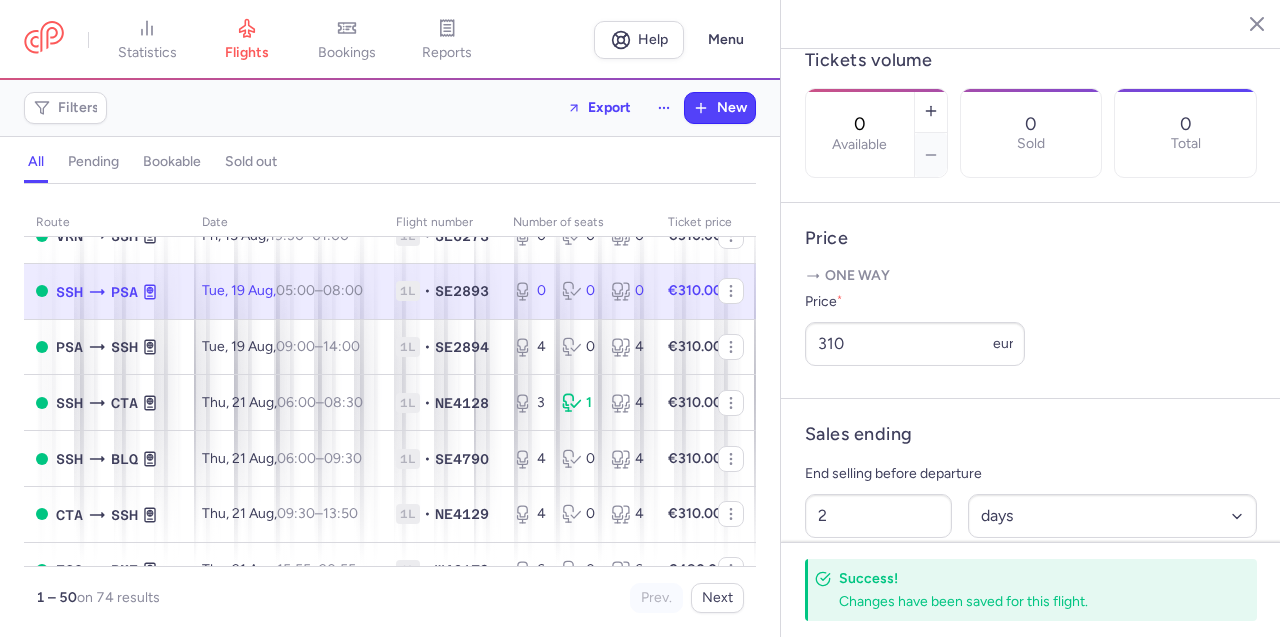 scroll, scrollTop: 1236, scrollLeft: 0, axis: vertical 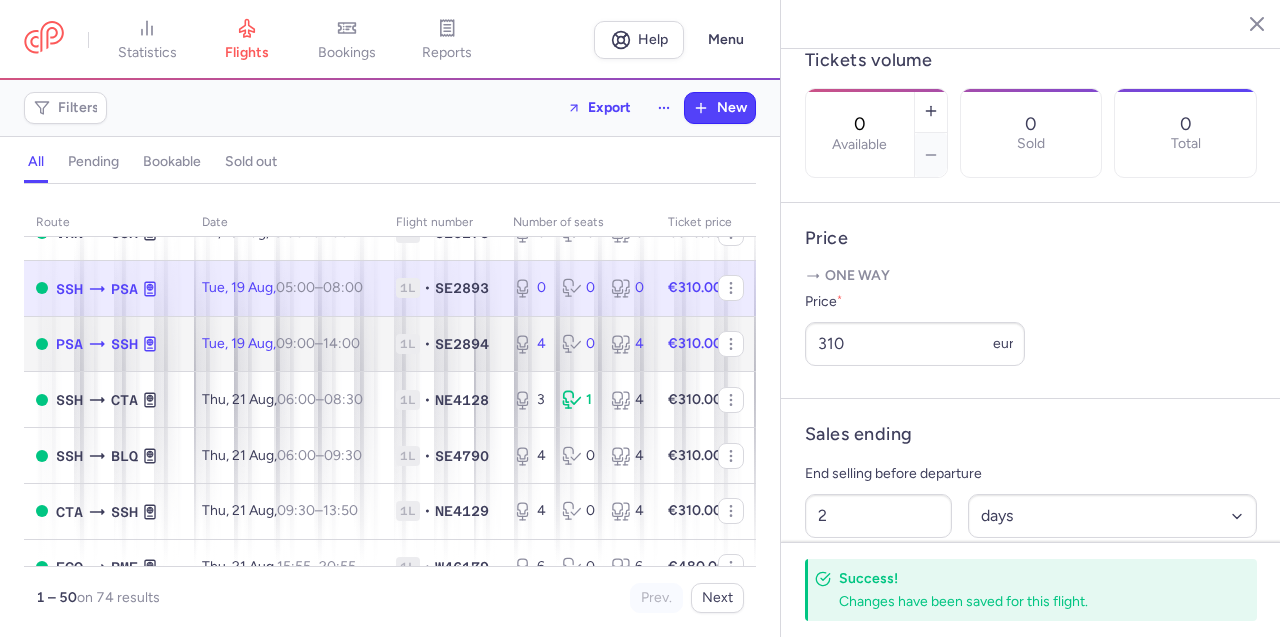 click on "14:00  +0" at bounding box center (341, 343) 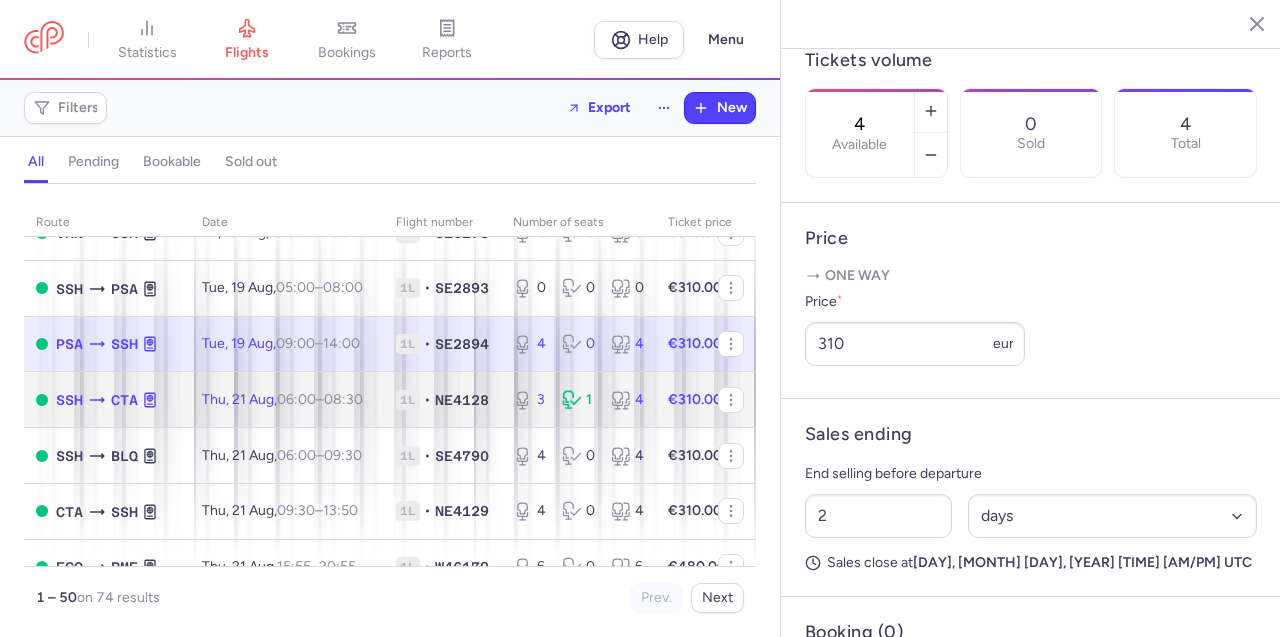 click on "06:00" at bounding box center [296, 399] 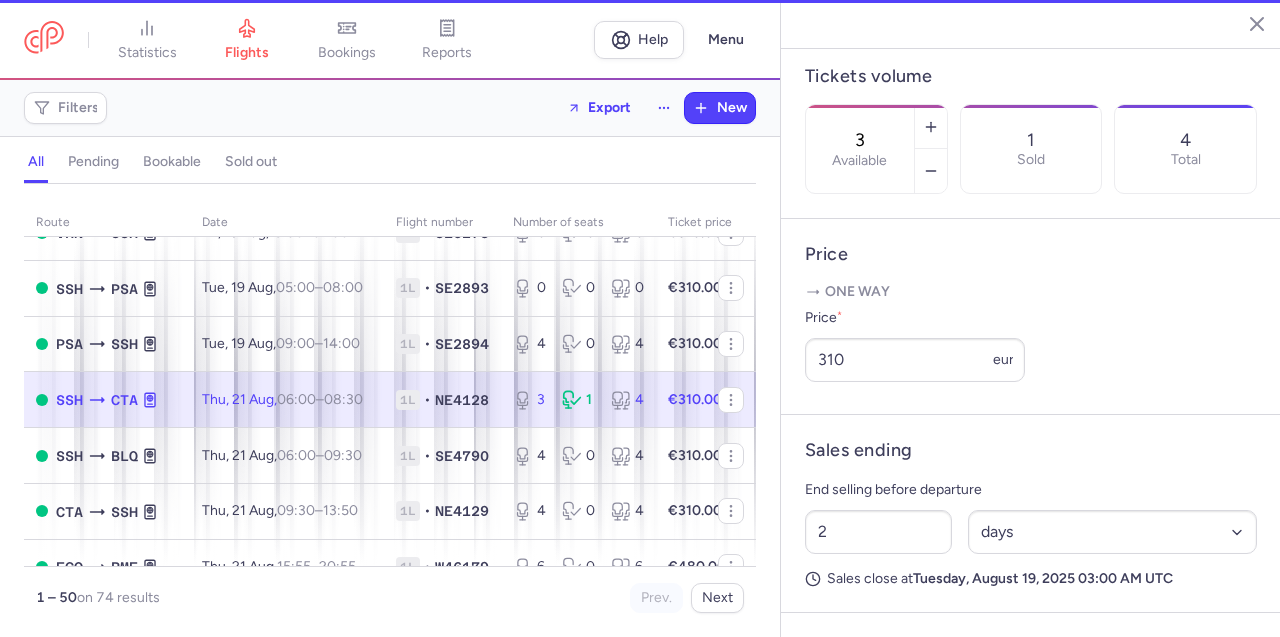 scroll, scrollTop: 609, scrollLeft: 0, axis: vertical 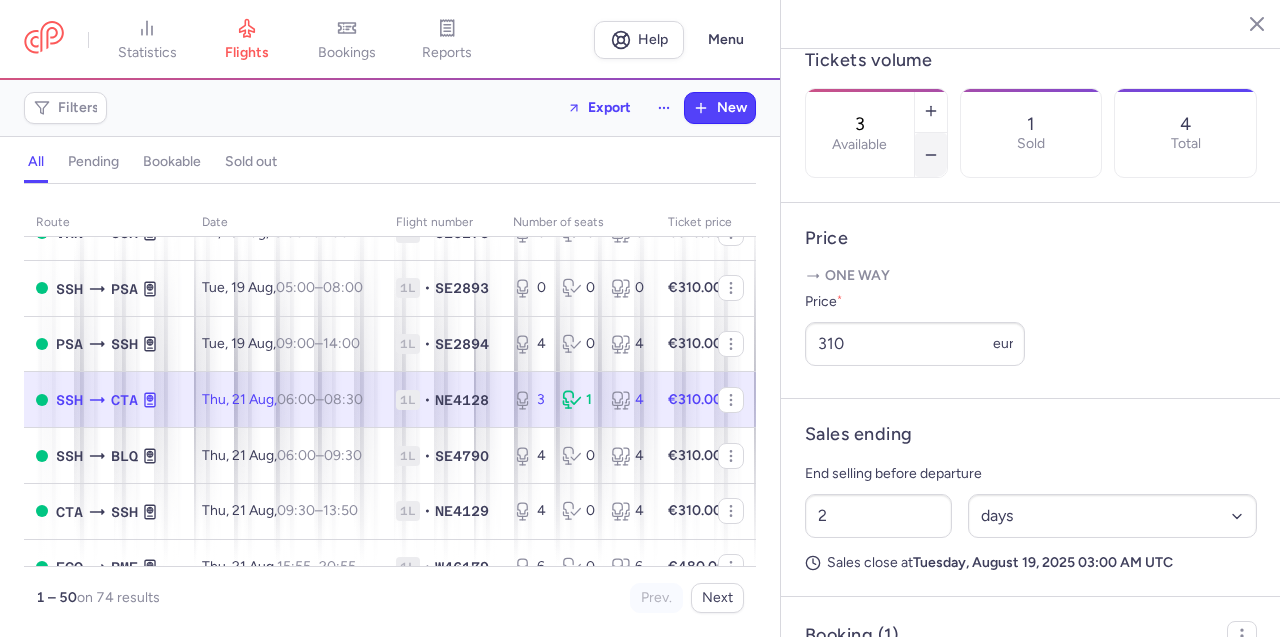 click at bounding box center [931, 155] 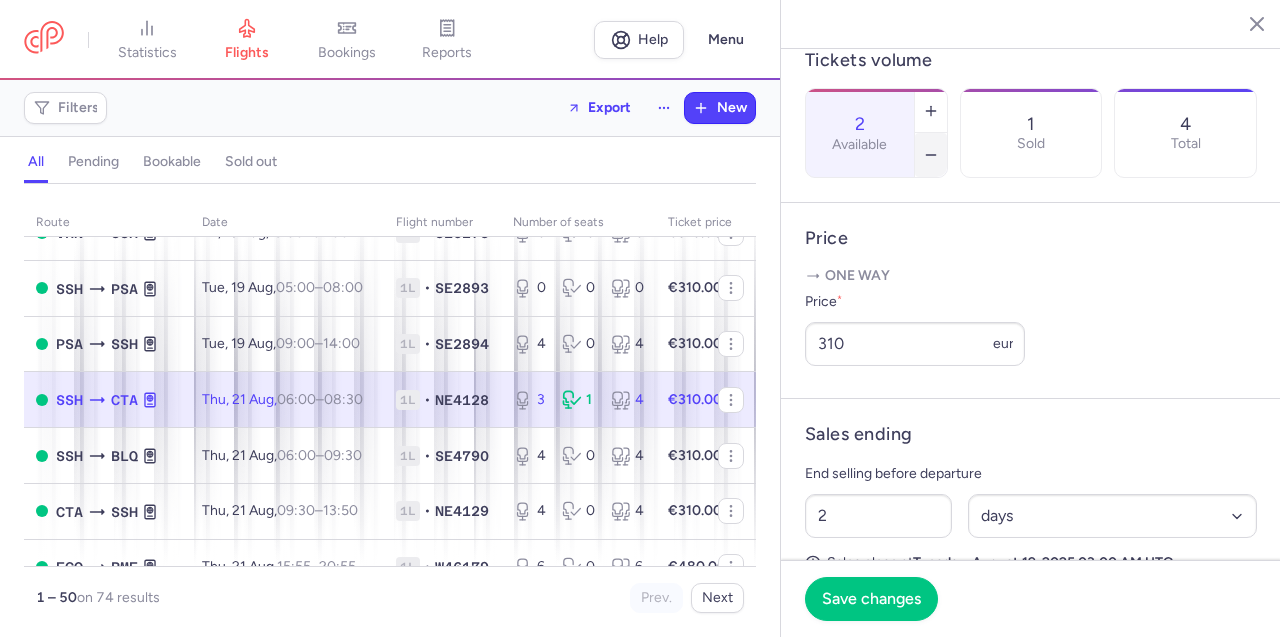click at bounding box center [931, 155] 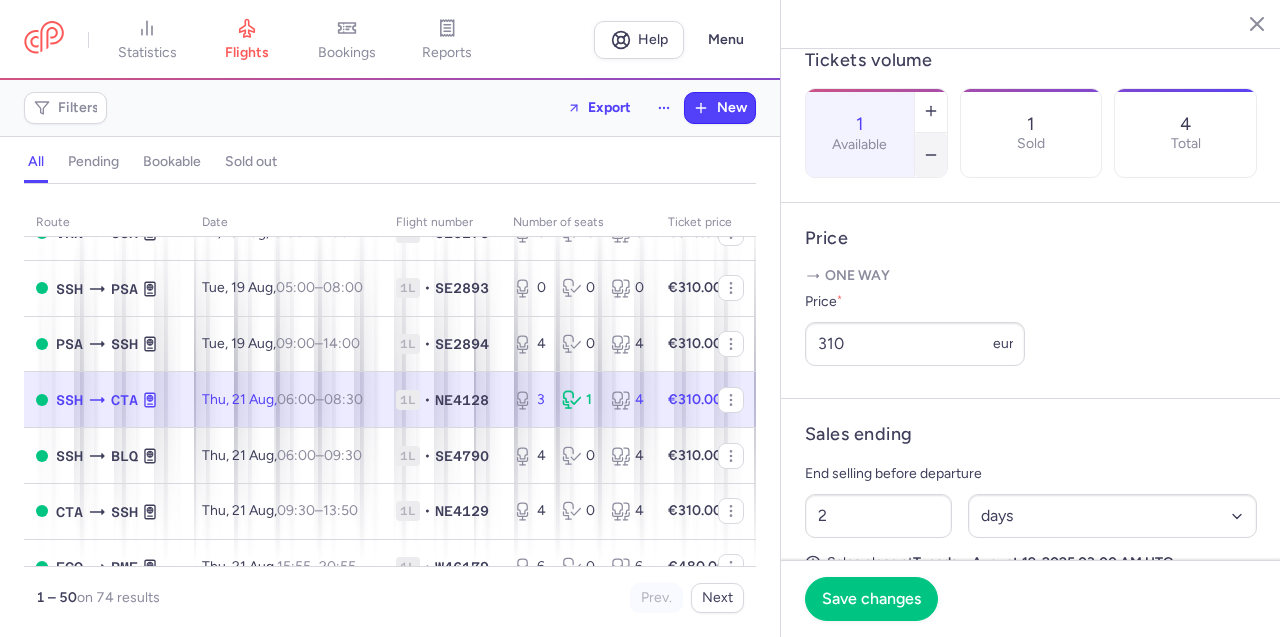 click at bounding box center [931, 155] 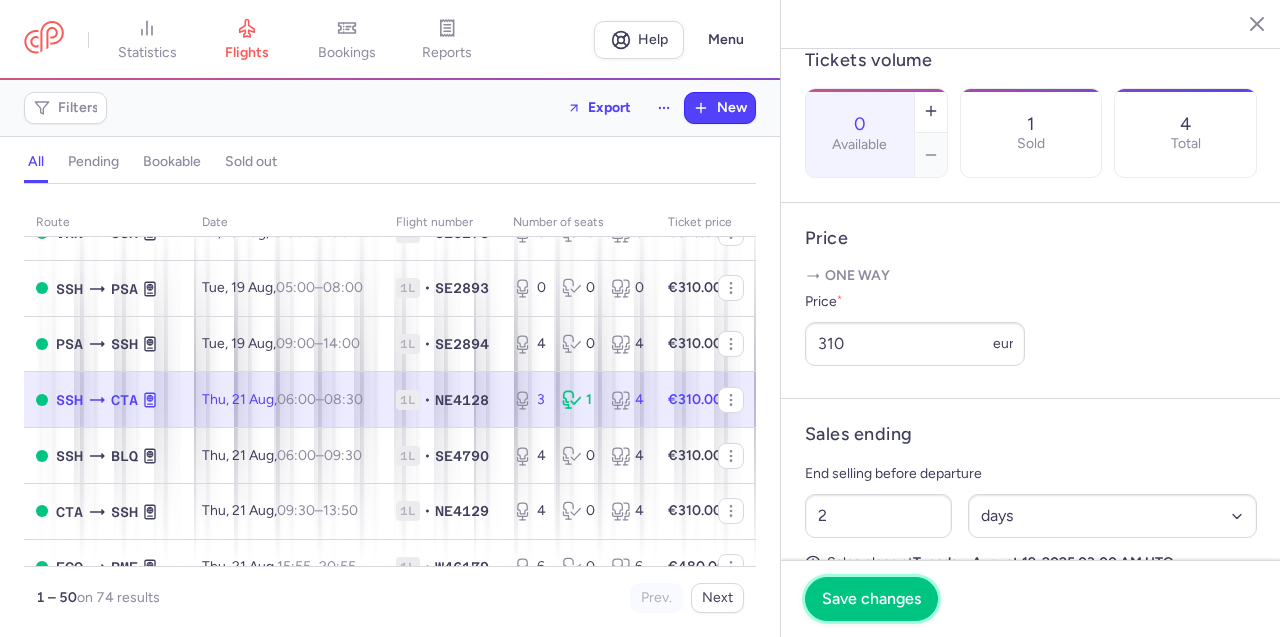 click on "Save changes" at bounding box center [871, 599] 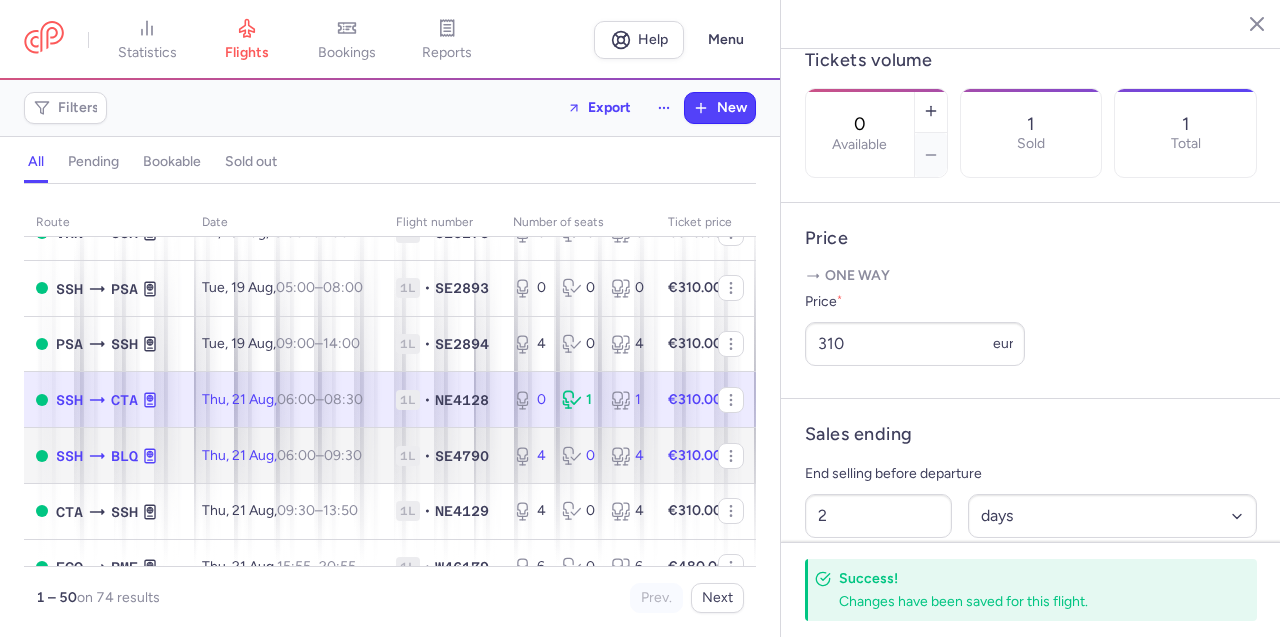 click on "Thu, [DATE]  06:00  –  09:30  +0" 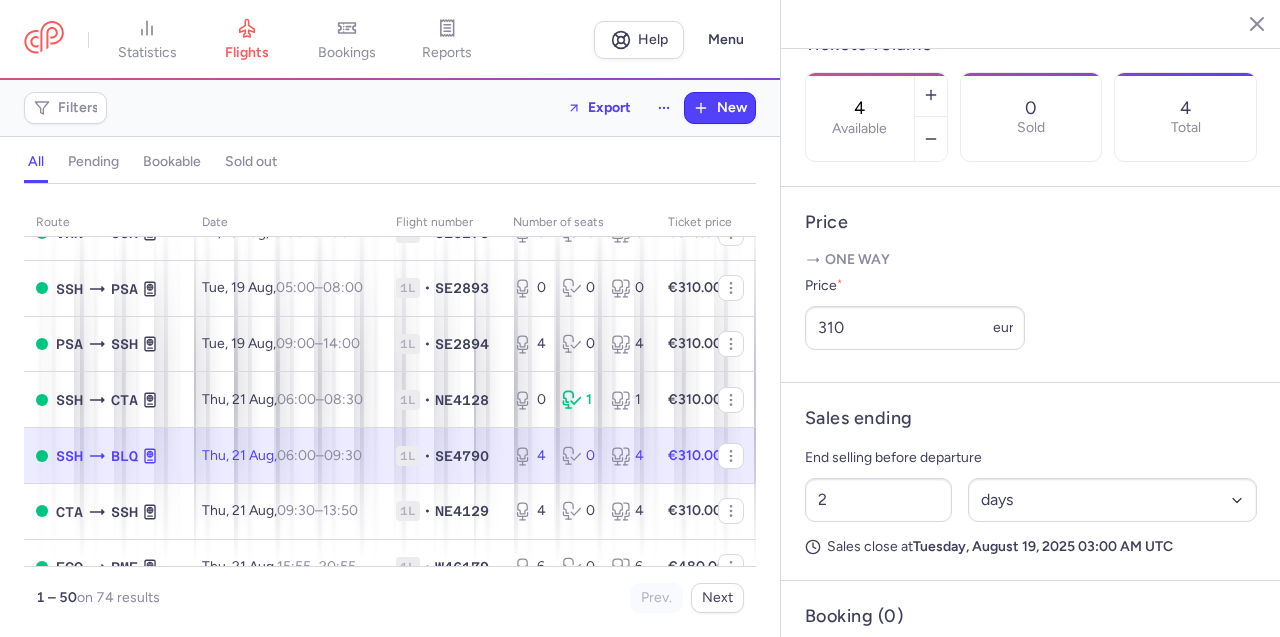 scroll, scrollTop: 593, scrollLeft: 0, axis: vertical 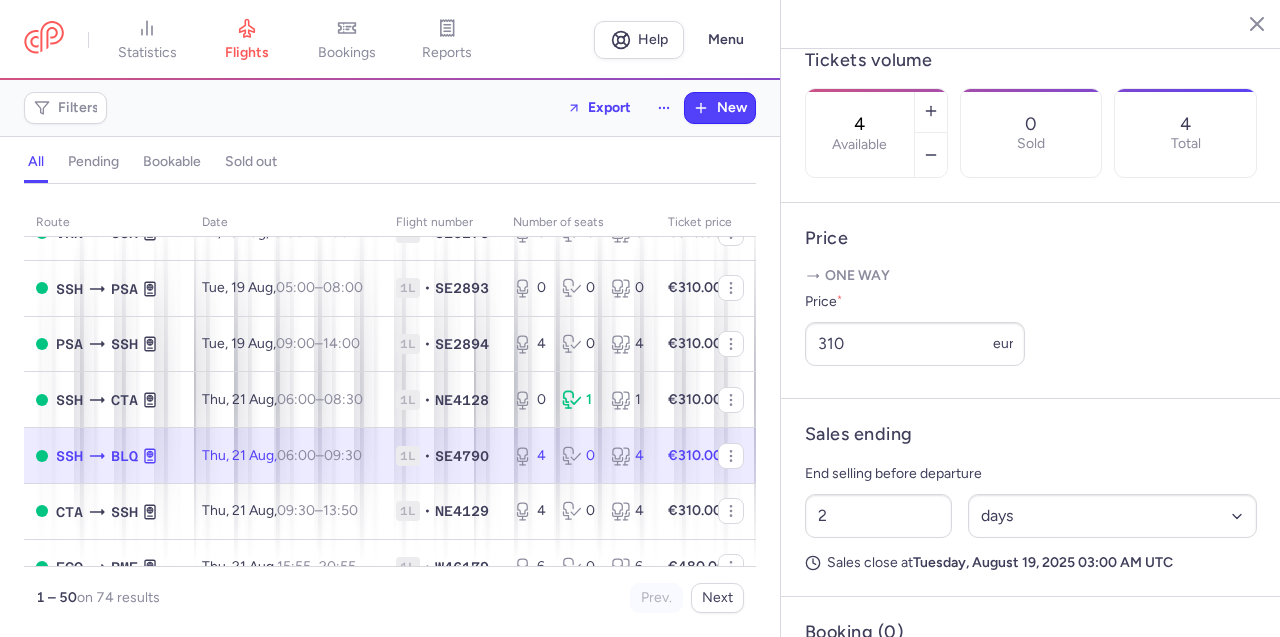 click on "SE4790" 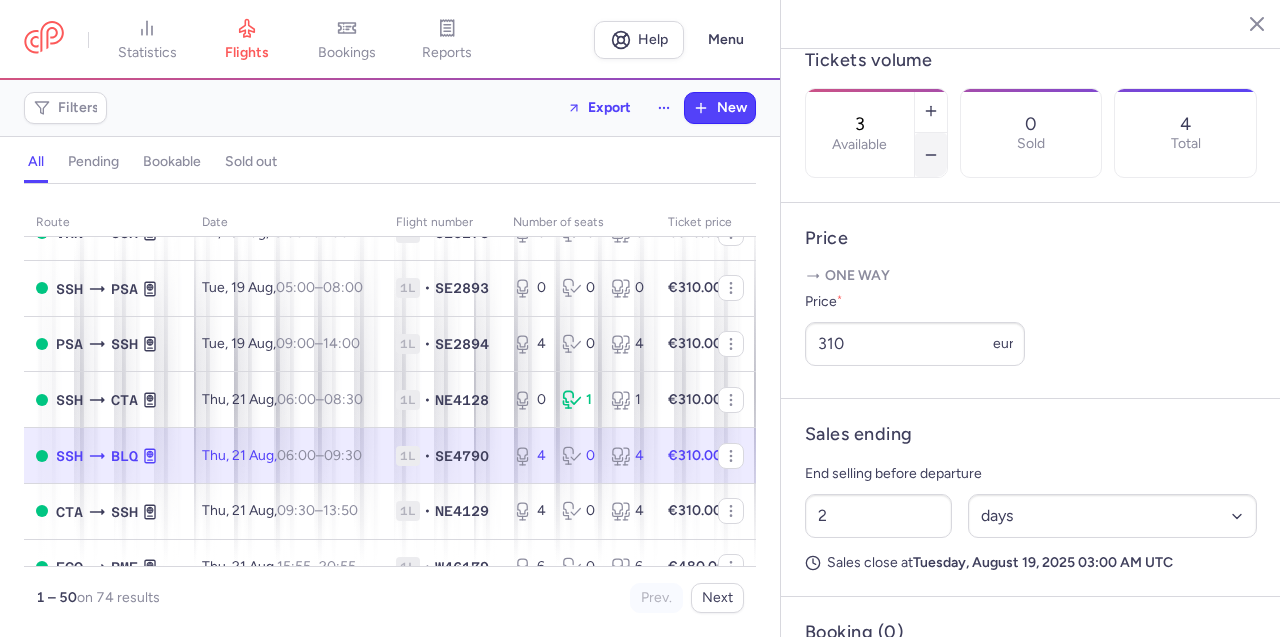 click at bounding box center [931, 155] 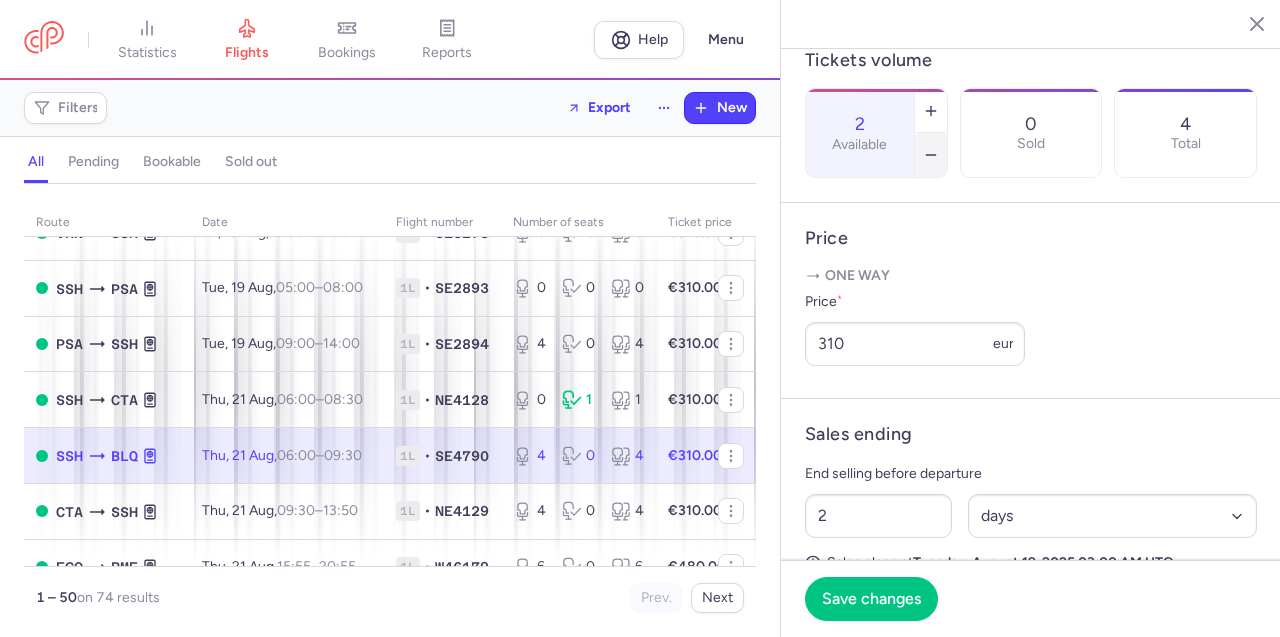 click at bounding box center [931, 155] 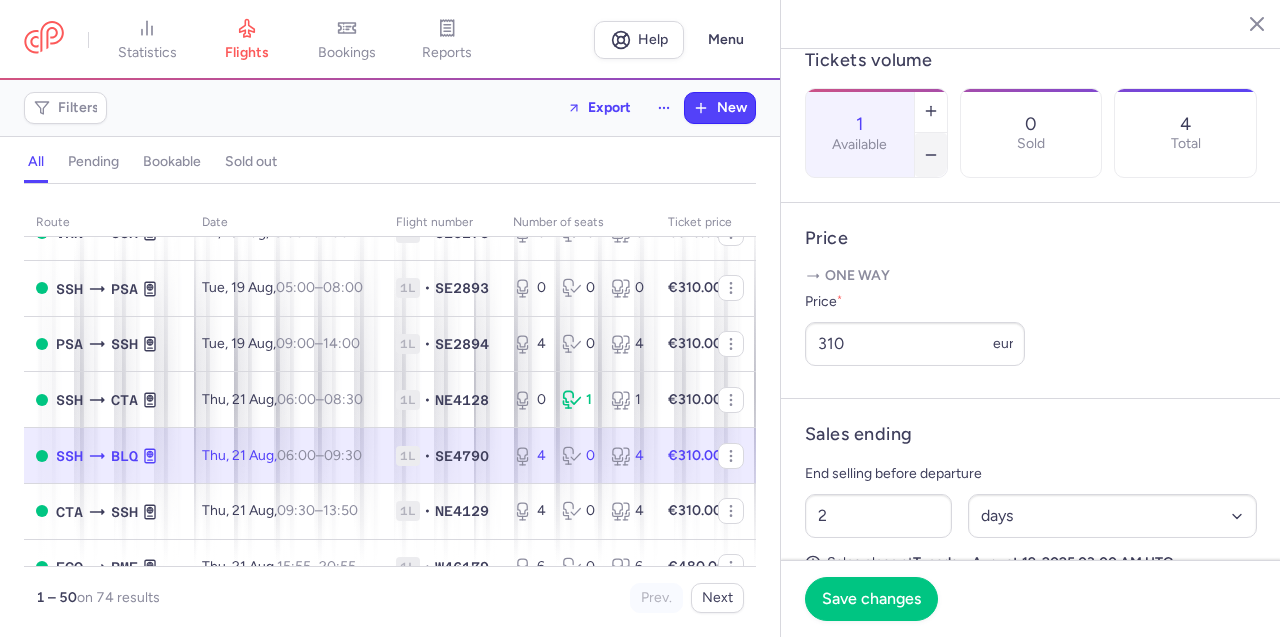 click at bounding box center (931, 155) 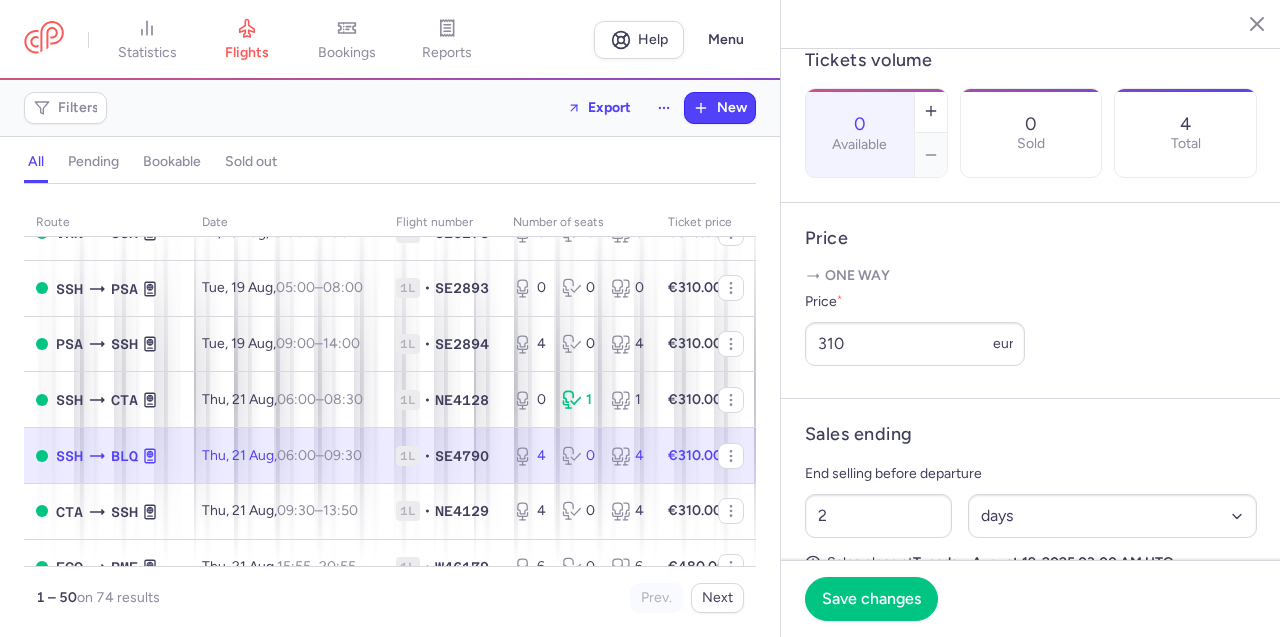 click on "Save changes" at bounding box center (871, 599) 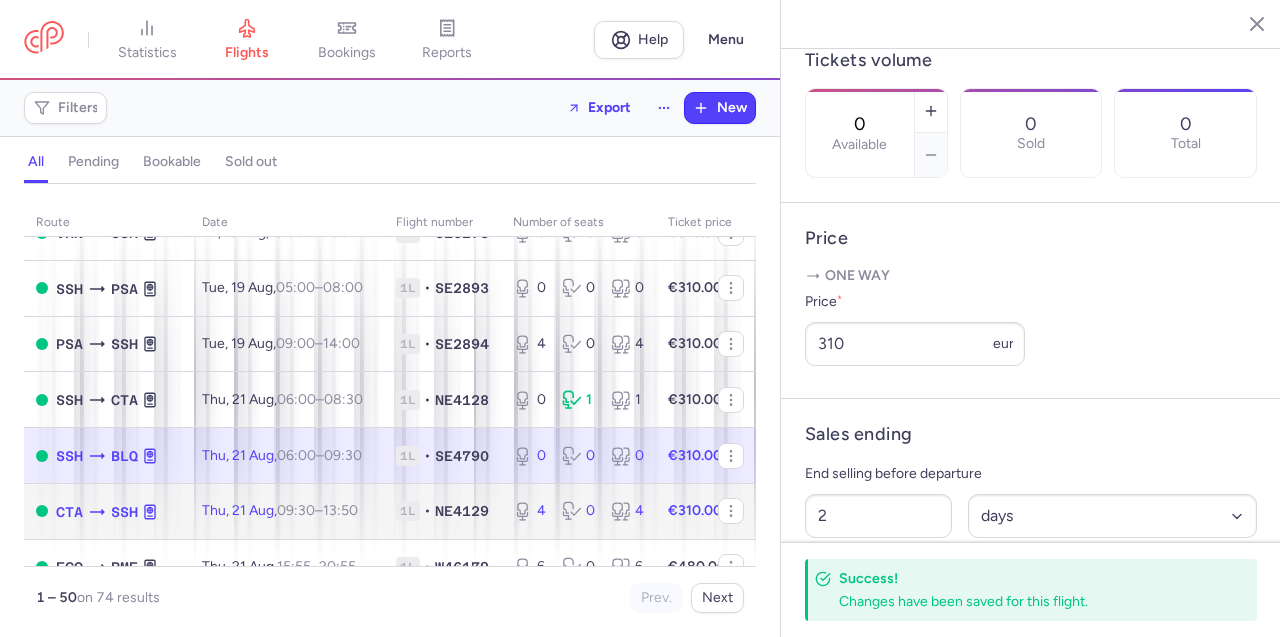 click on "1L • NE4129" 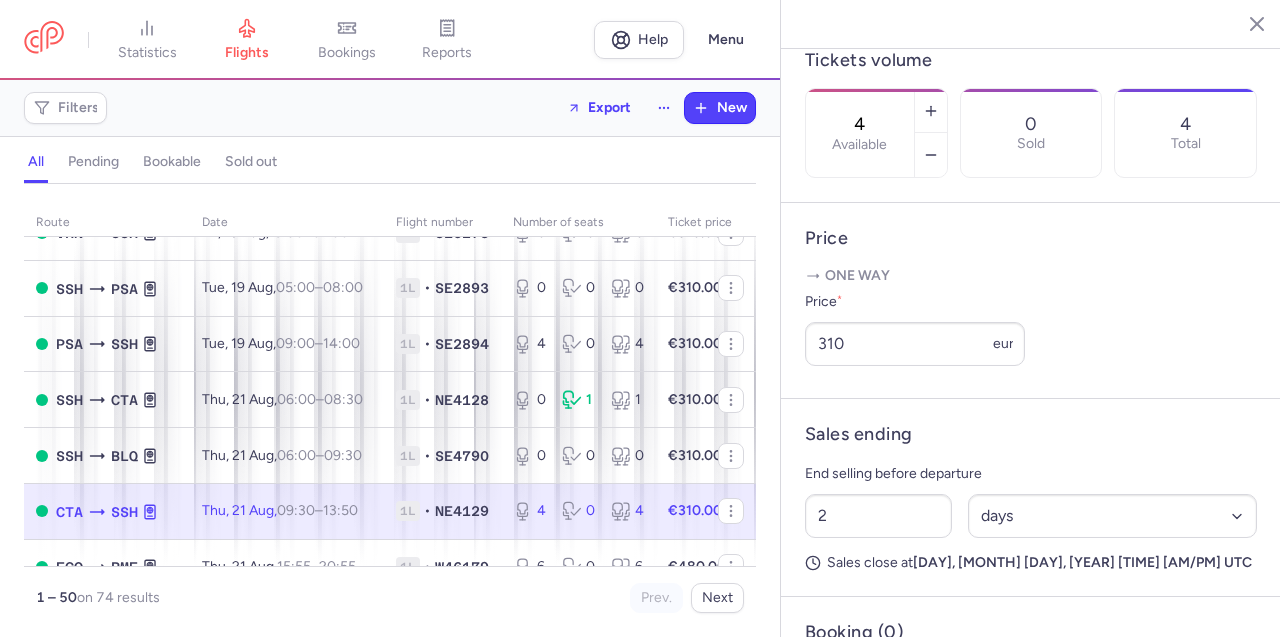 click at bounding box center (931, 155) 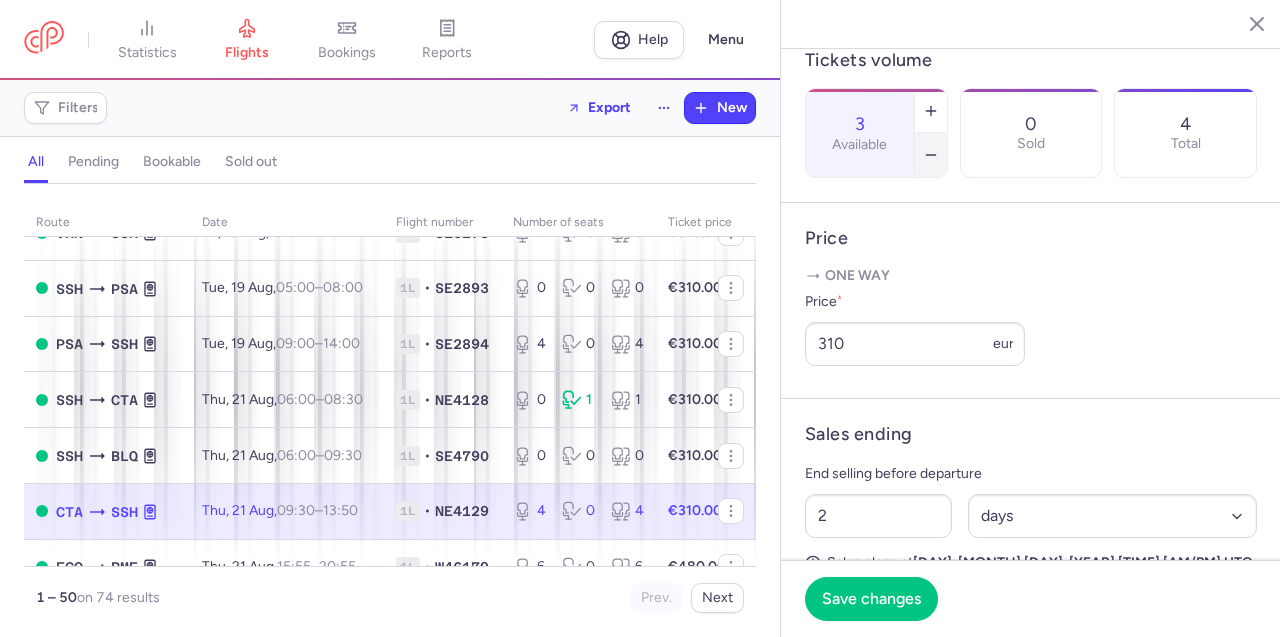 click at bounding box center (931, 155) 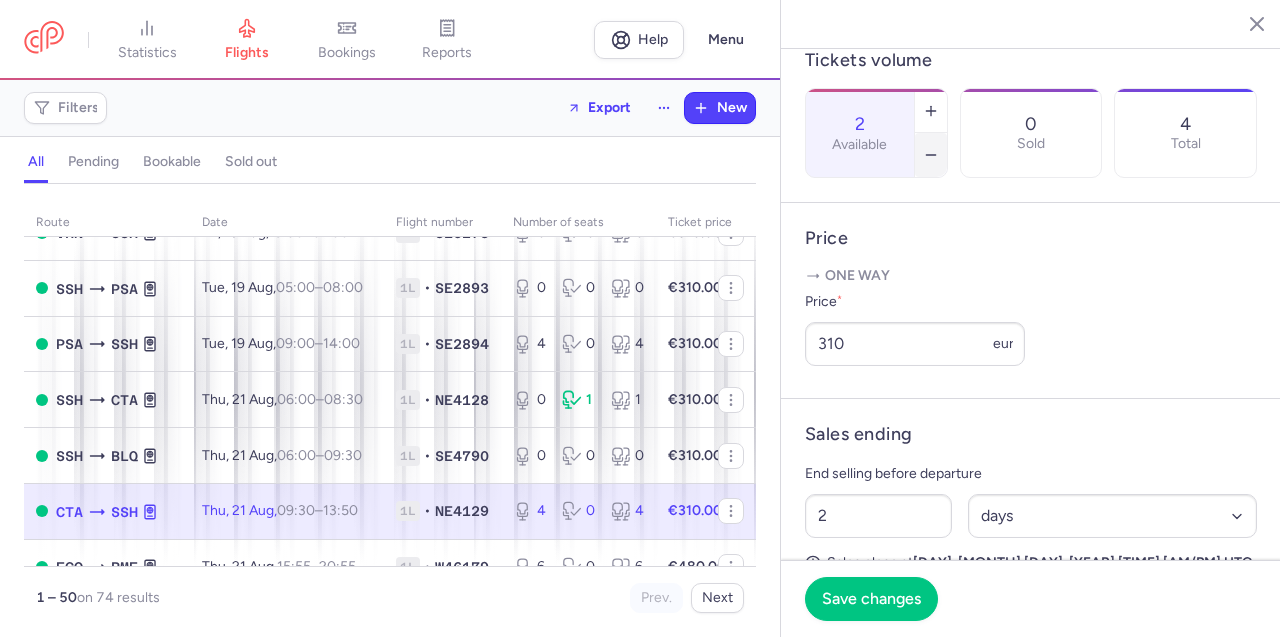 click at bounding box center (931, 155) 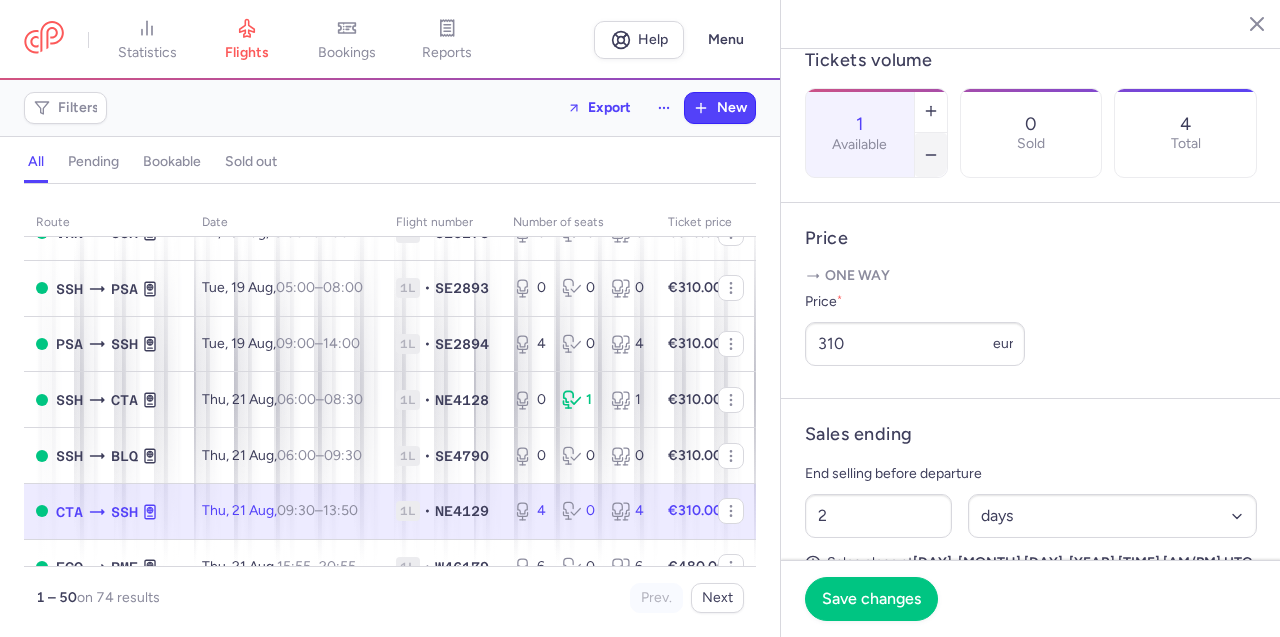 click at bounding box center [931, 155] 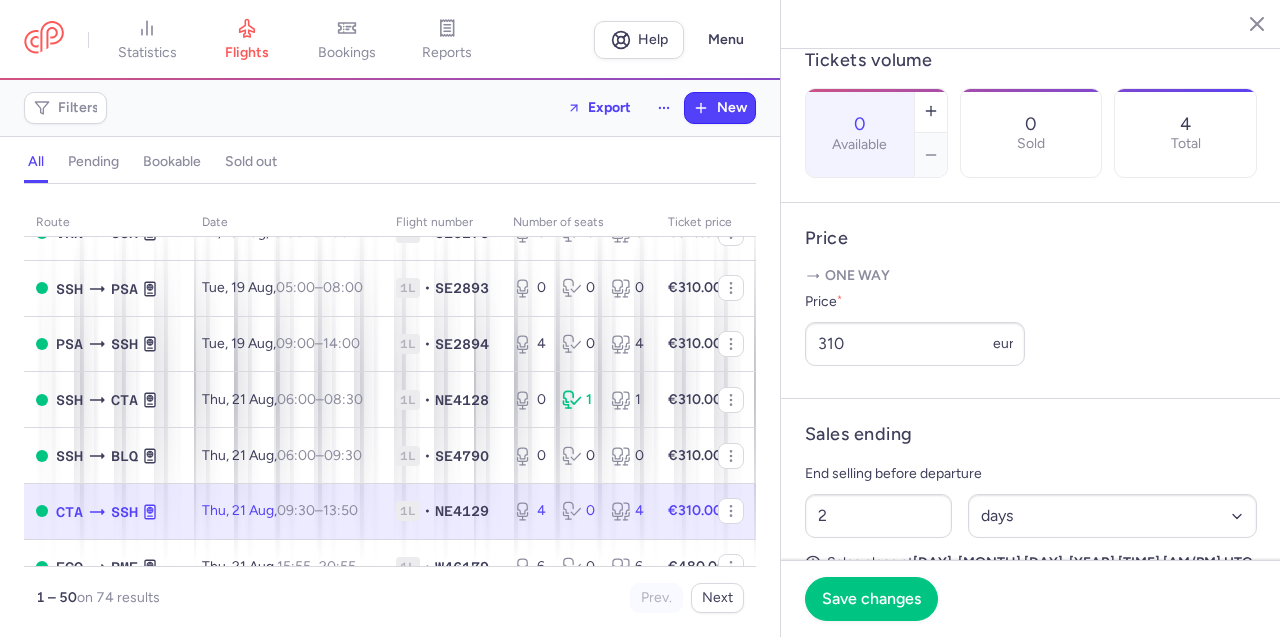 click on "Save changes" at bounding box center [871, 599] 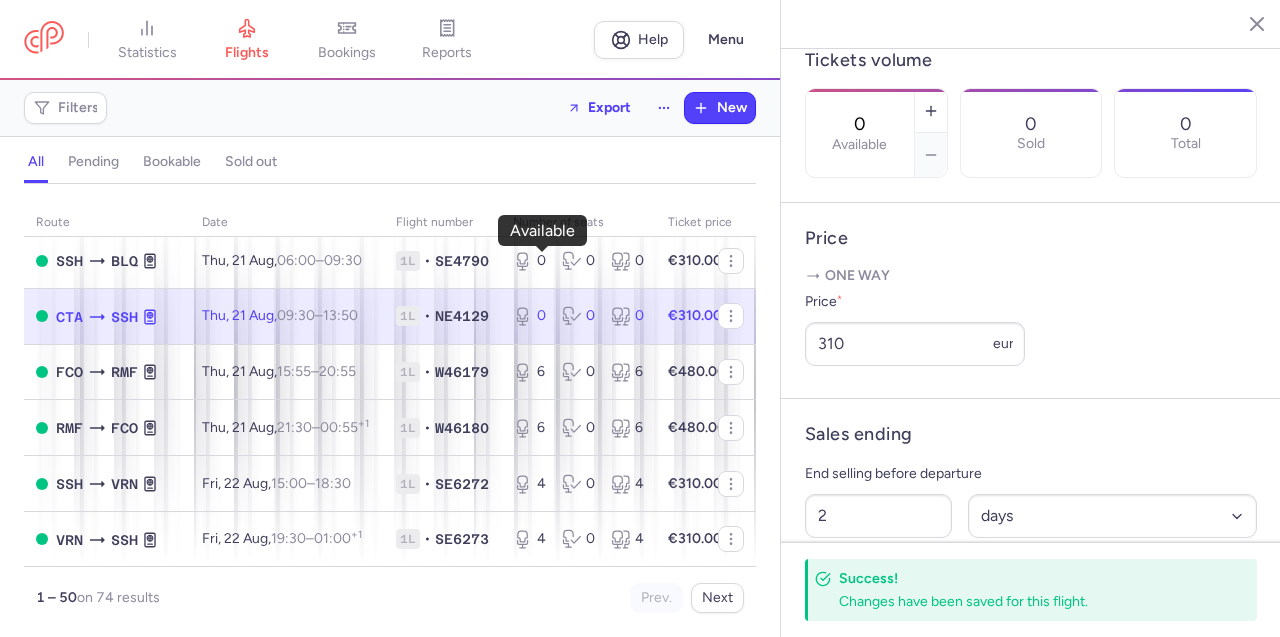scroll, scrollTop: 1433, scrollLeft: 0, axis: vertical 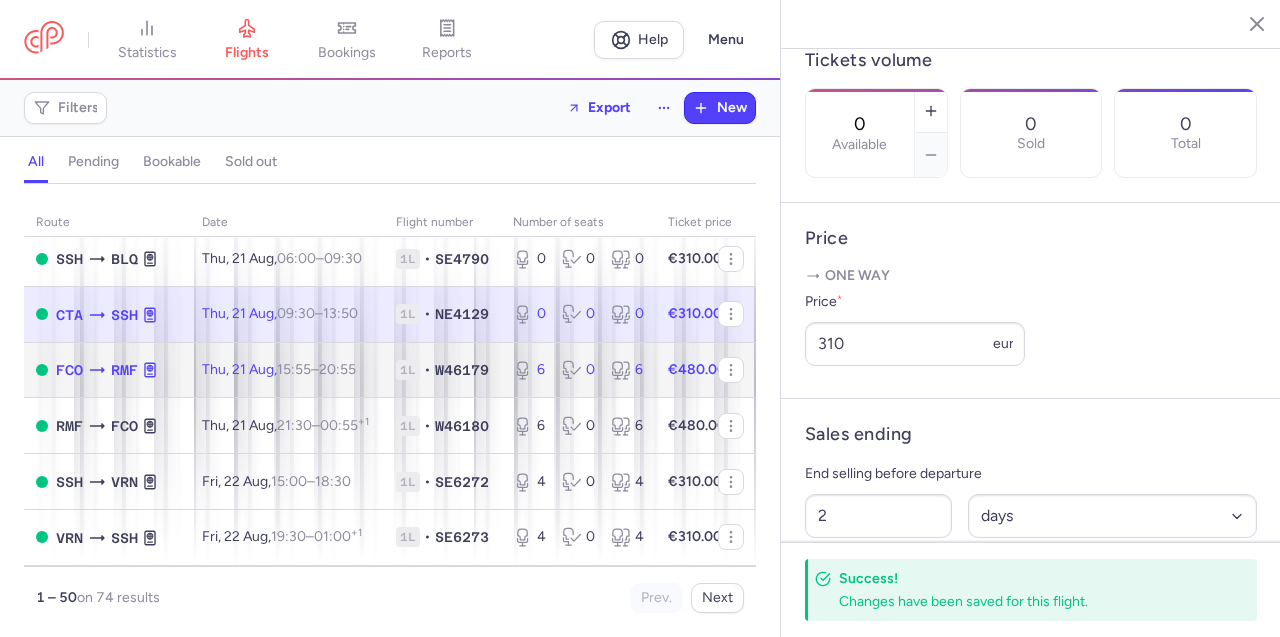 click on "20:55  +0" at bounding box center (337, 369) 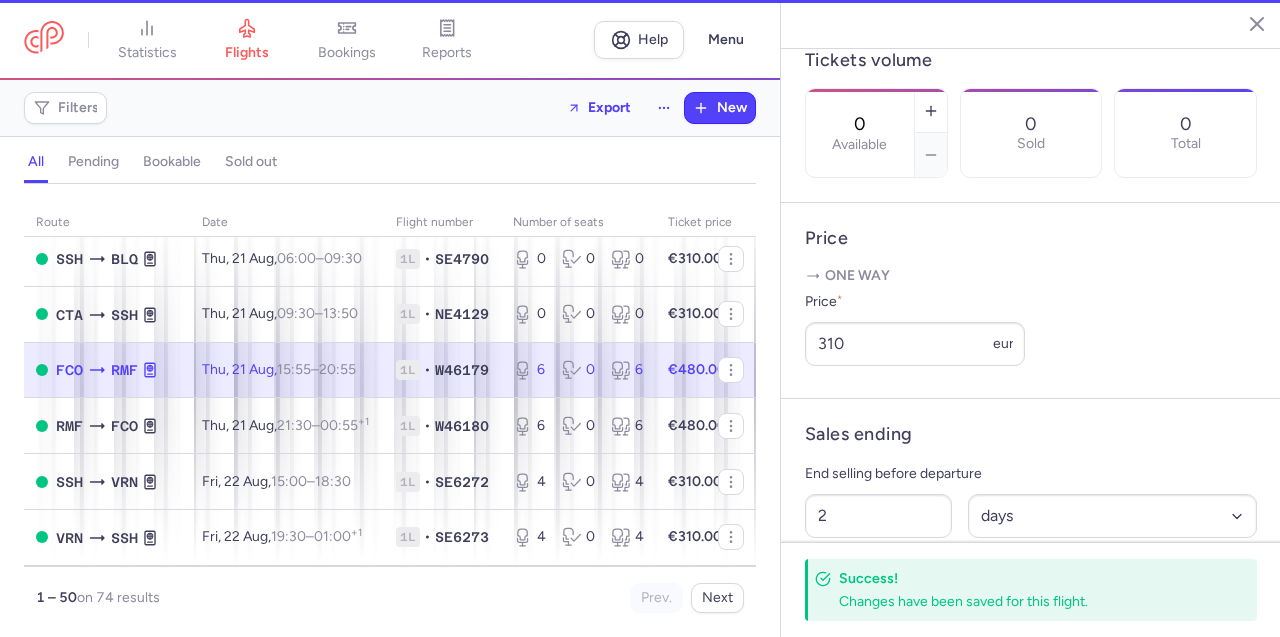 type on "6" 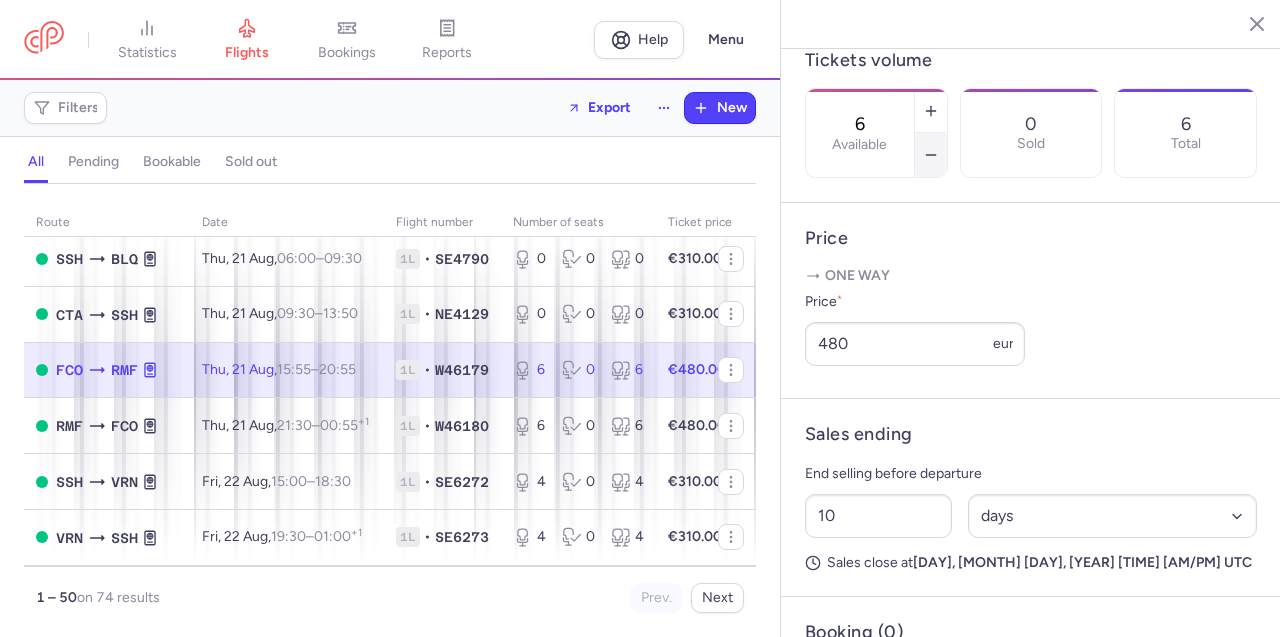 click 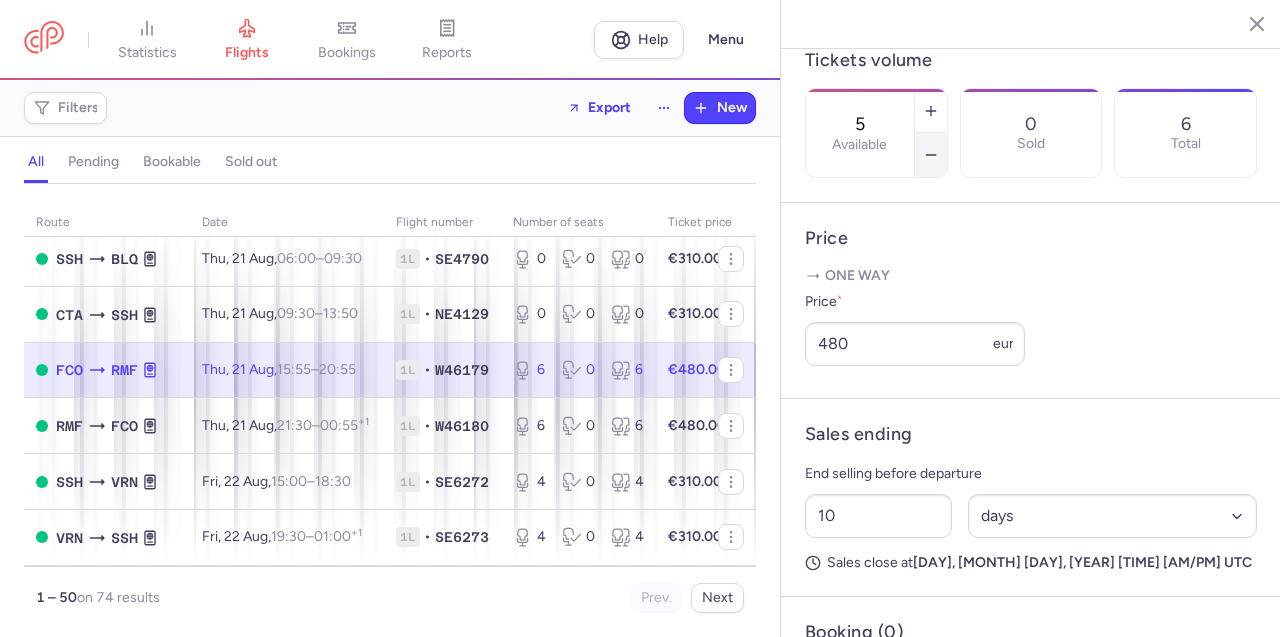 click at bounding box center [931, 155] 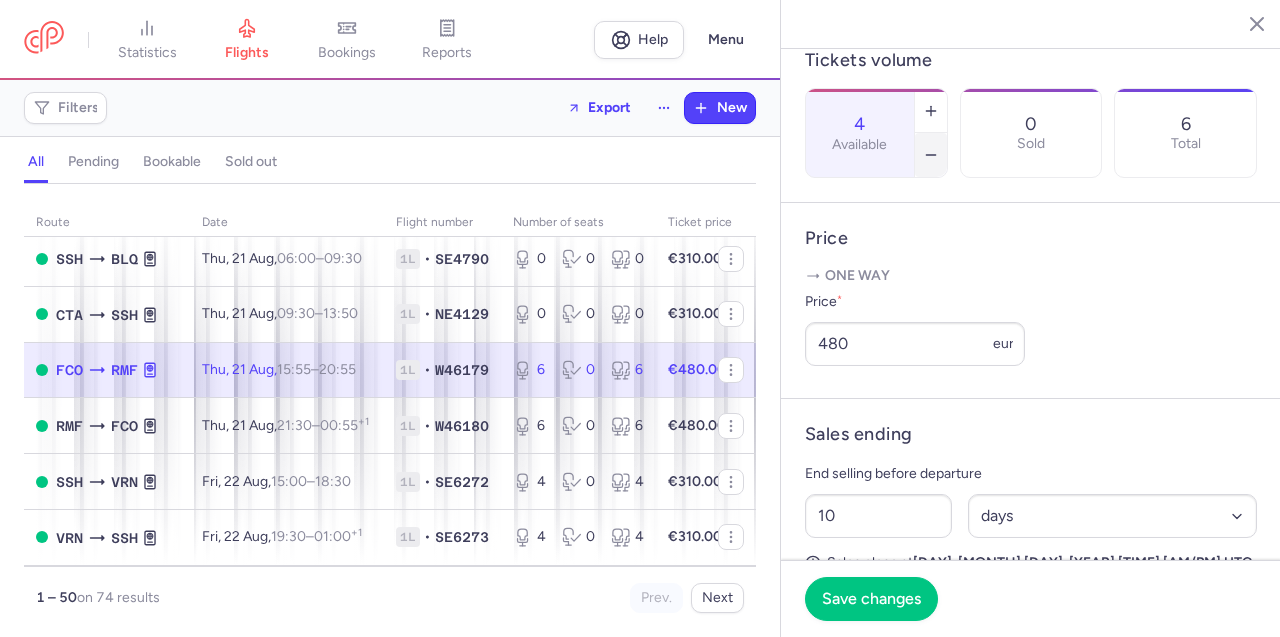 click at bounding box center [931, 155] 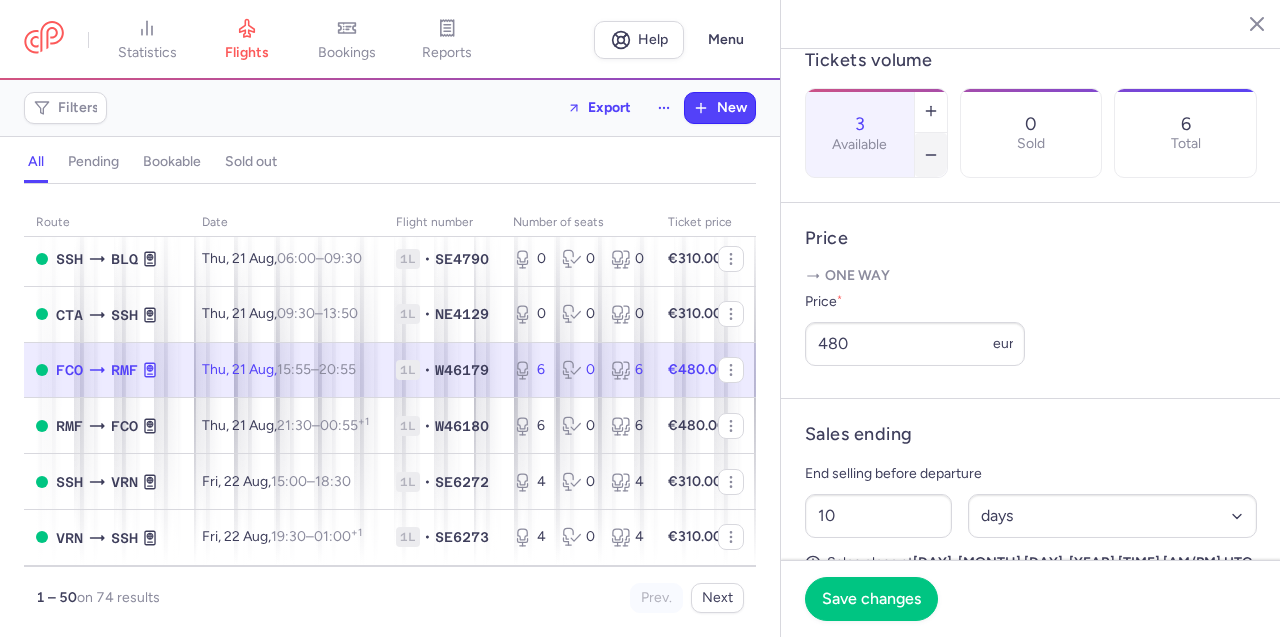 click at bounding box center [931, 155] 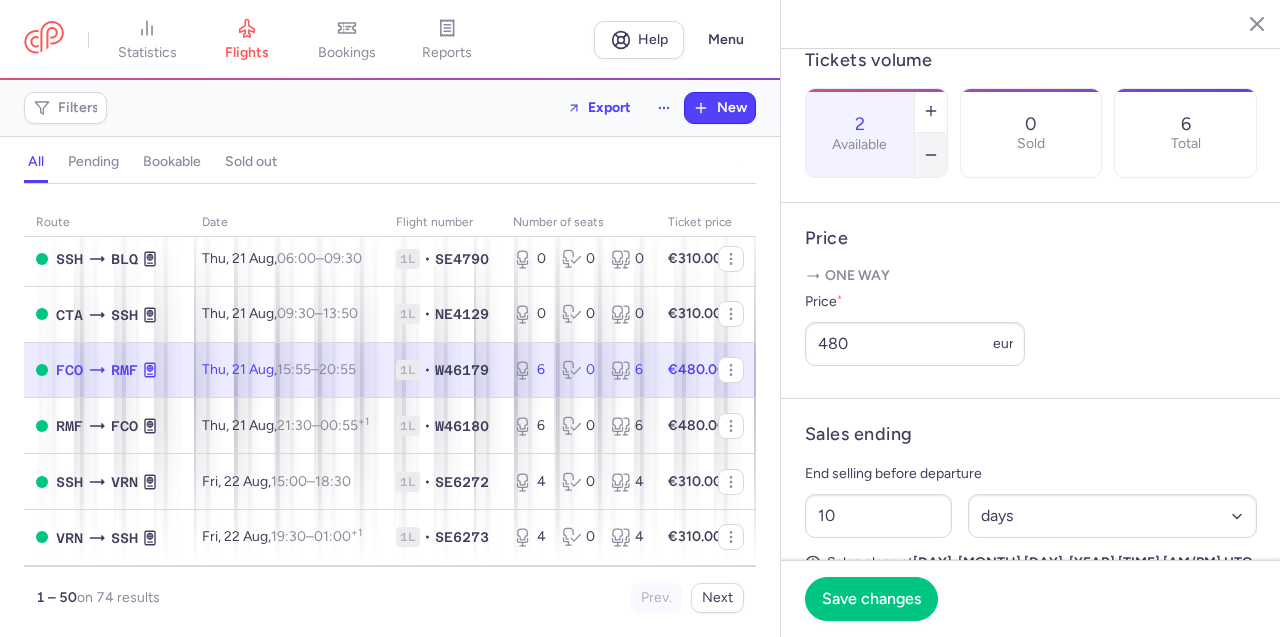 click at bounding box center [931, 155] 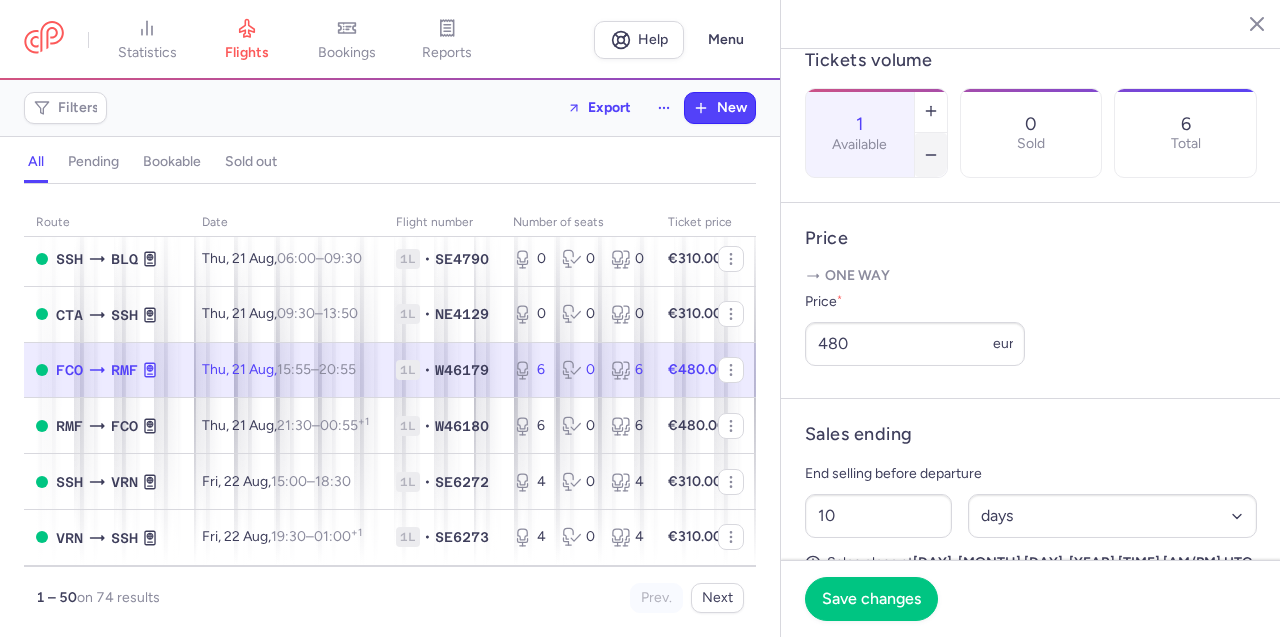 click at bounding box center [931, 155] 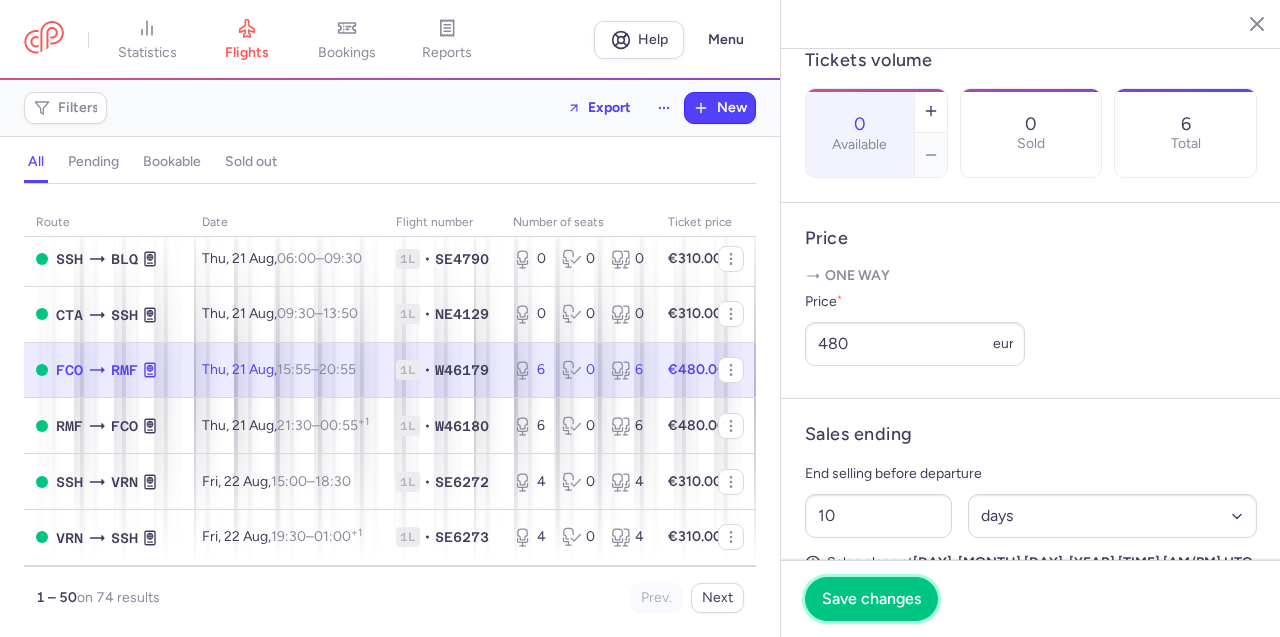 click on "Save changes" at bounding box center [871, 599] 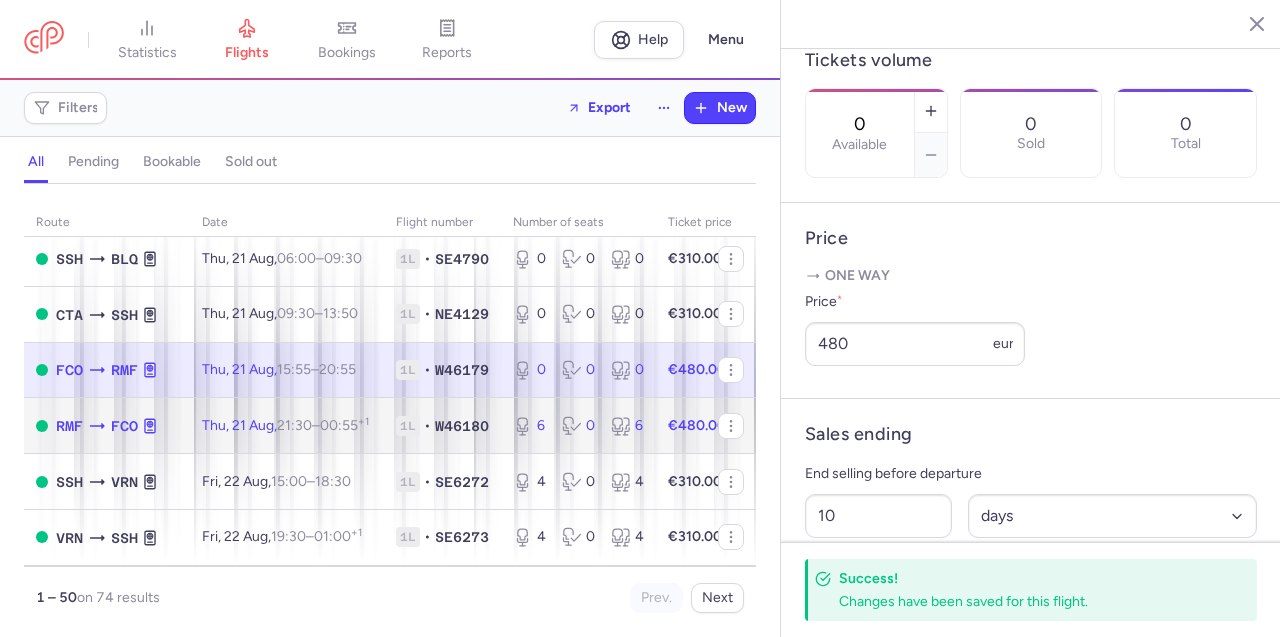 click on "21:30" at bounding box center [294, 425] 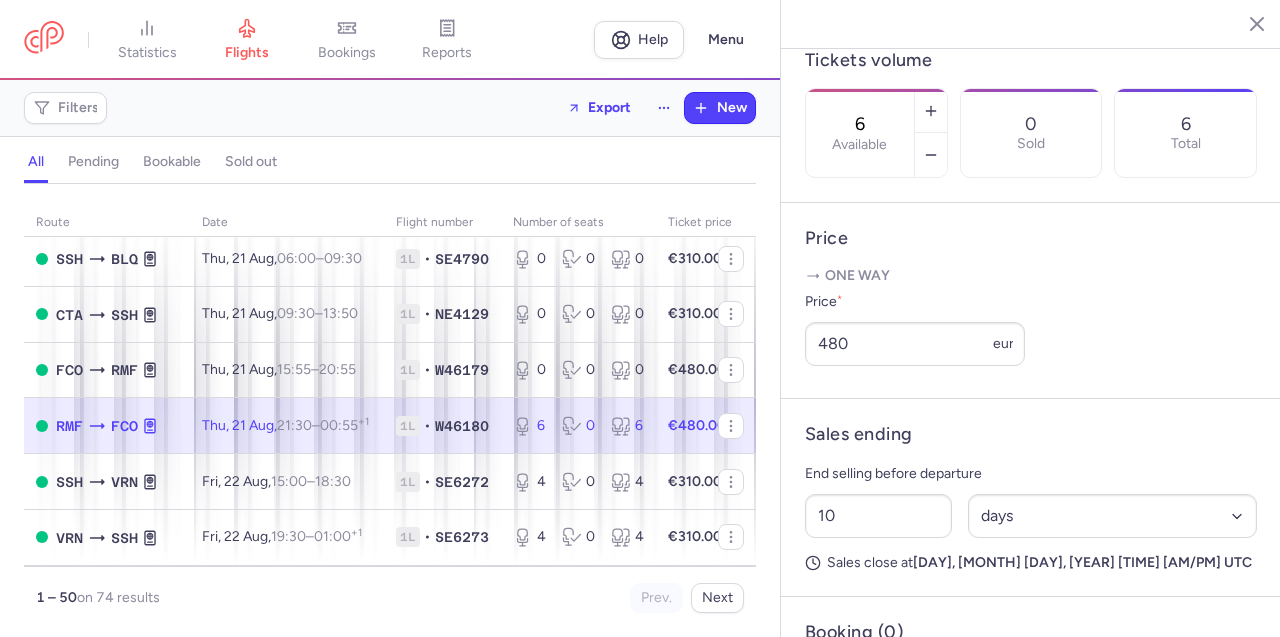 click at bounding box center [931, 155] 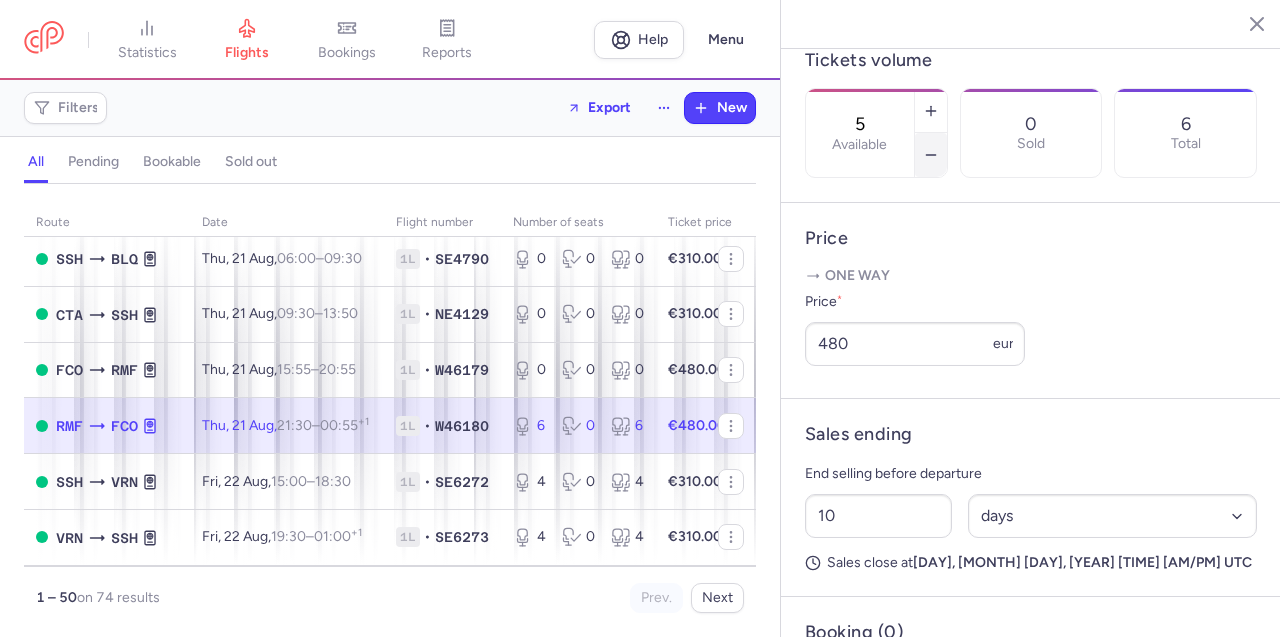 click at bounding box center (931, 155) 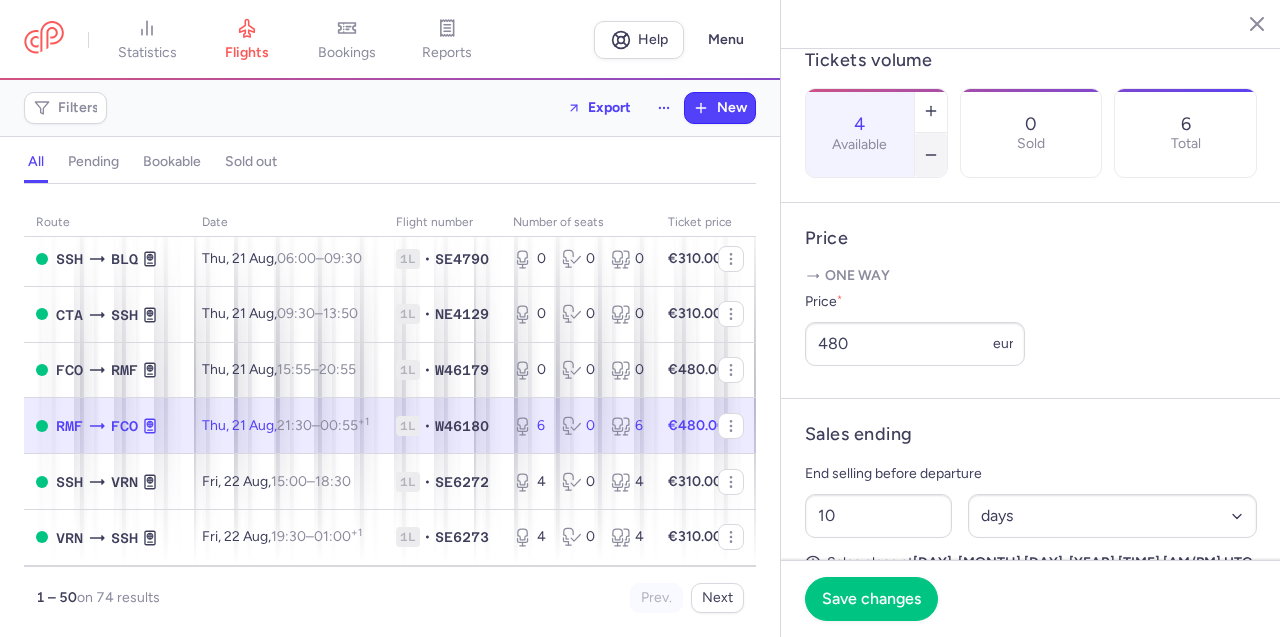 click at bounding box center (931, 155) 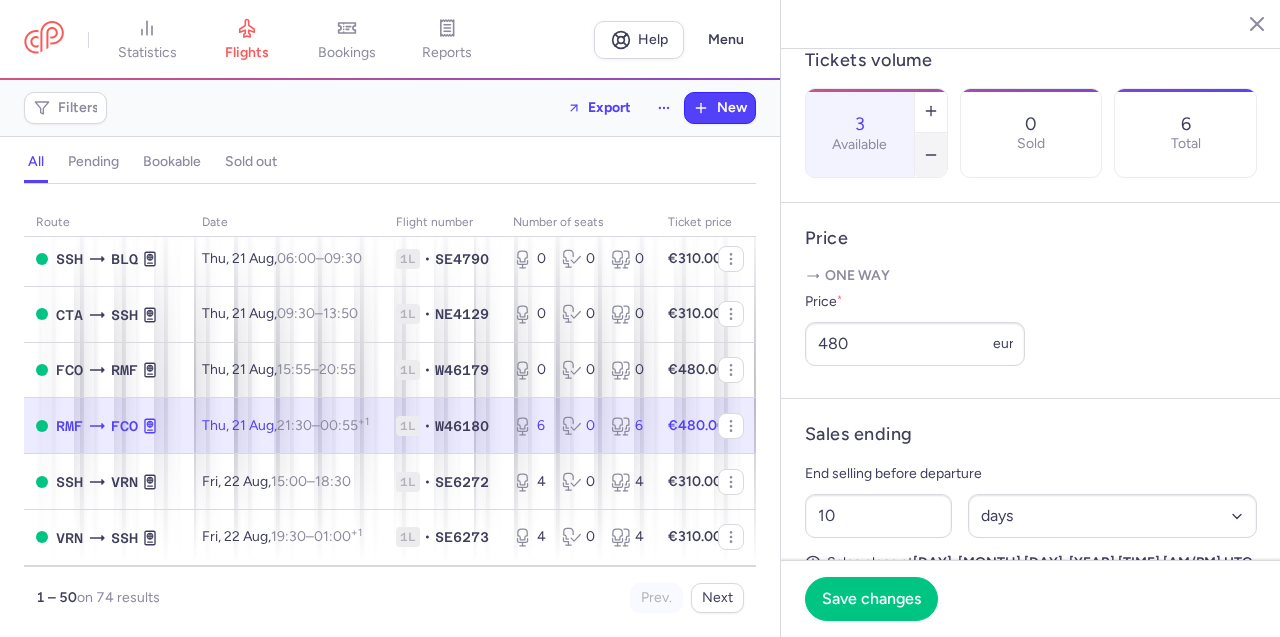 click at bounding box center [931, 155] 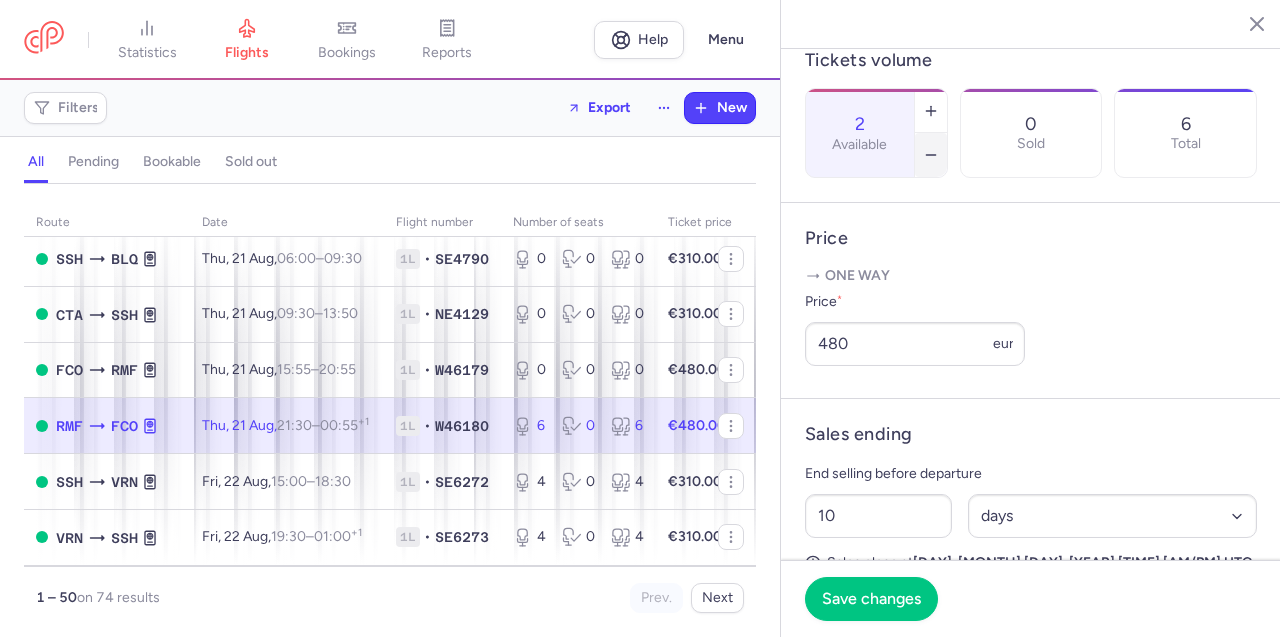 click at bounding box center [931, 155] 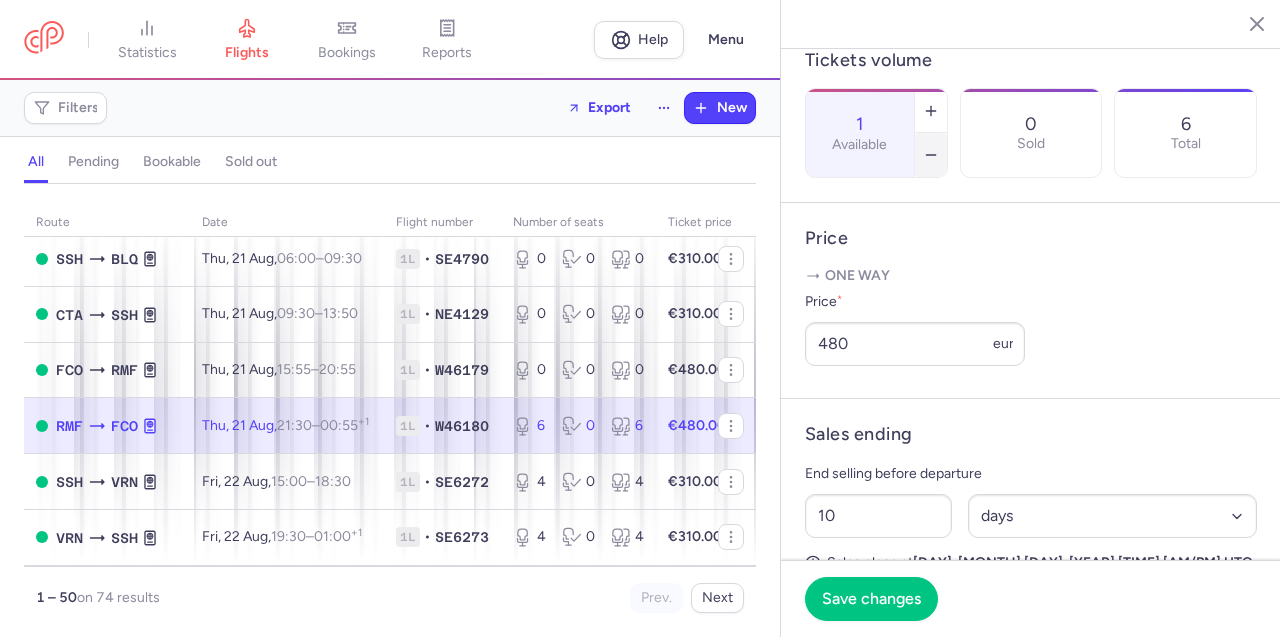 click at bounding box center [931, 155] 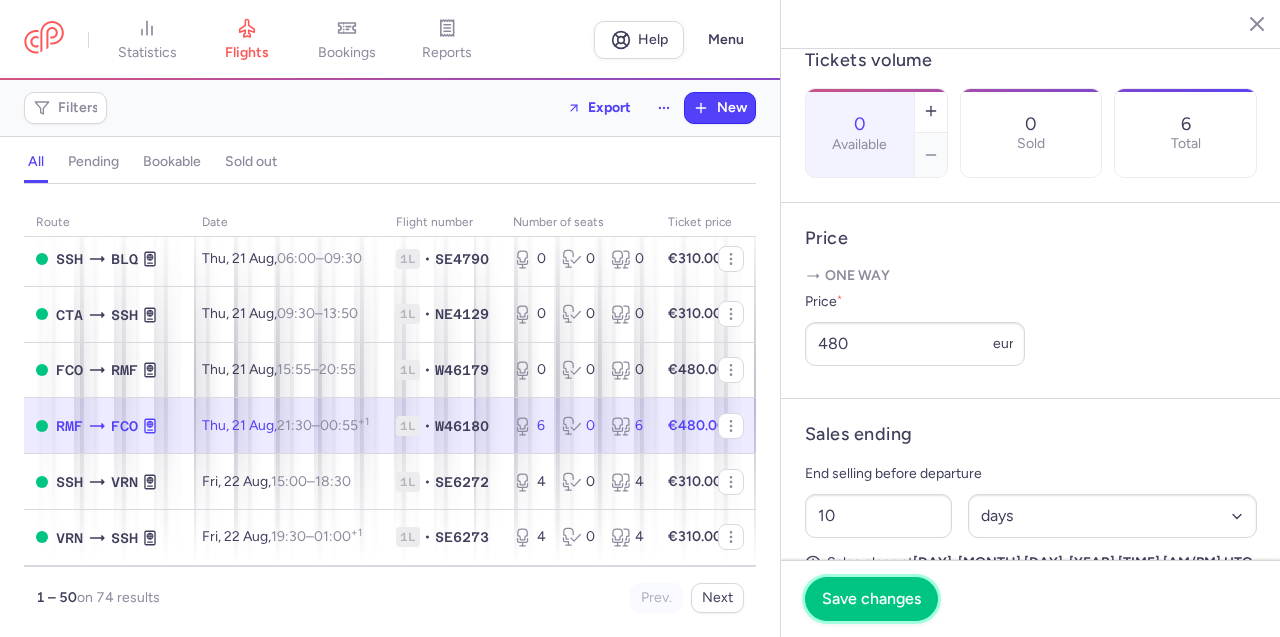 click on "Save changes" at bounding box center [871, 599] 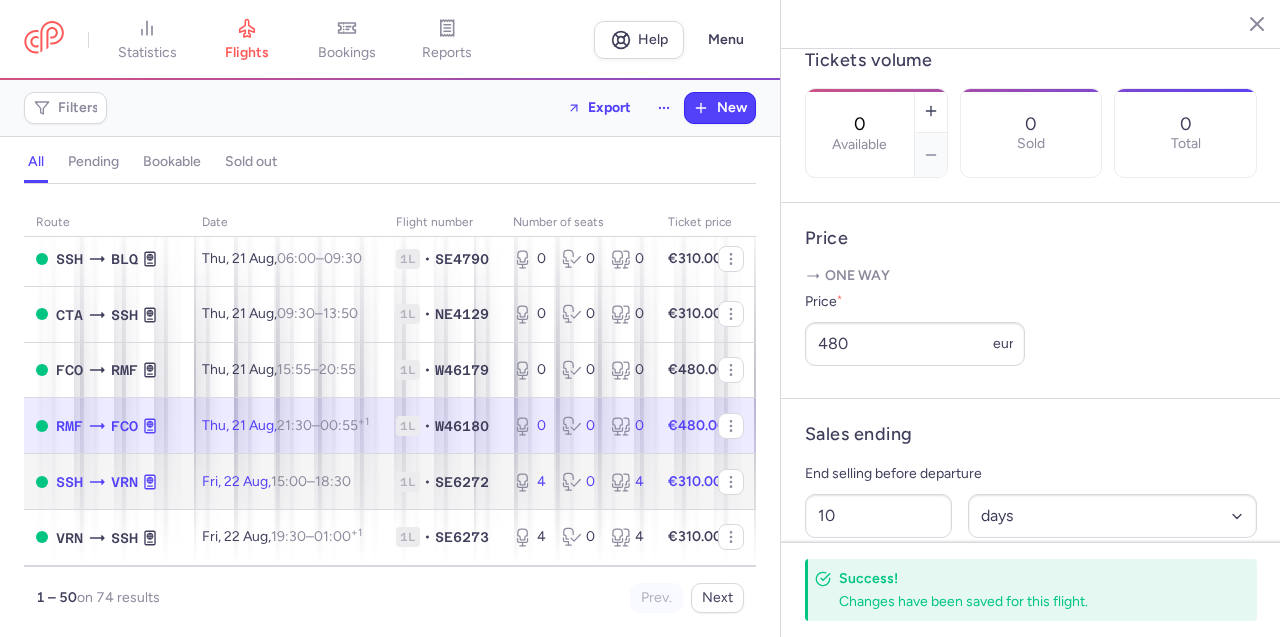 click on "18:30  +0" at bounding box center [333, 481] 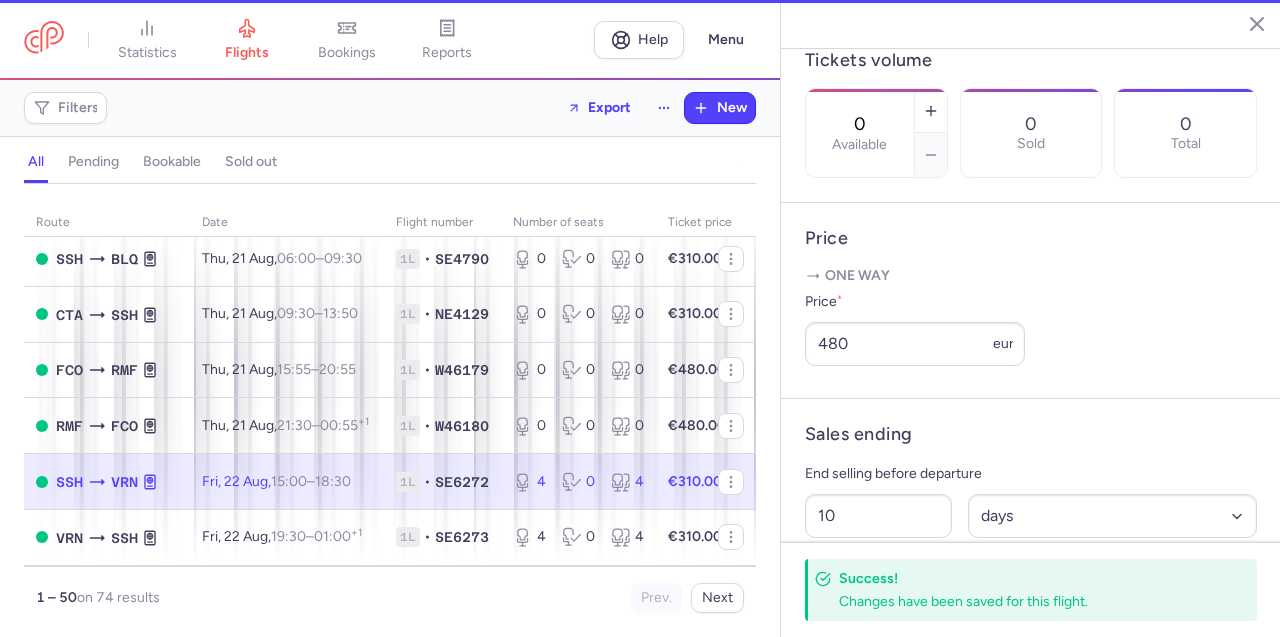 type on "4" 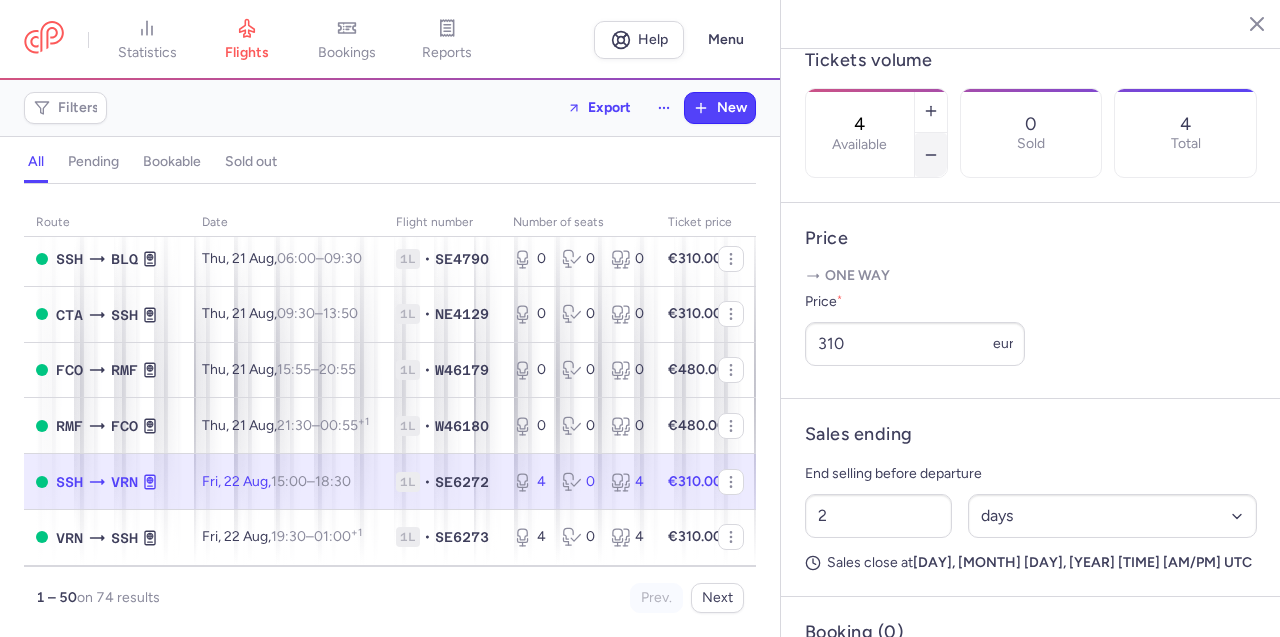 click at bounding box center (931, 155) 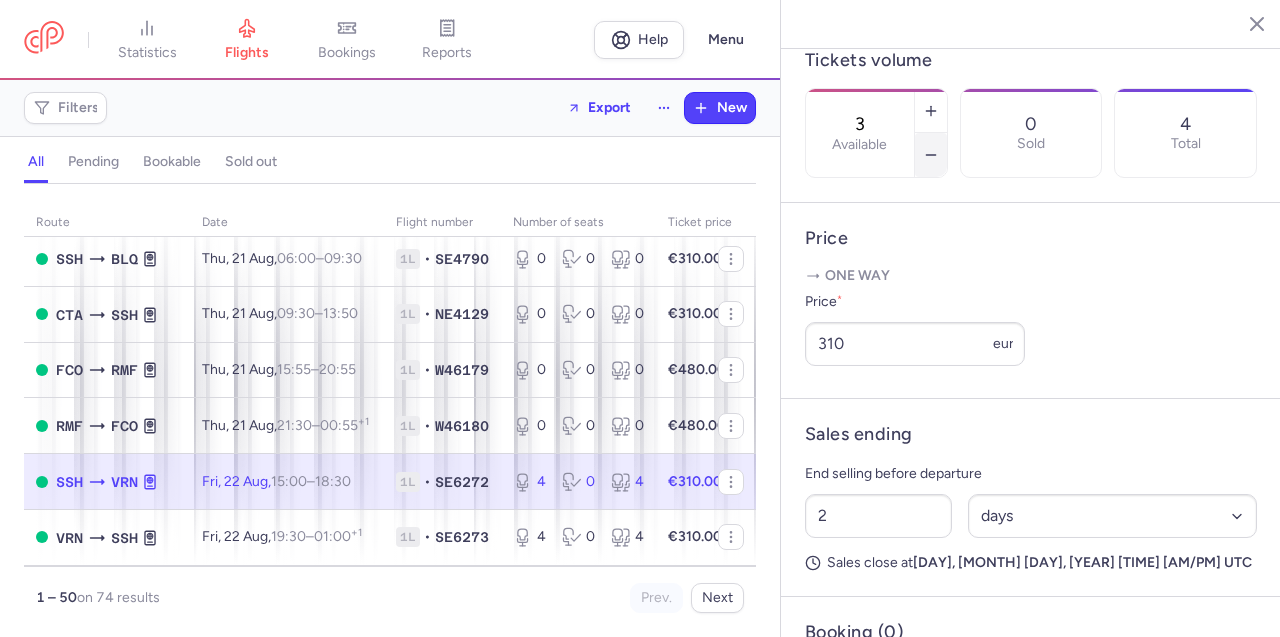 click at bounding box center [931, 155] 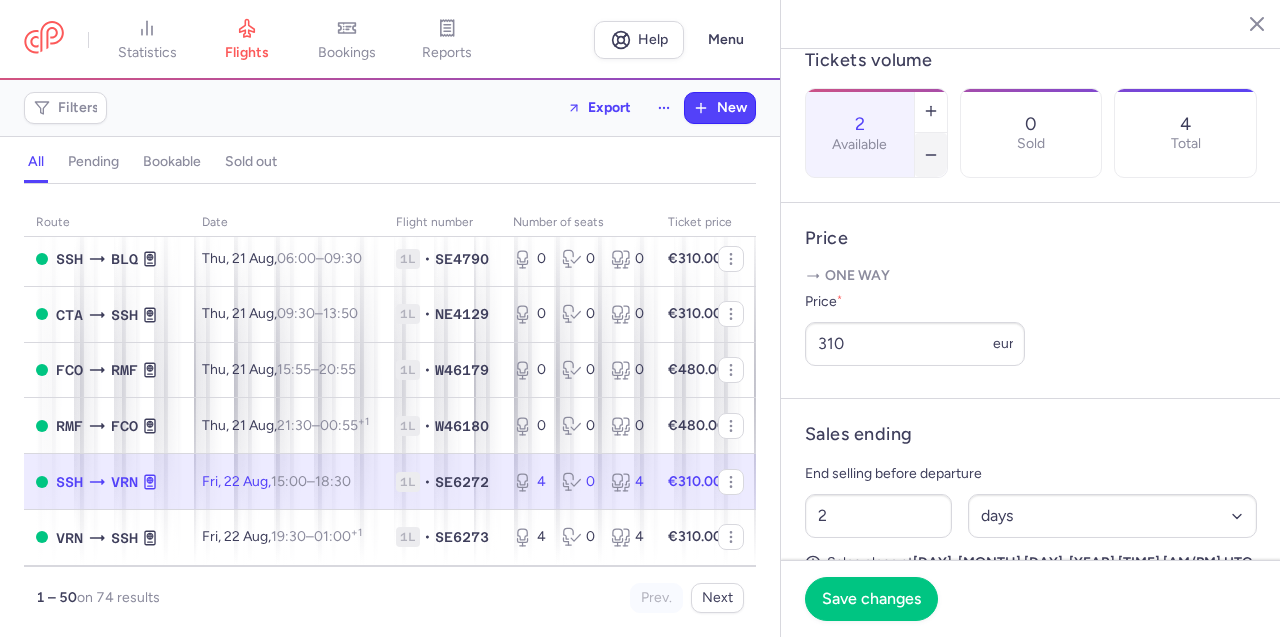 click at bounding box center (931, 155) 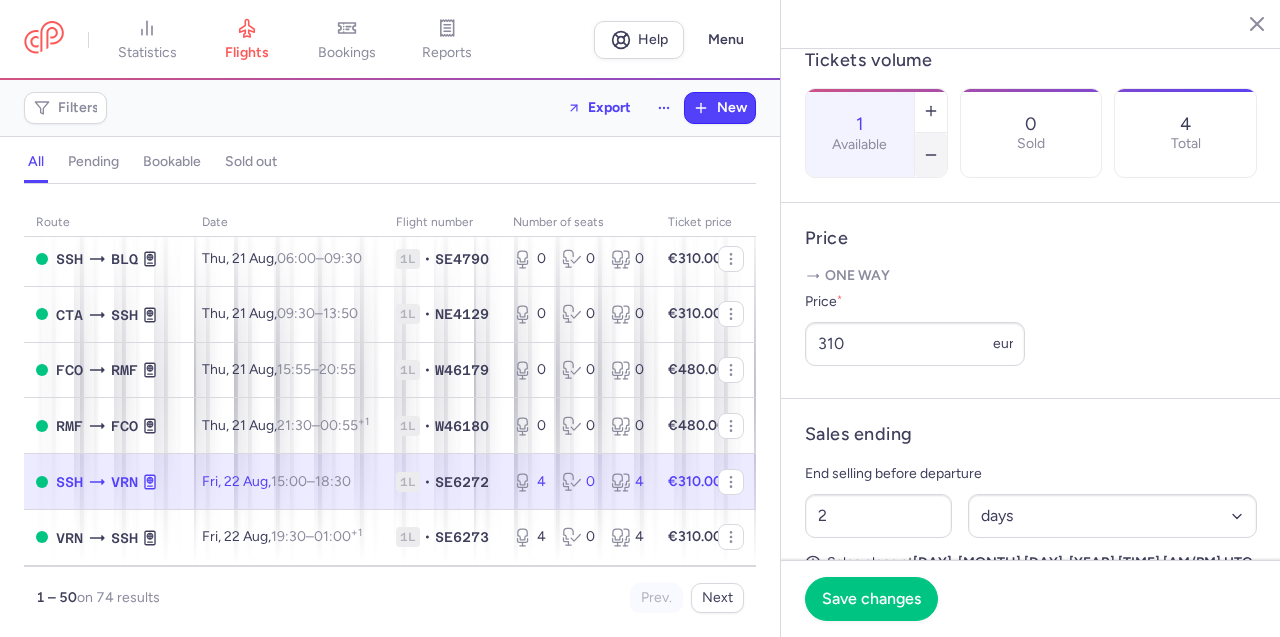 click at bounding box center [931, 155] 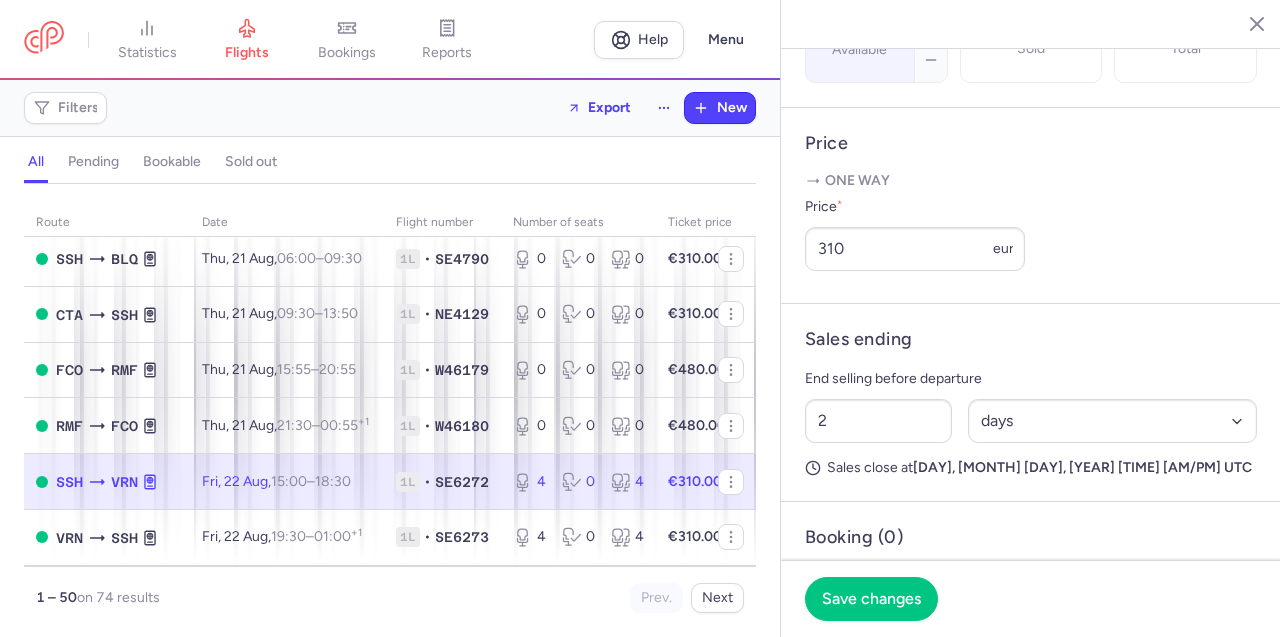 scroll, scrollTop: 688, scrollLeft: 0, axis: vertical 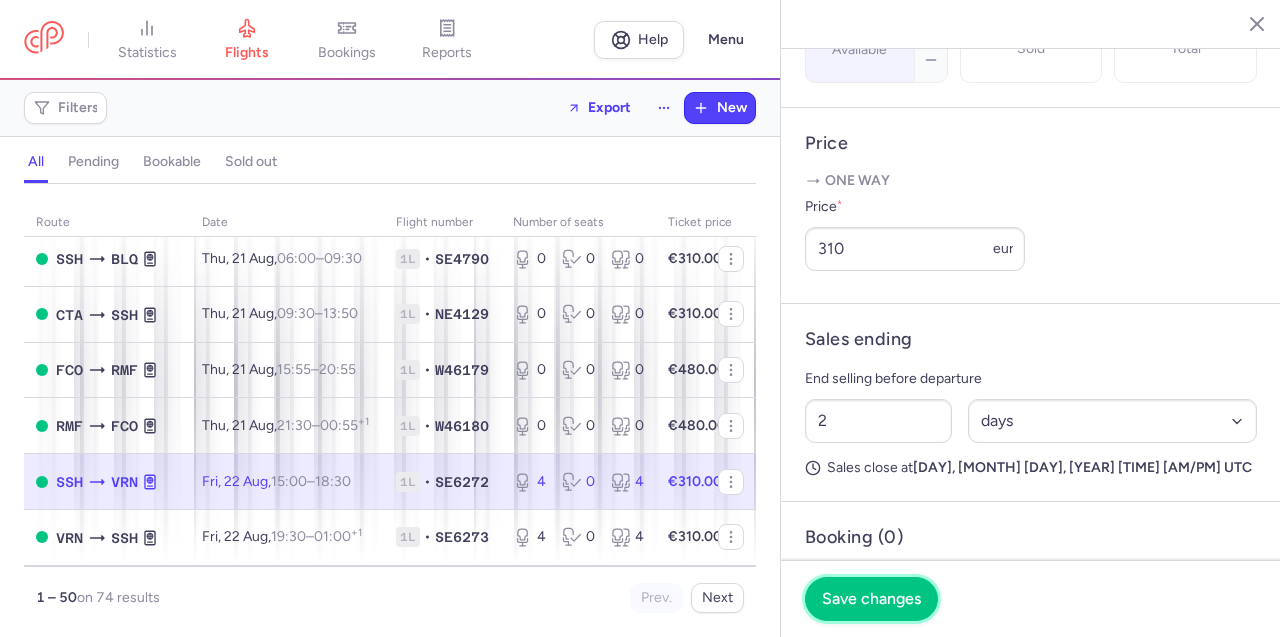 click on "Save changes" at bounding box center (871, 599) 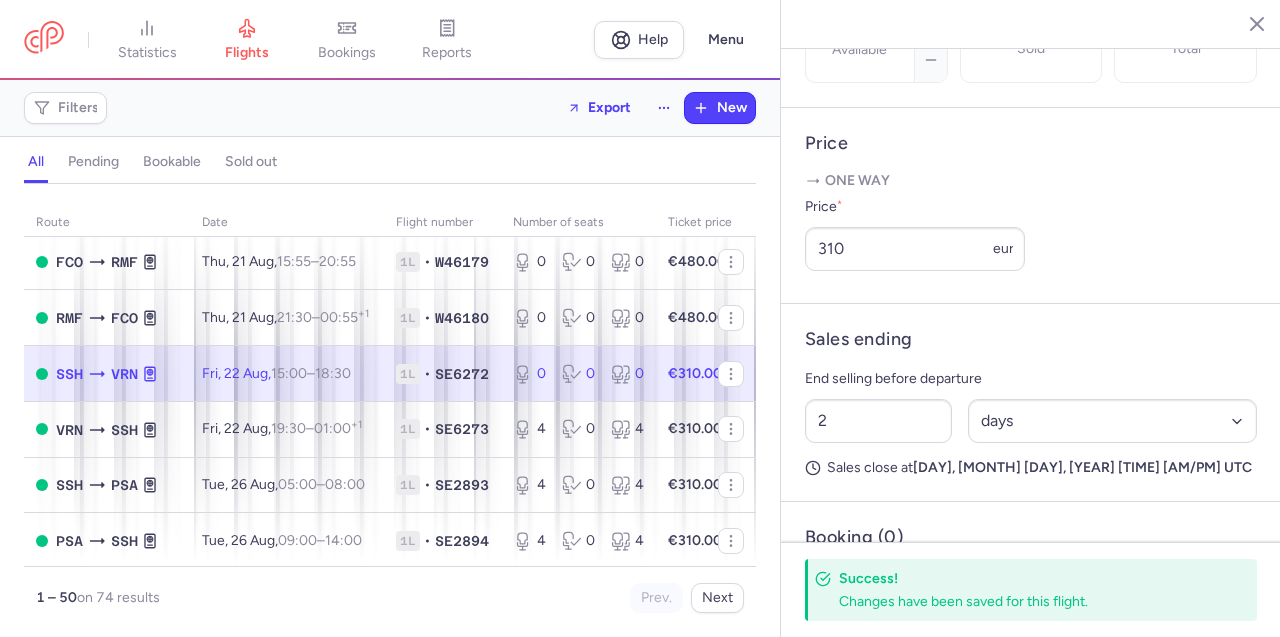 scroll, scrollTop: 1552, scrollLeft: 0, axis: vertical 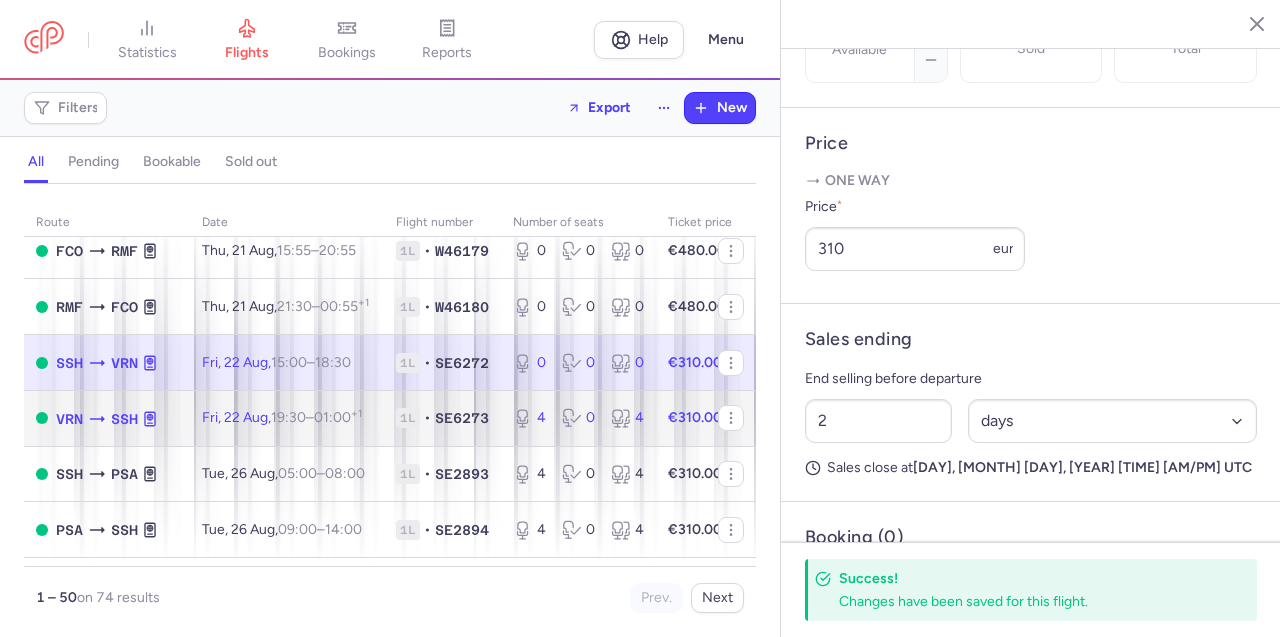 click on "+1" at bounding box center (356, 413) 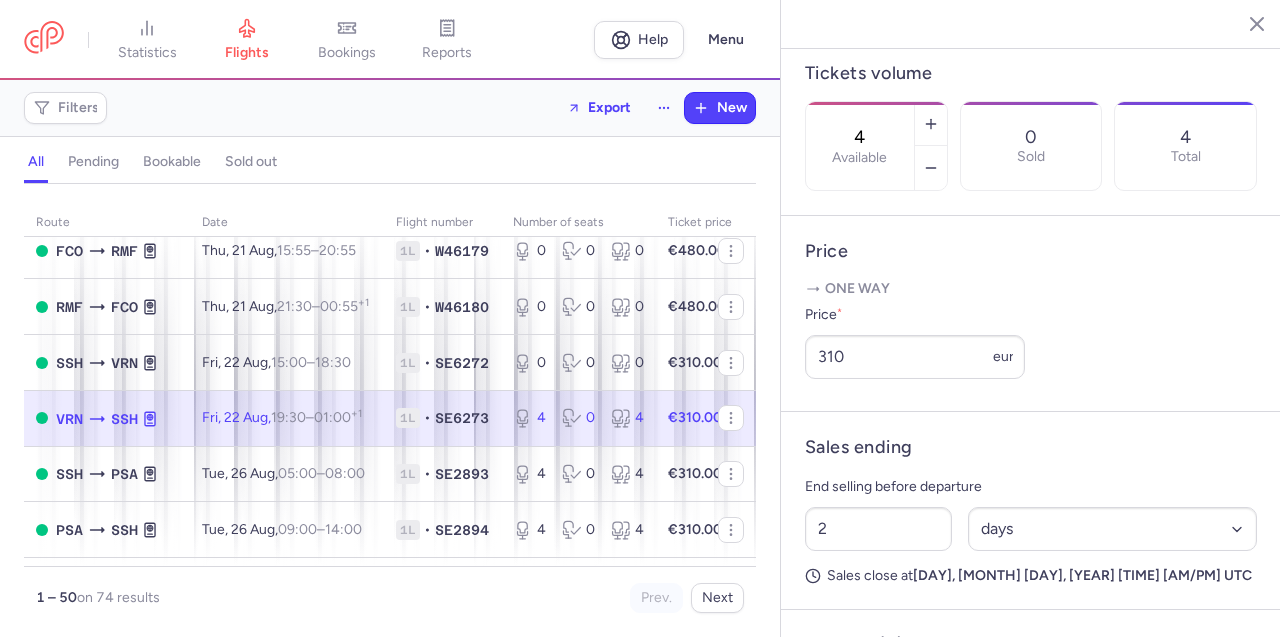 scroll, scrollTop: 576, scrollLeft: 0, axis: vertical 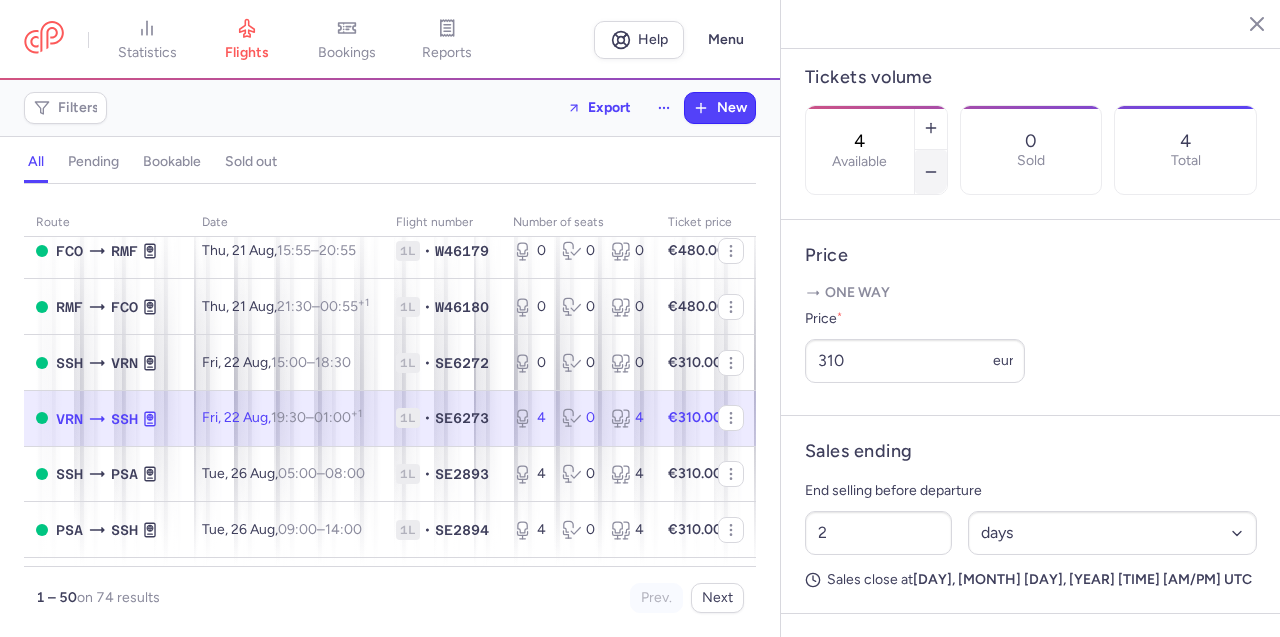 click at bounding box center (931, 172) 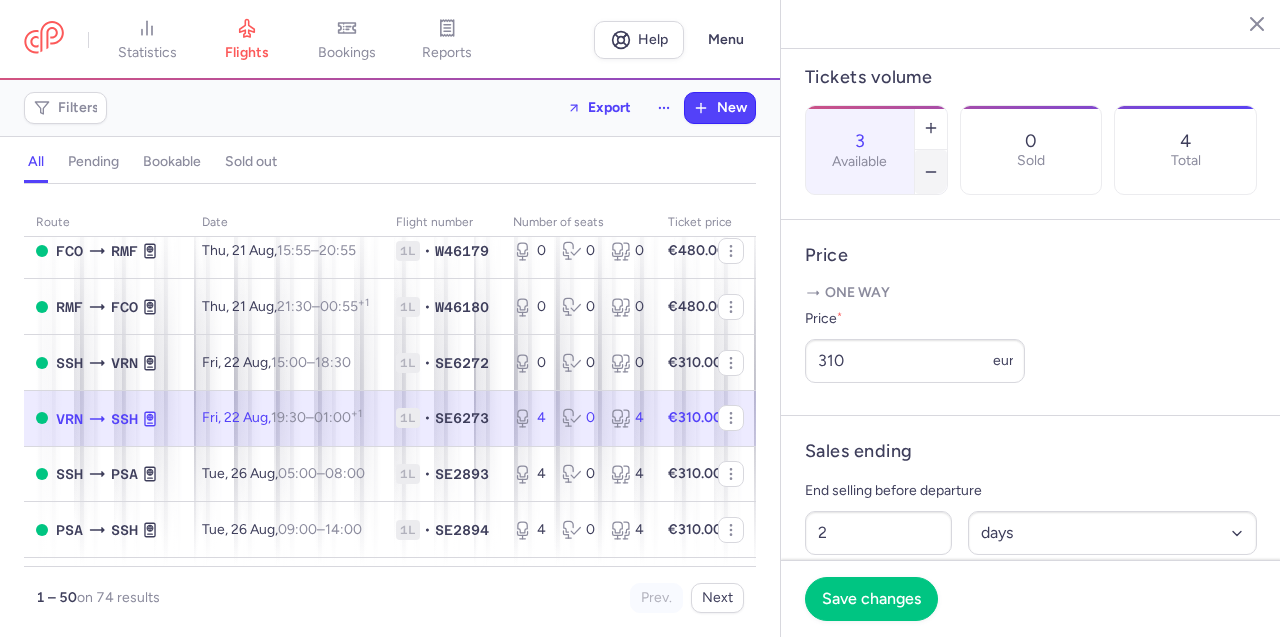 click 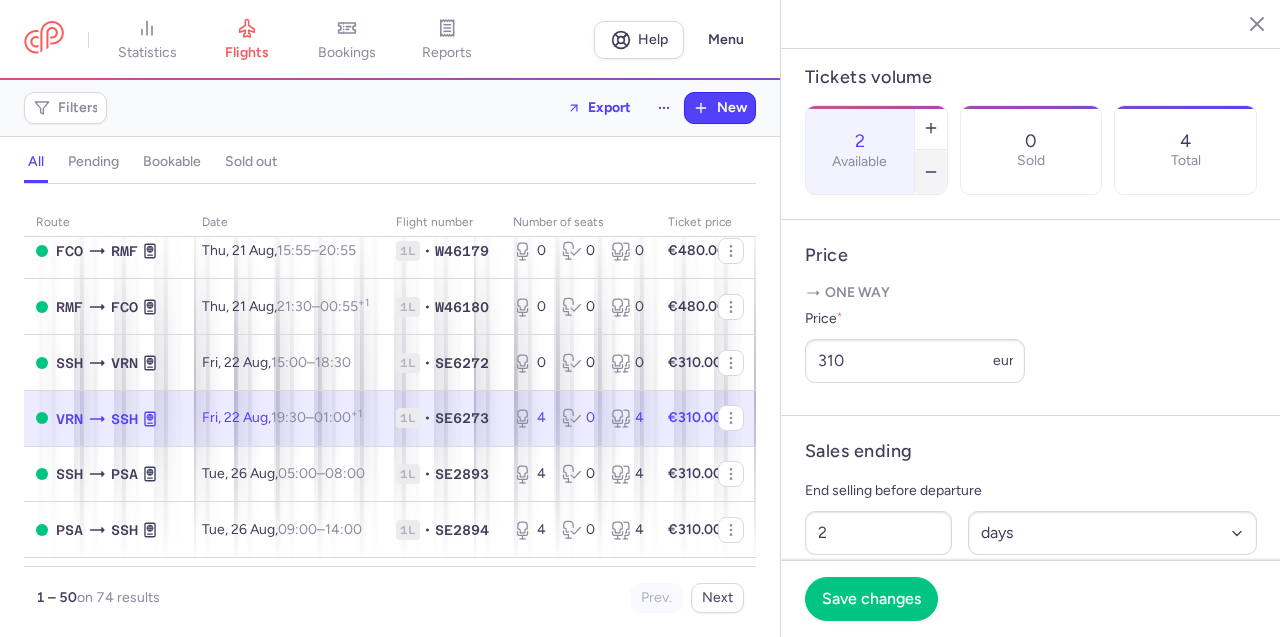 click 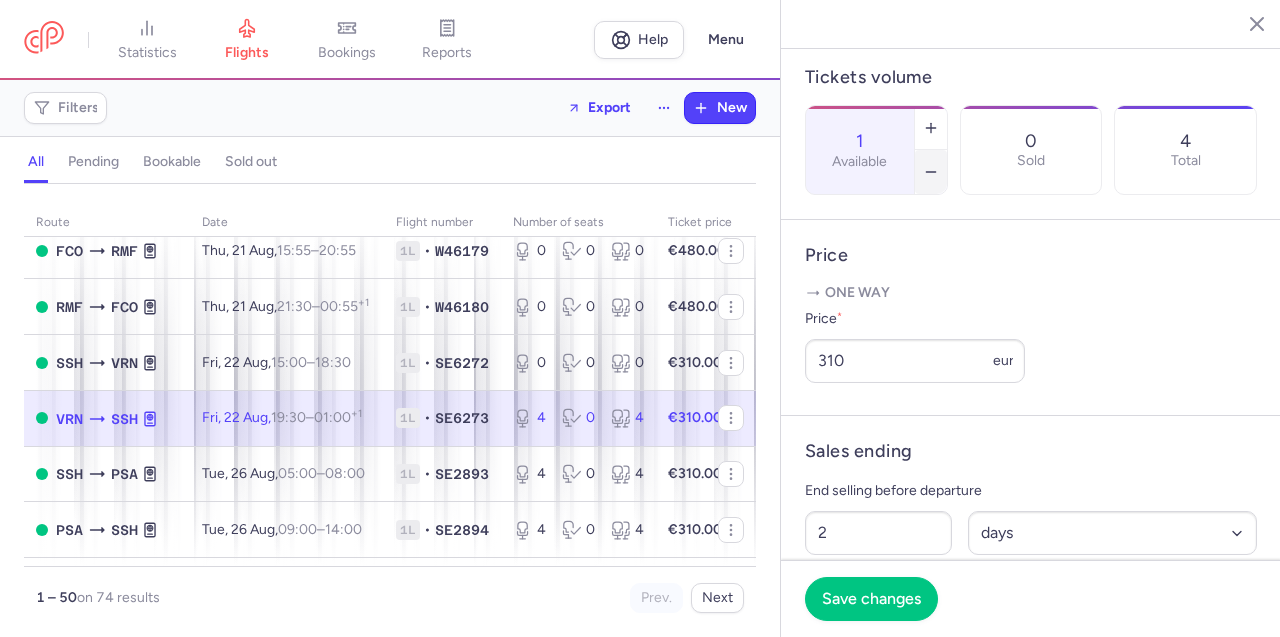 click 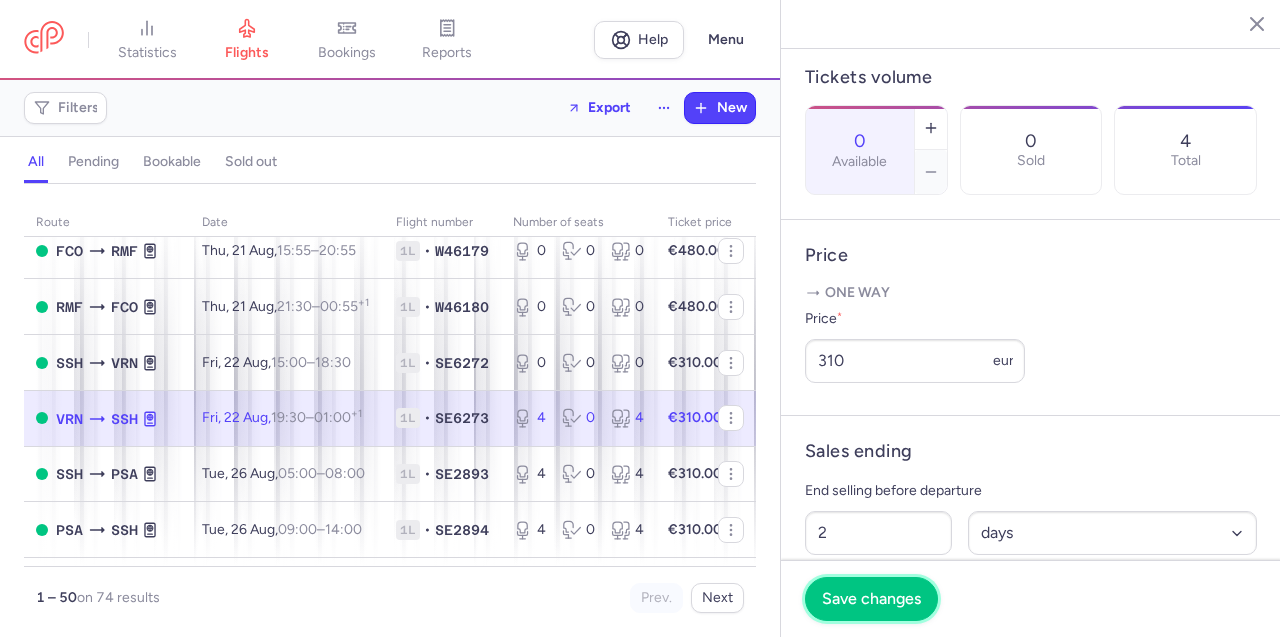 click on "Save changes" at bounding box center [871, 599] 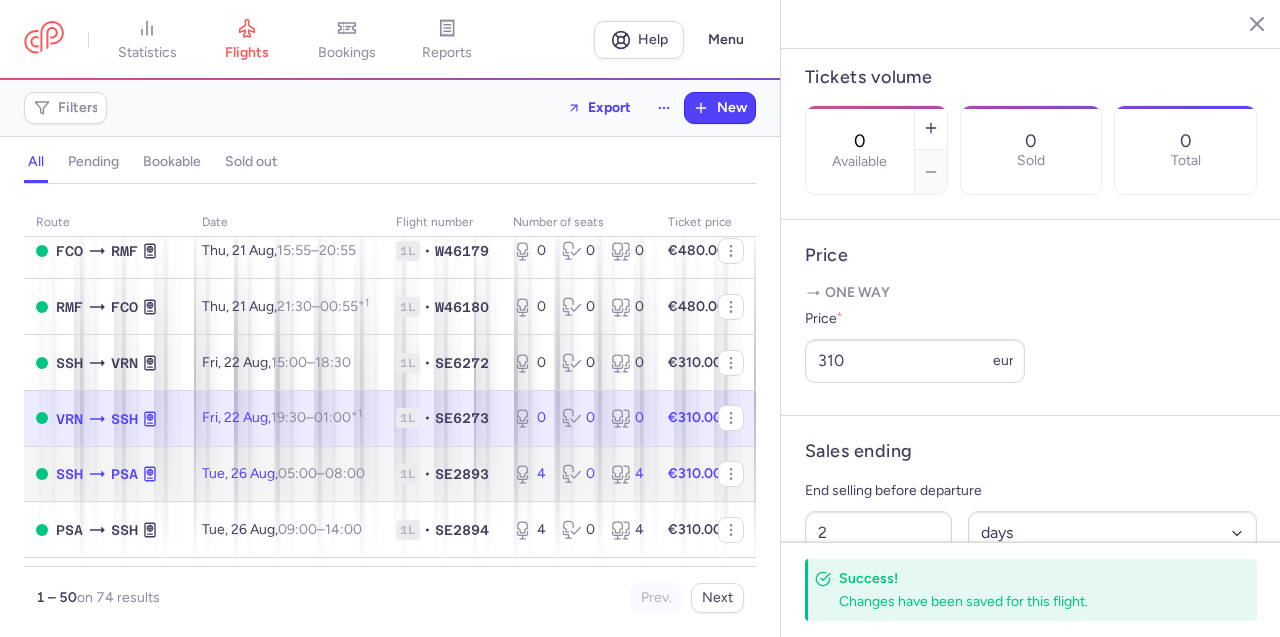 click on "1L" at bounding box center (408, 474) 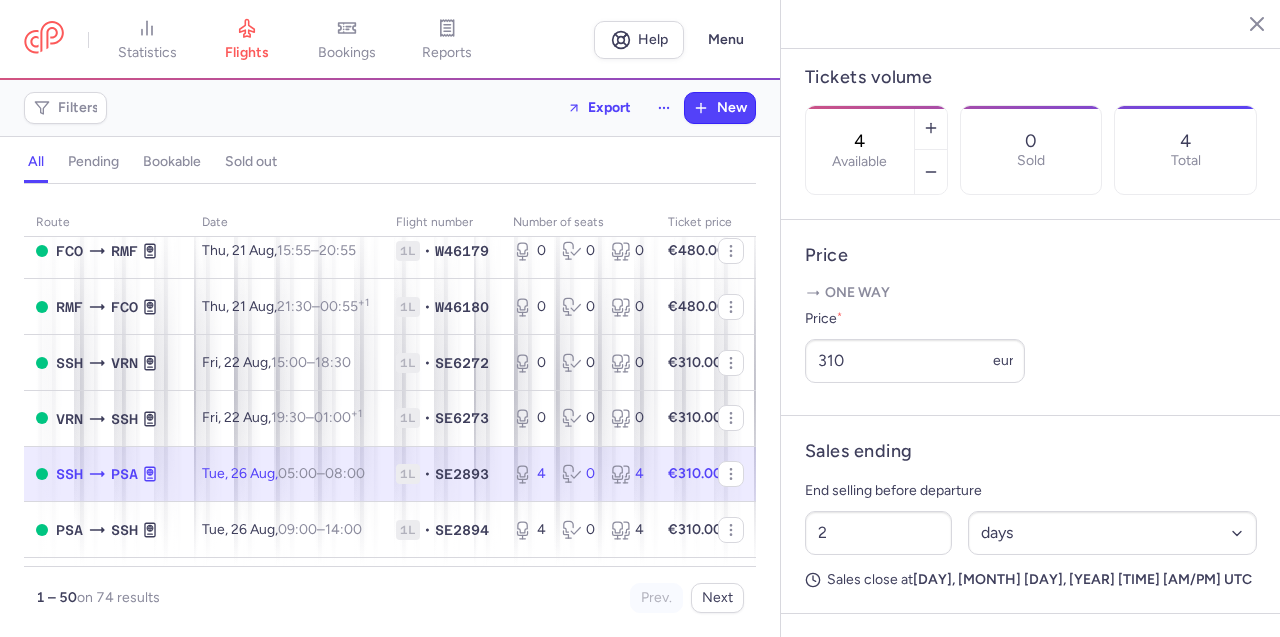 click at bounding box center (931, 172) 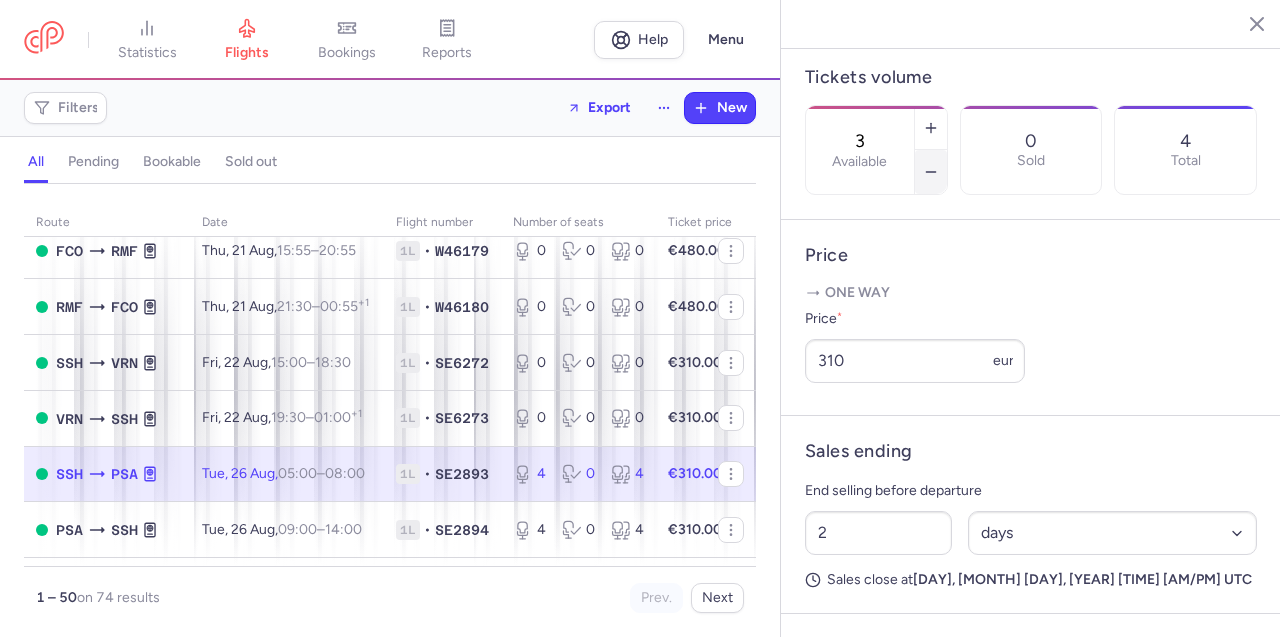 click at bounding box center [931, 172] 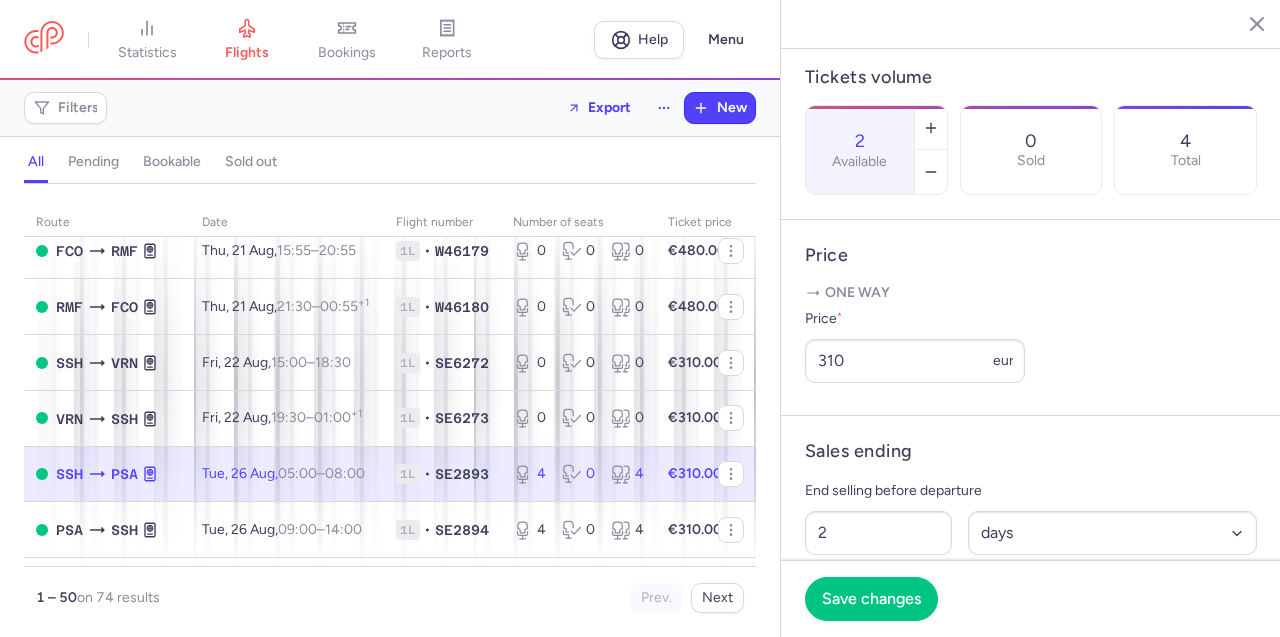 click on "Tickets volume 2  Available  0 Sold 4 Total" at bounding box center (1031, 131) 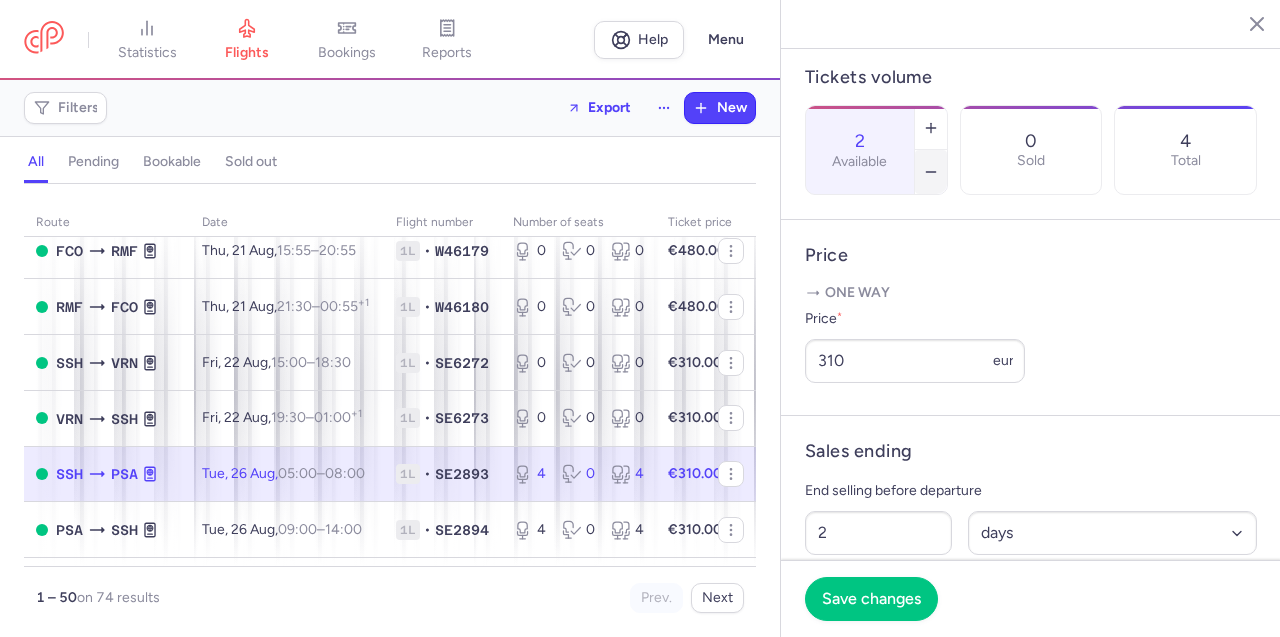 click at bounding box center [931, 172] 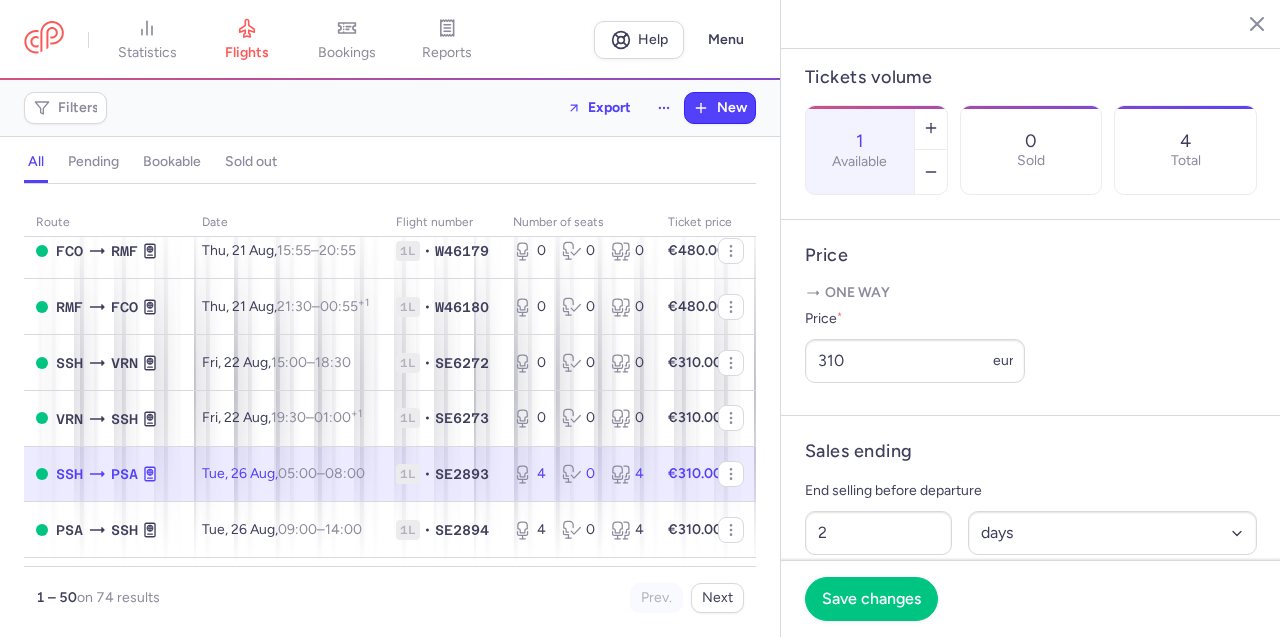 click on "1  Available" at bounding box center (860, 150) 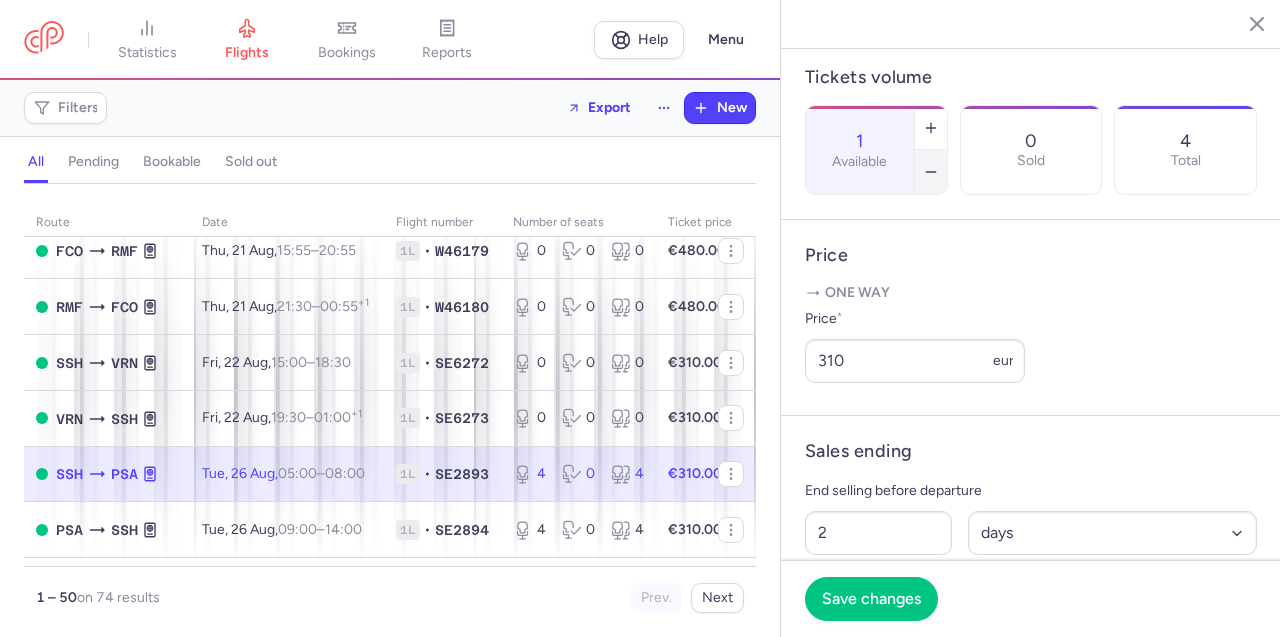 click at bounding box center (931, 172) 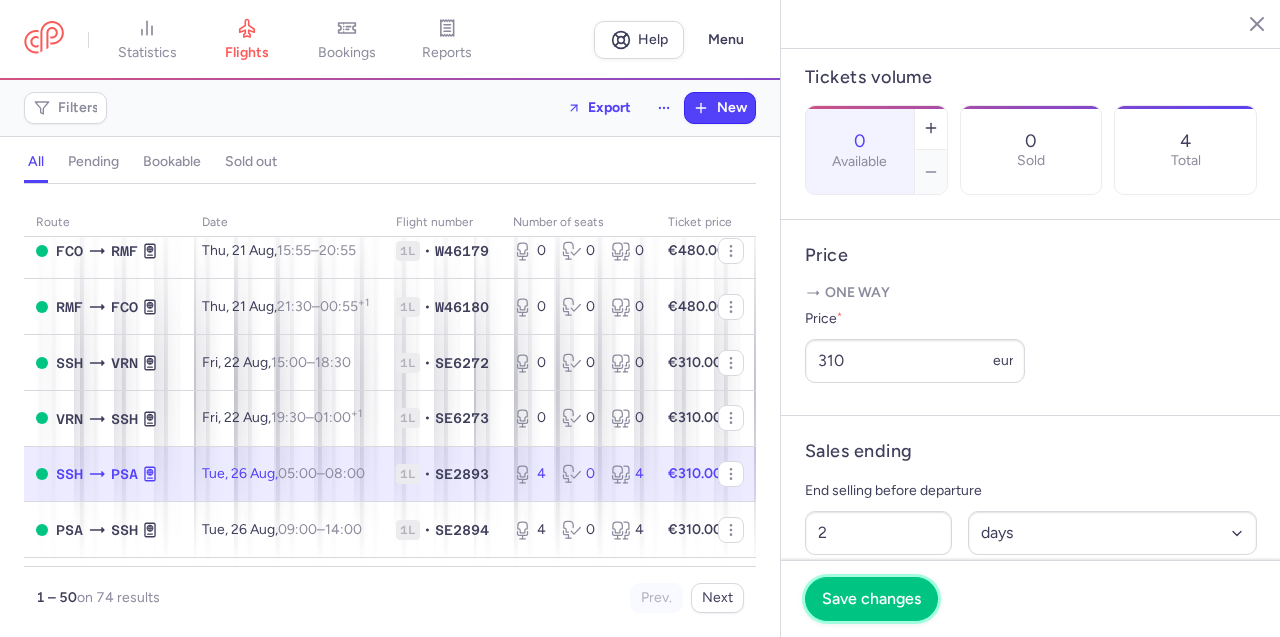 click on "Save changes" at bounding box center (871, 599) 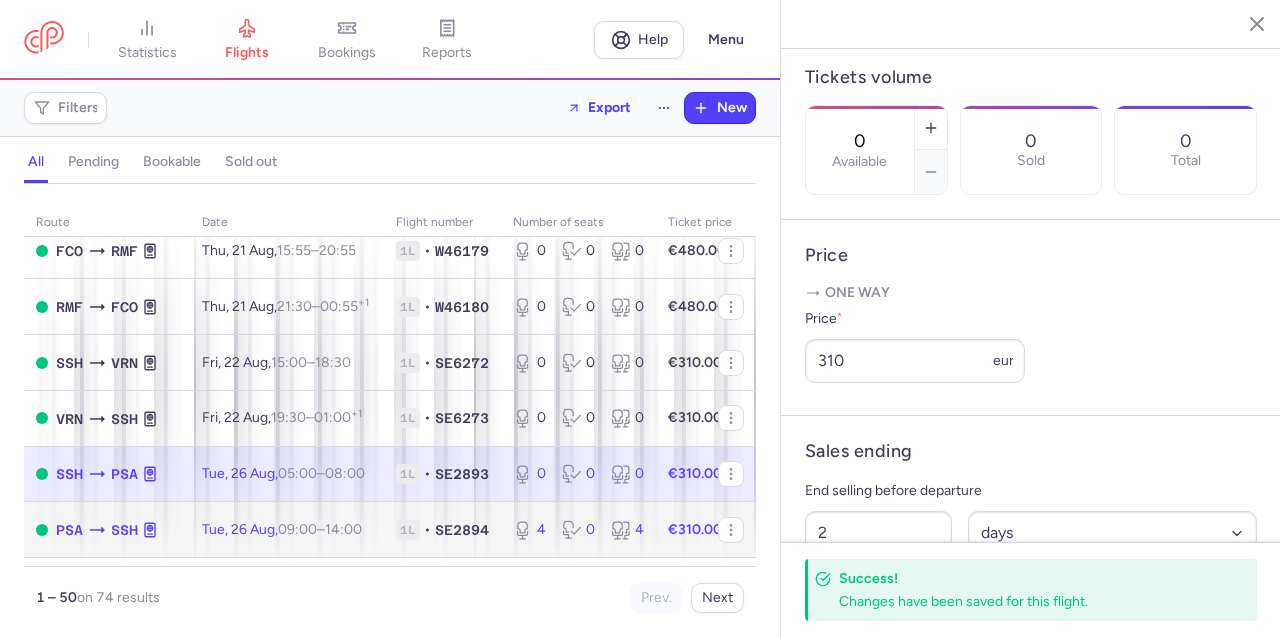 click on "SE2894" 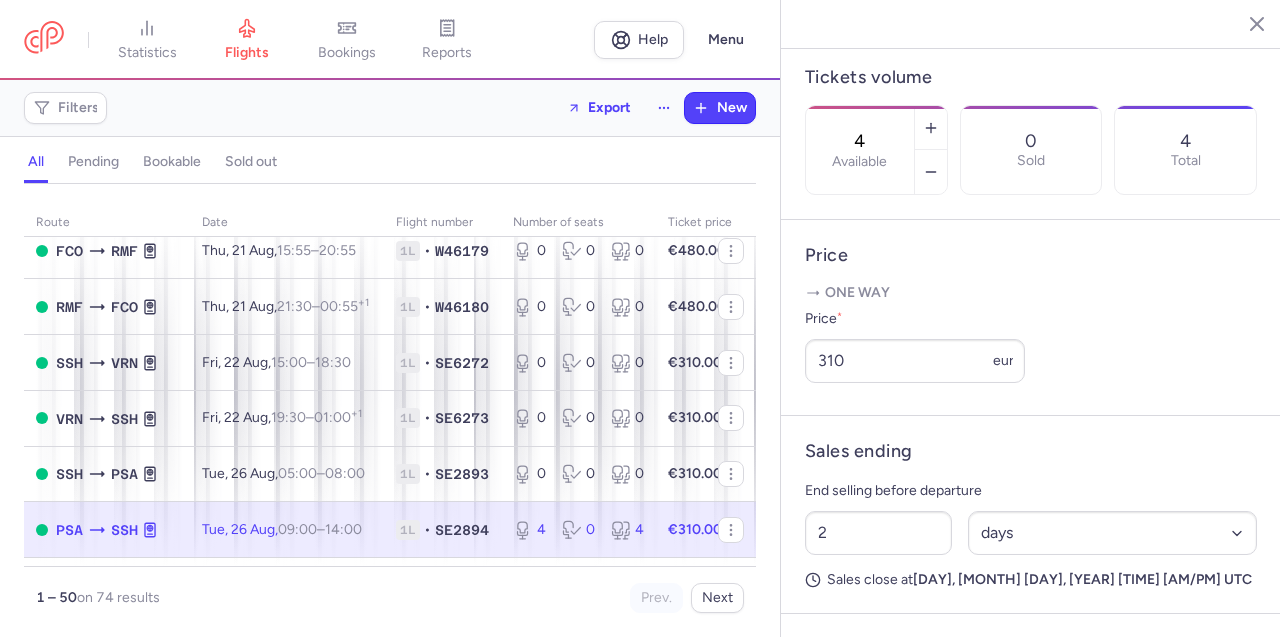 click at bounding box center [931, 172] 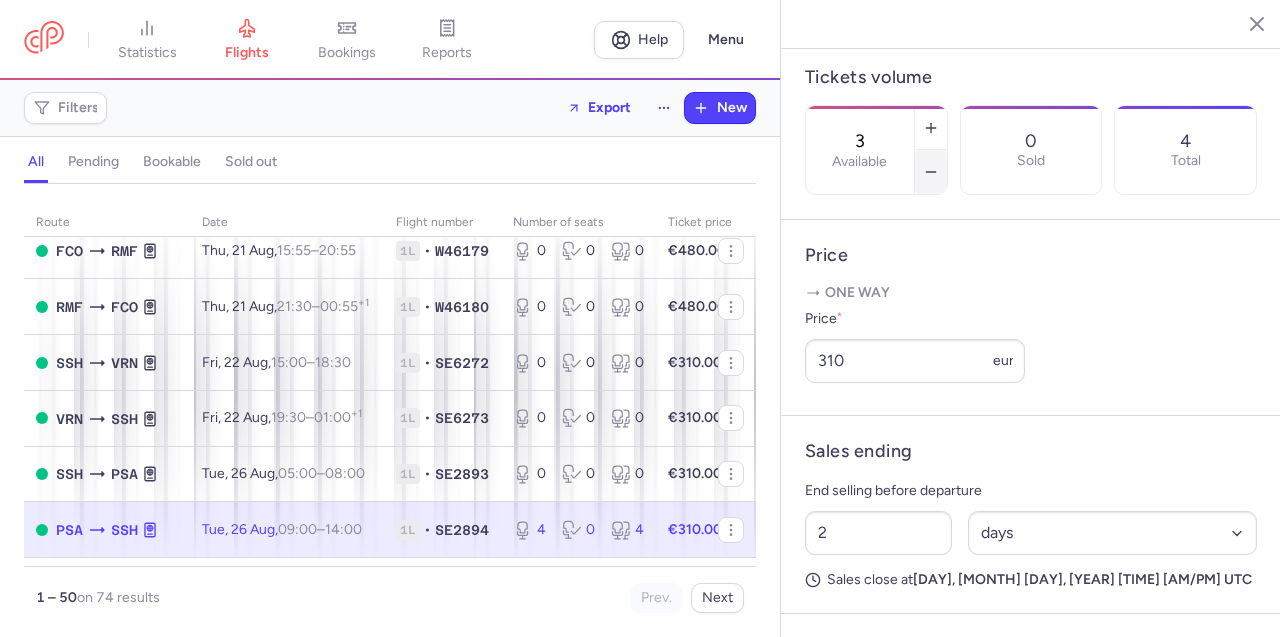 click at bounding box center [931, 172] 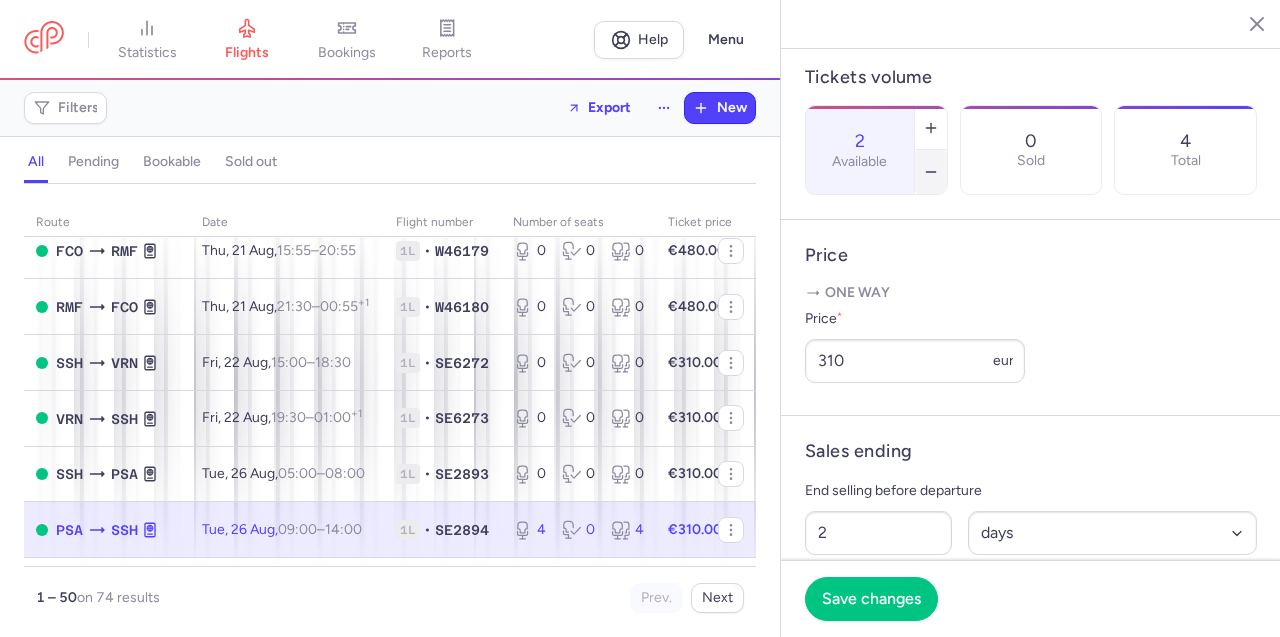 click at bounding box center (931, 172) 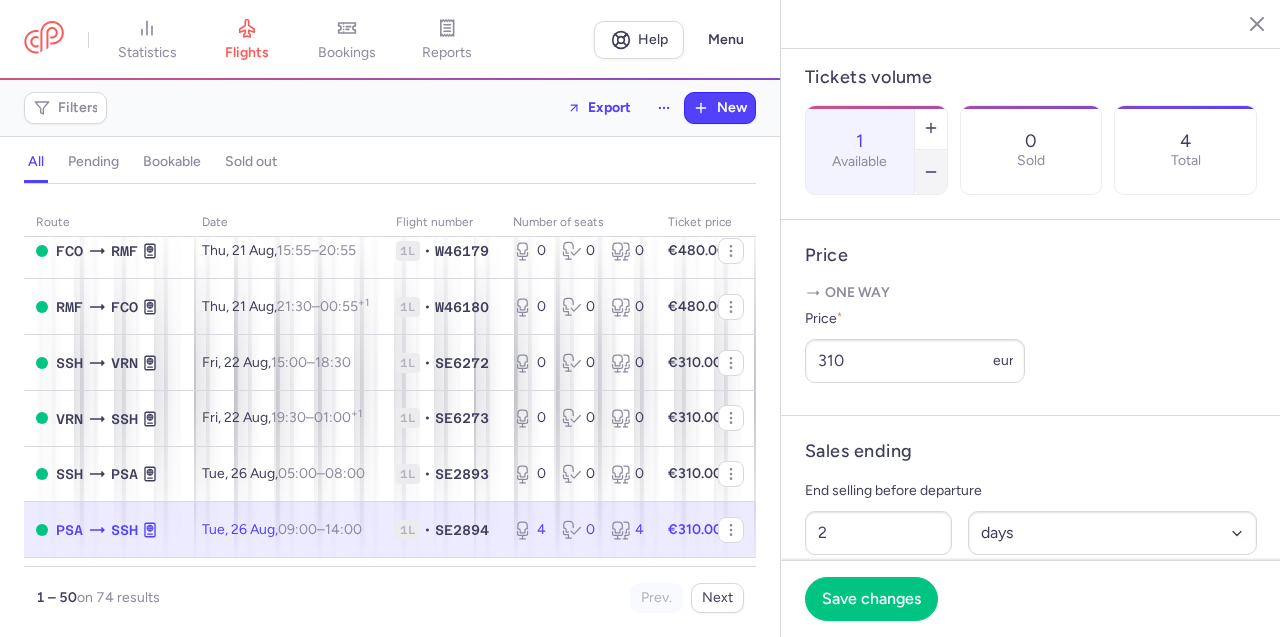 click at bounding box center (931, 172) 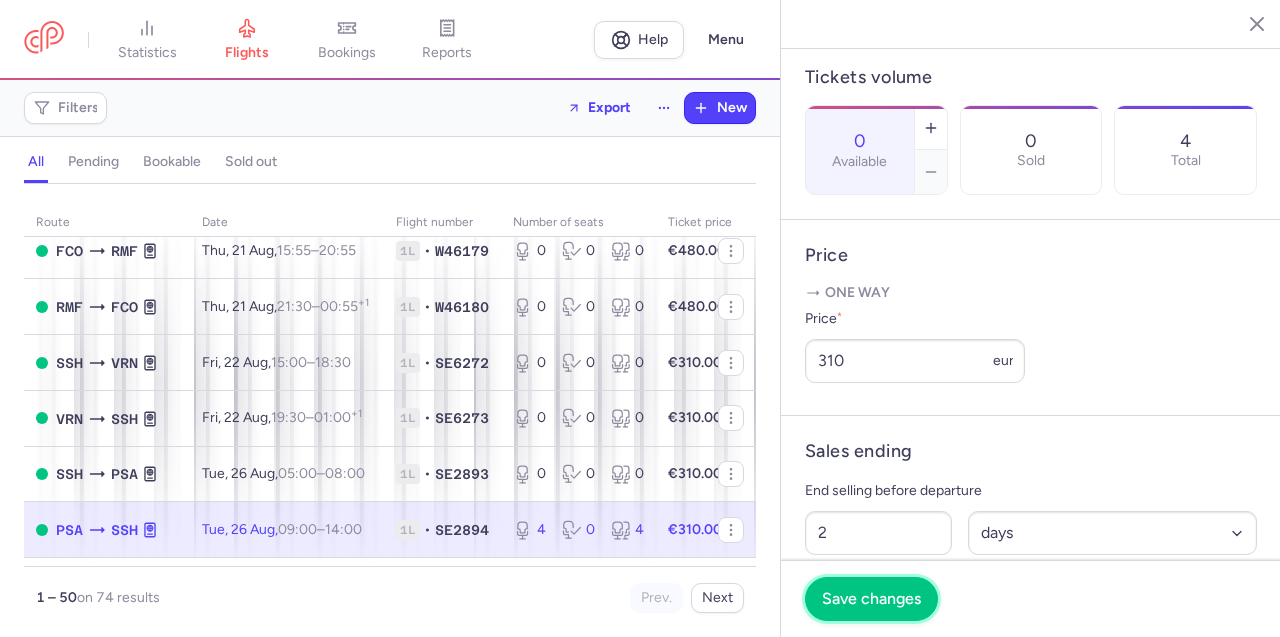 click on "Save changes" at bounding box center (871, 599) 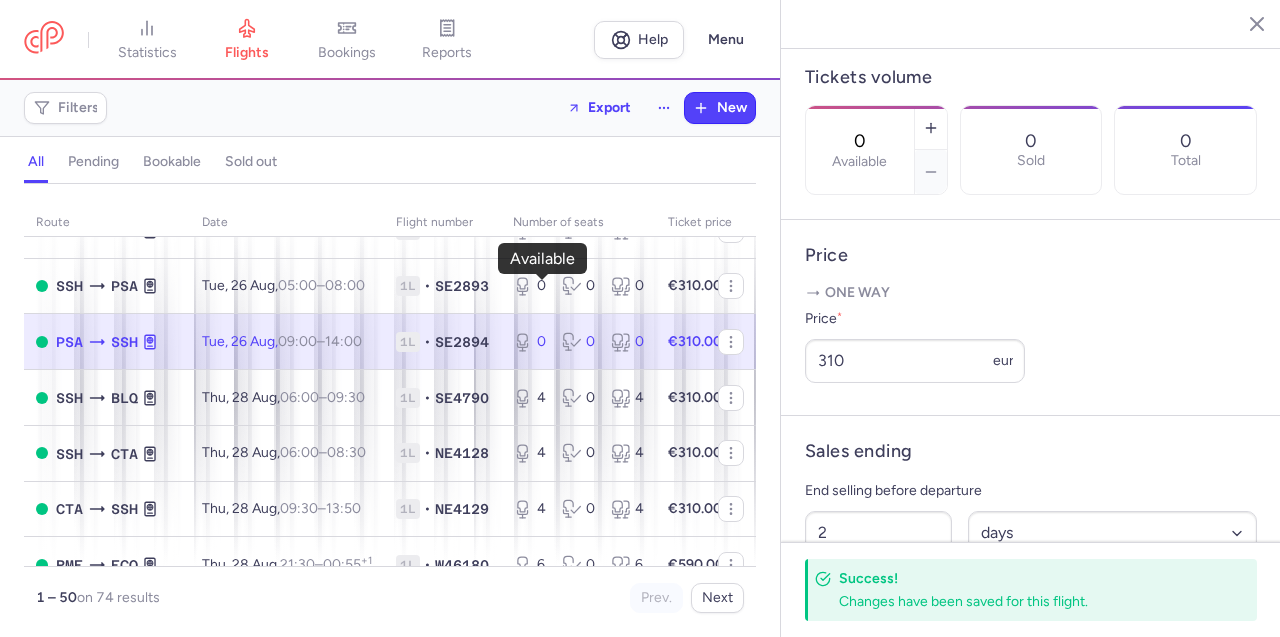scroll, scrollTop: 1753, scrollLeft: 0, axis: vertical 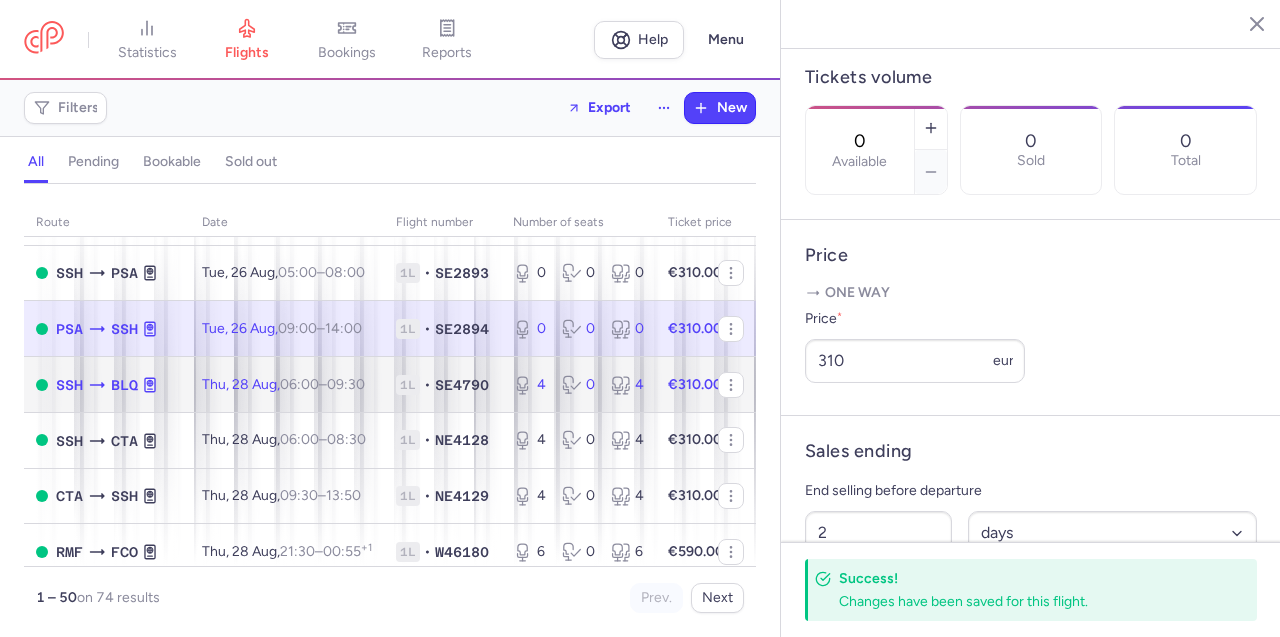 click on "09:30  +0" at bounding box center (346, 384) 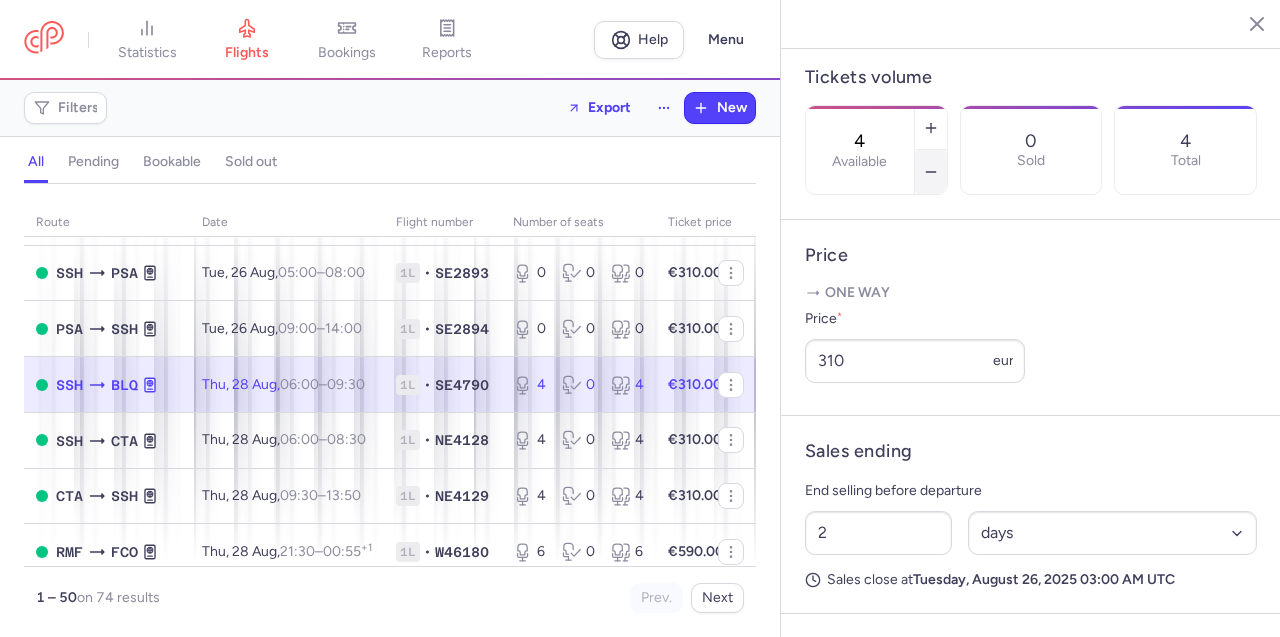 click at bounding box center (931, 172) 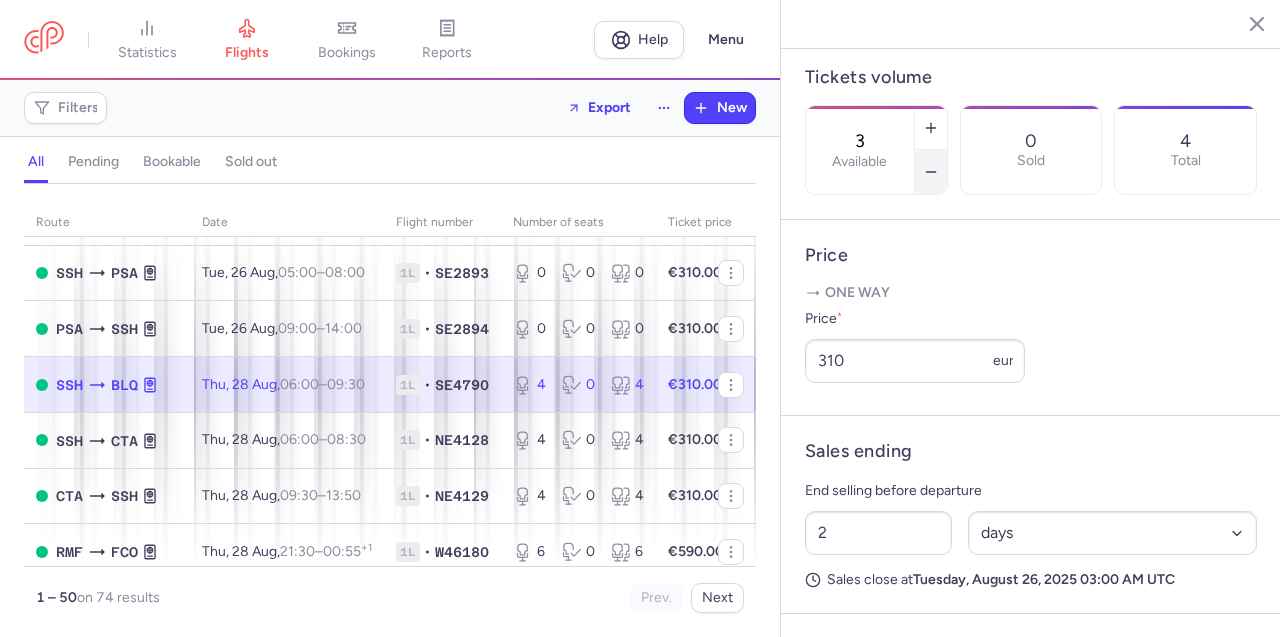 click 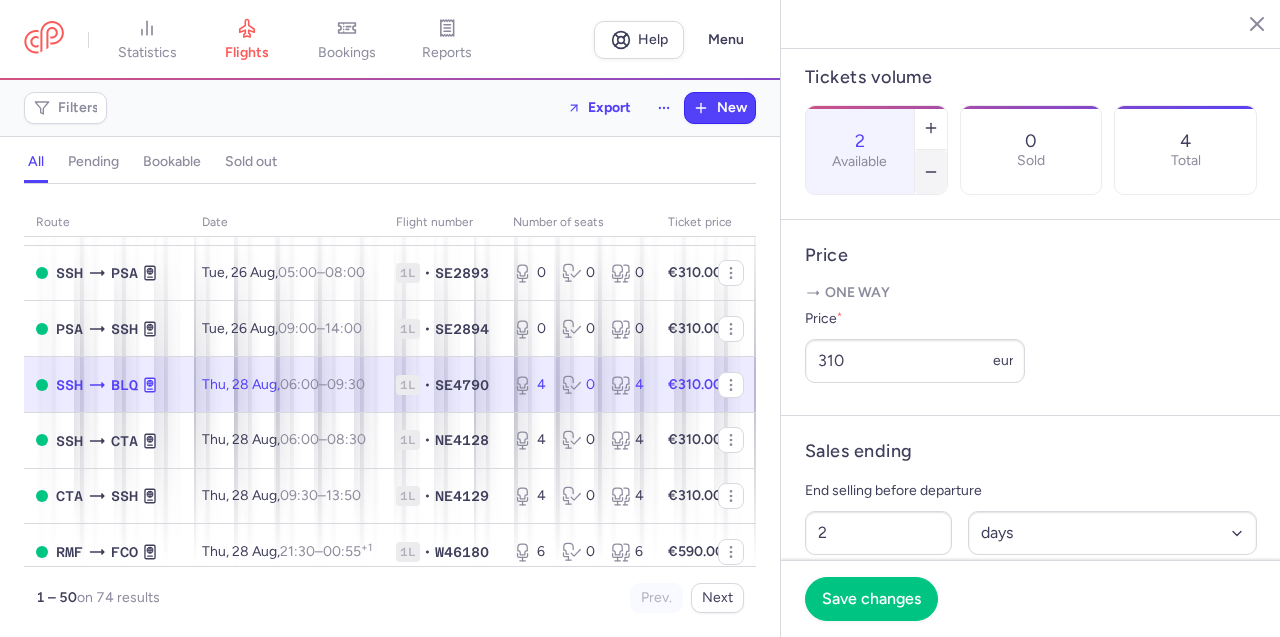 click at bounding box center [931, 172] 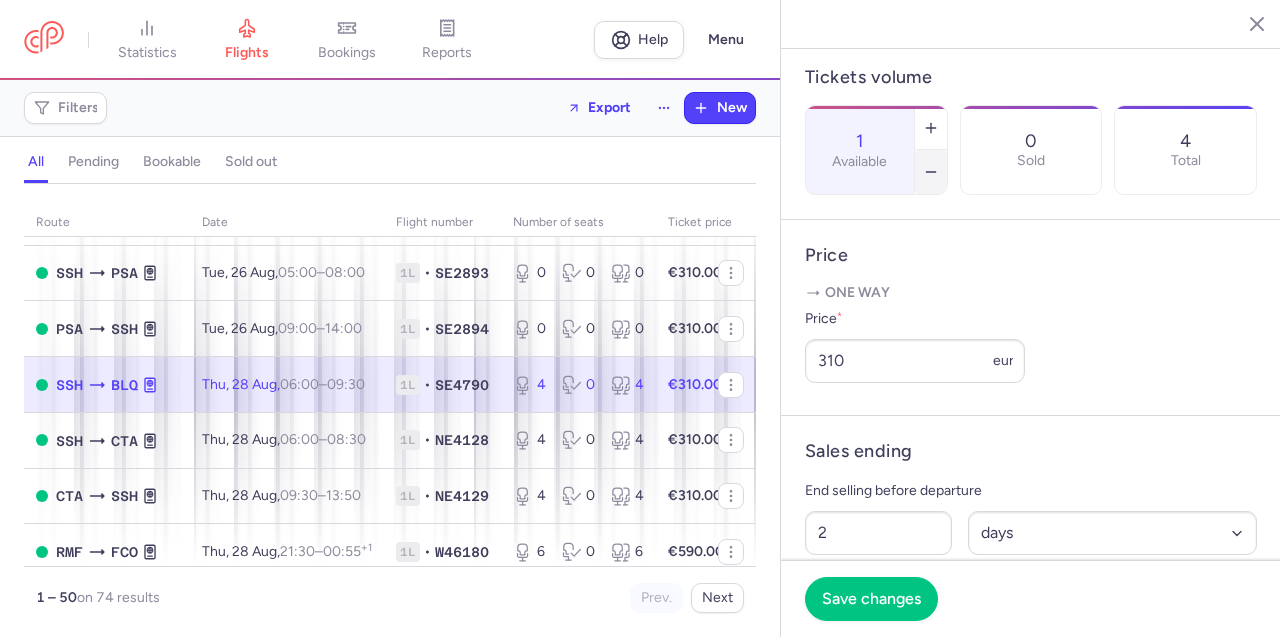 click at bounding box center [931, 172] 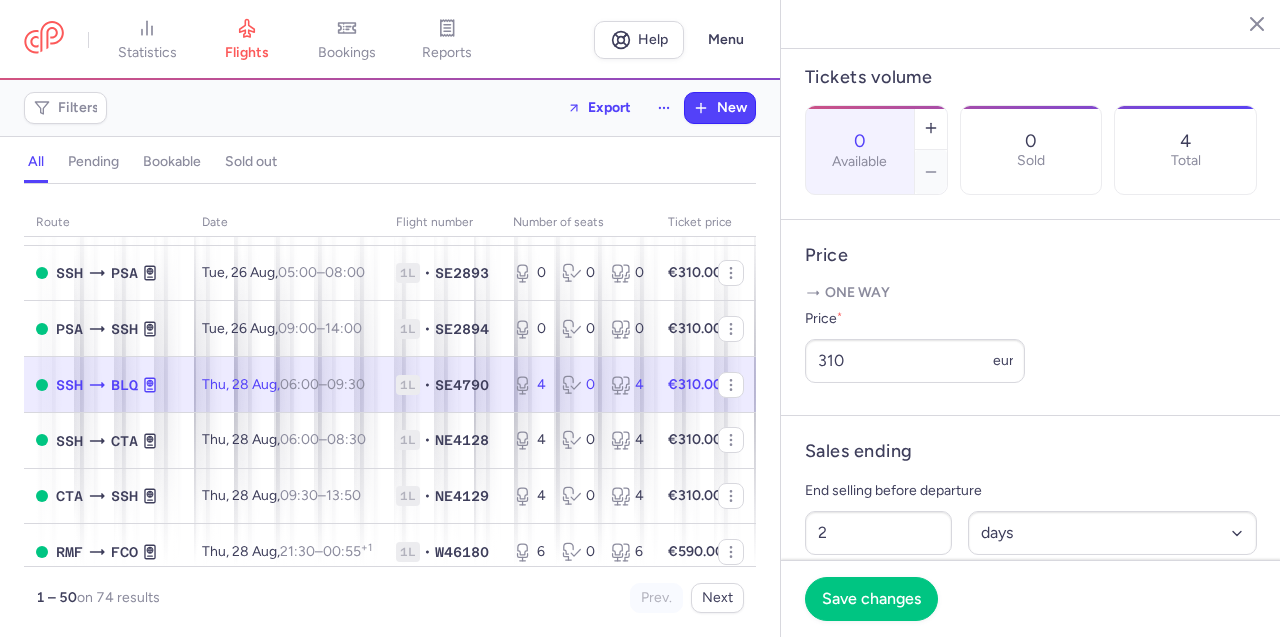 click on "Save changes" at bounding box center [871, 599] 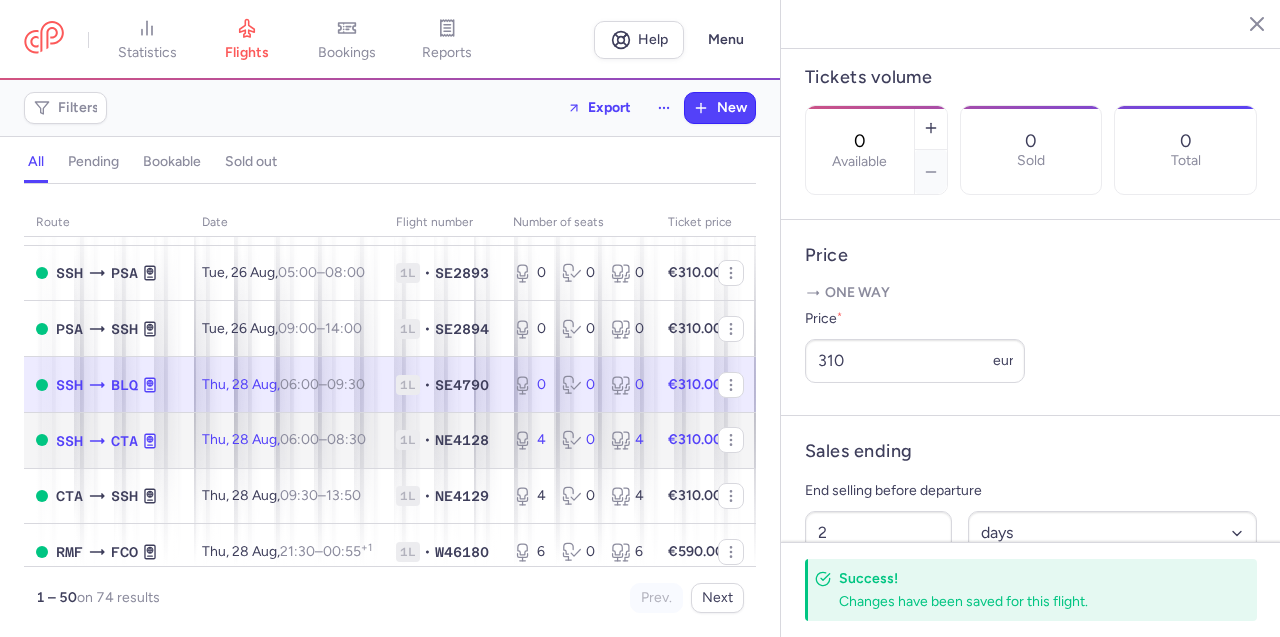 click on "08:30  +0" at bounding box center [346, 439] 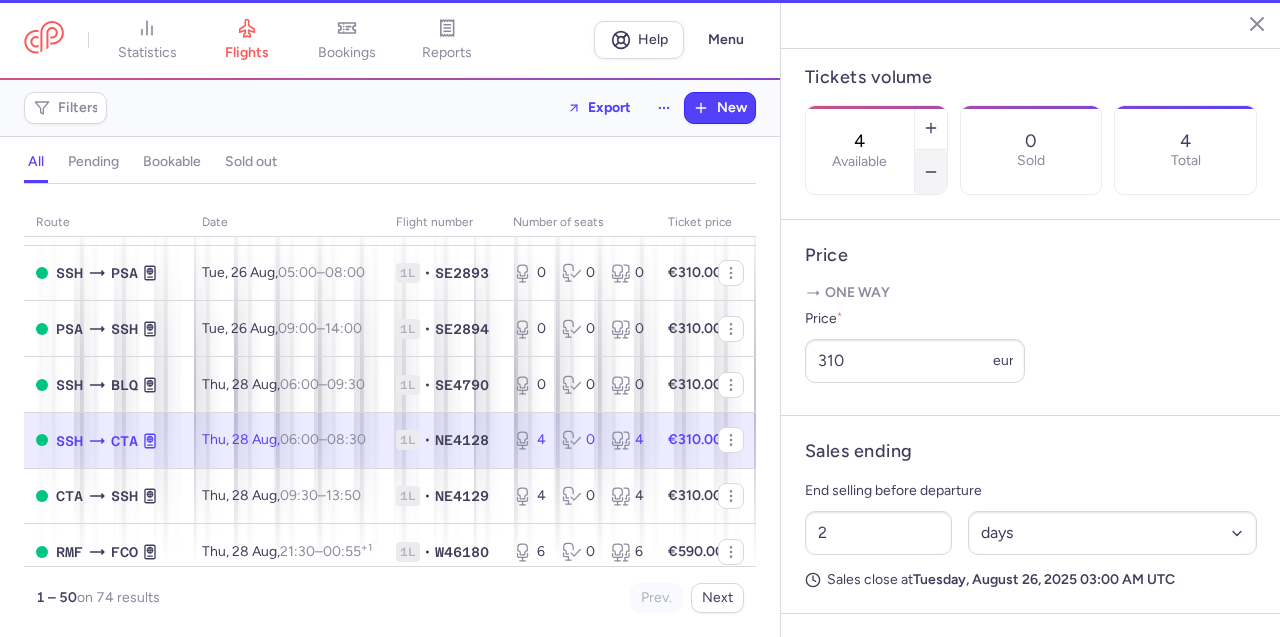 click at bounding box center [931, 172] 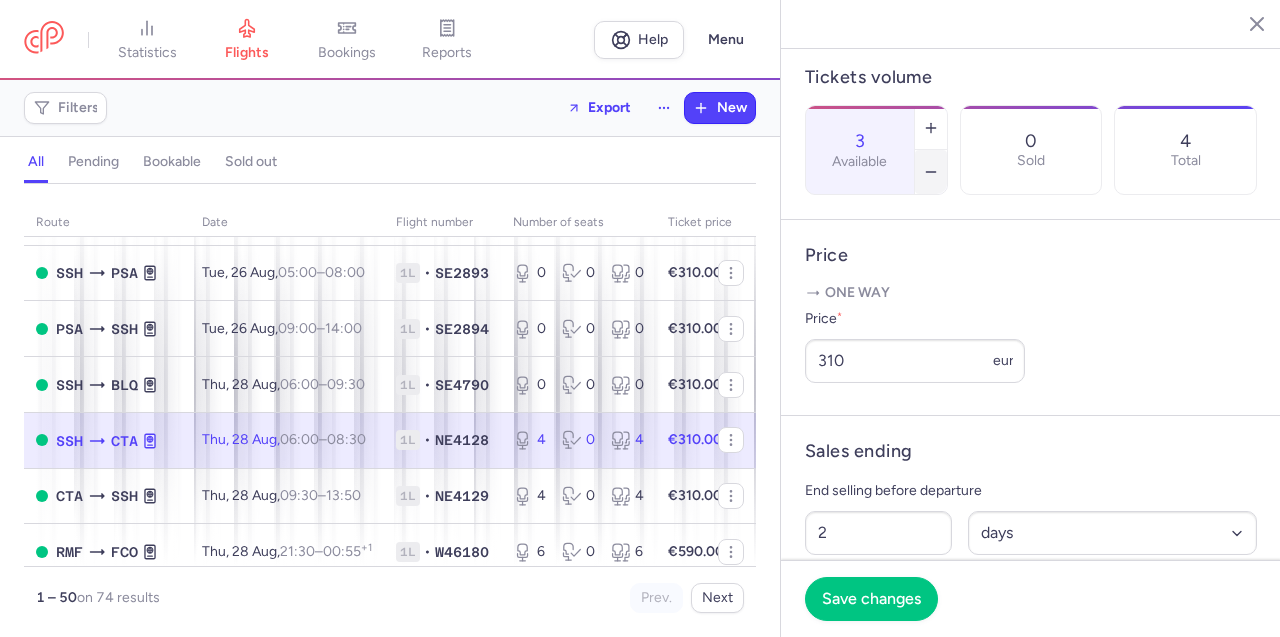 click at bounding box center (931, 172) 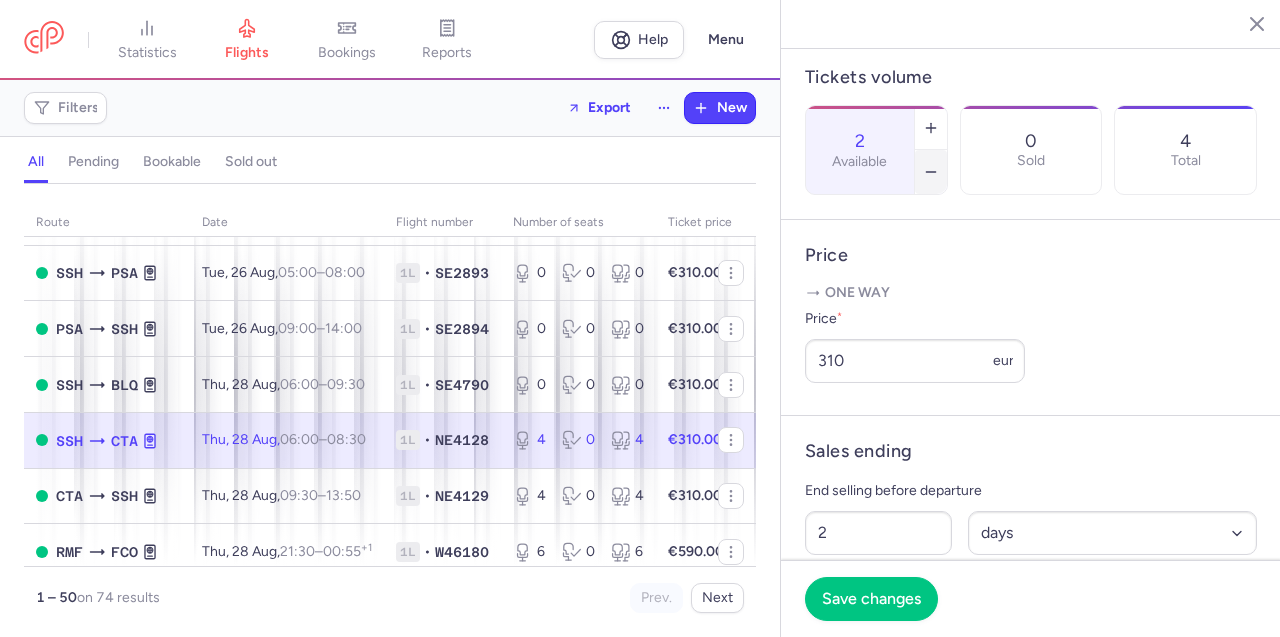 click at bounding box center [931, 172] 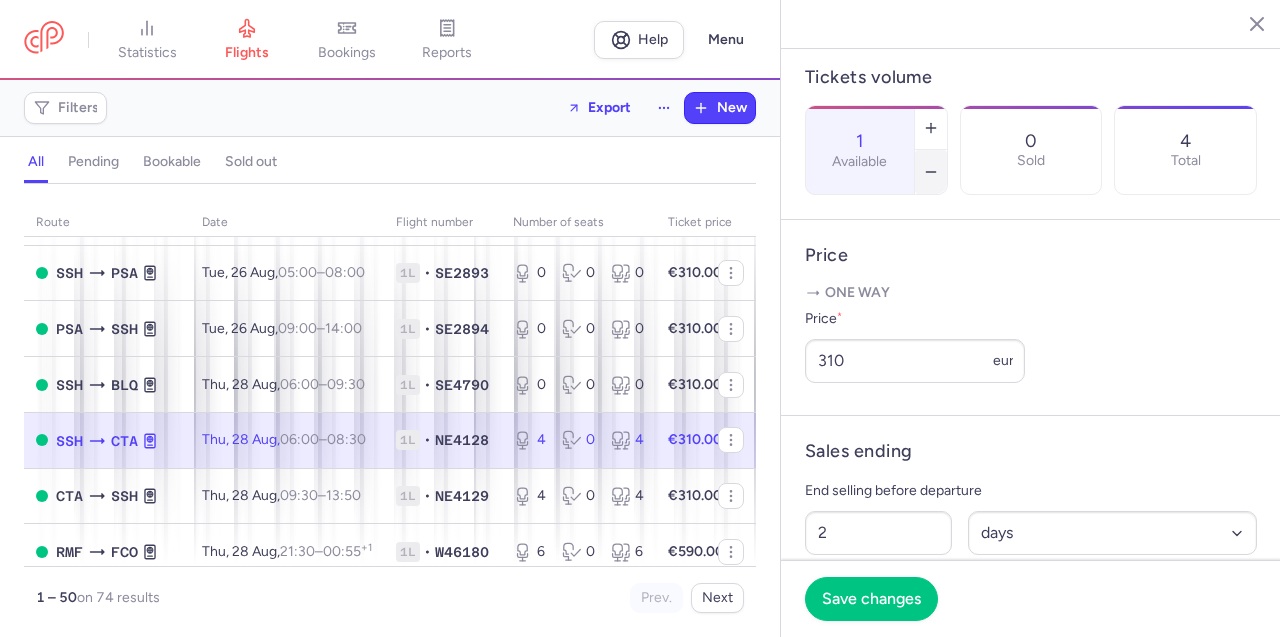 click at bounding box center [931, 172] 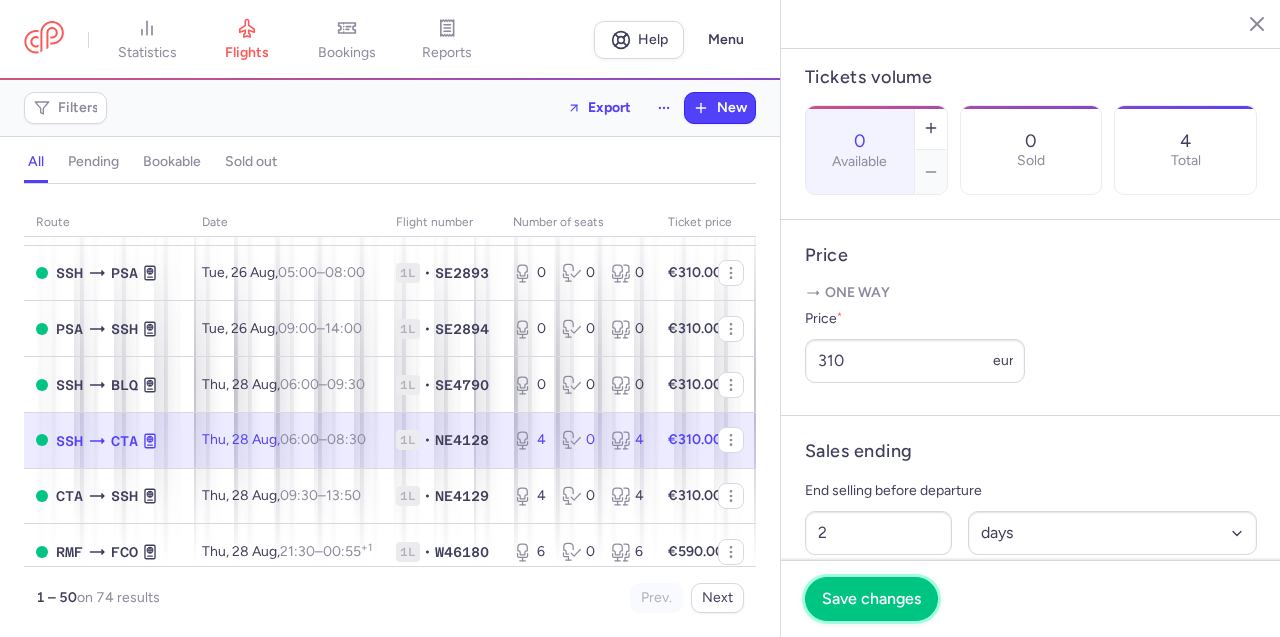 click on "Save changes" at bounding box center [871, 599] 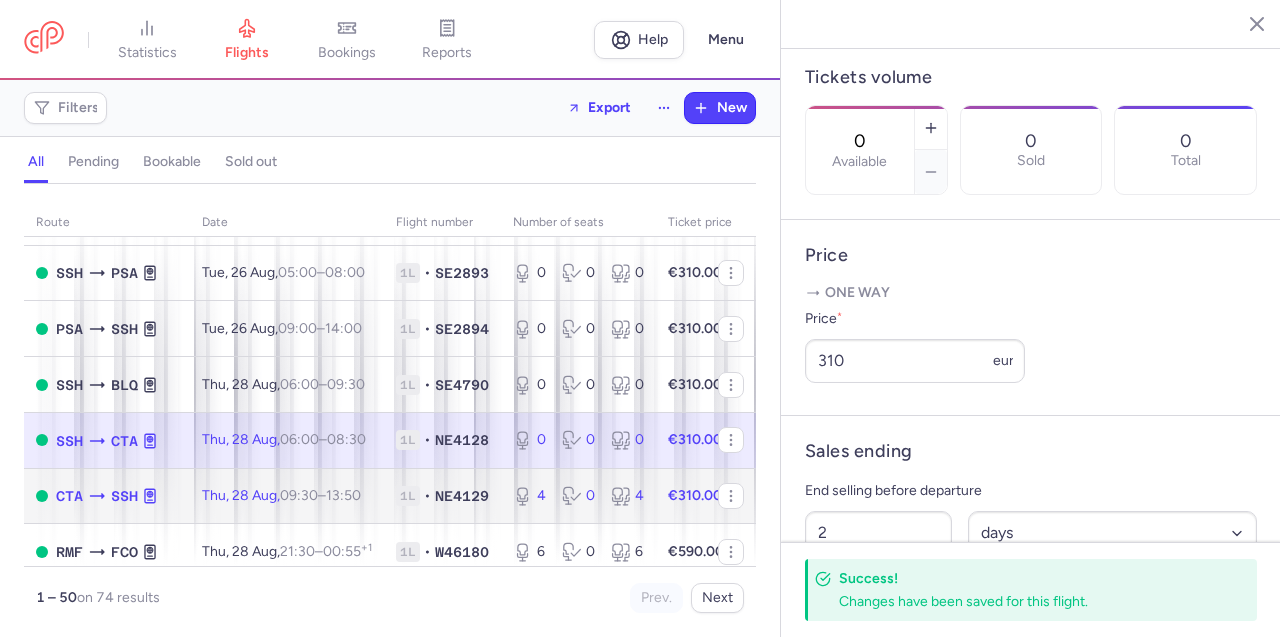 click on "NE4129" 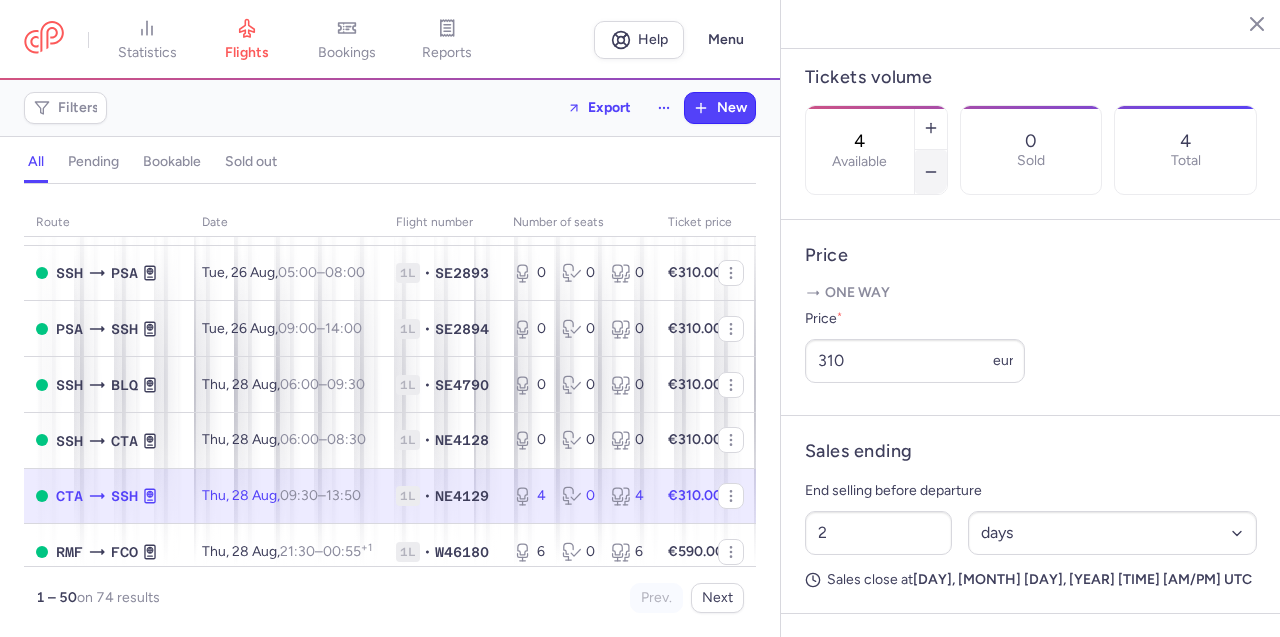 click at bounding box center (931, 172) 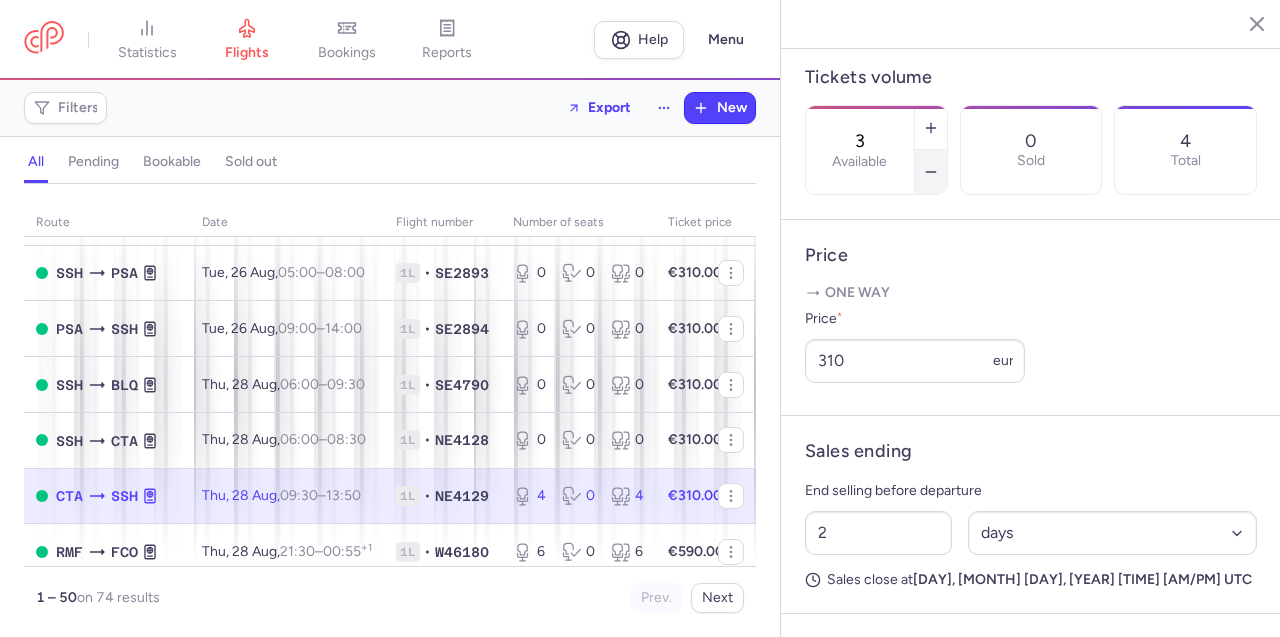 click at bounding box center (931, 172) 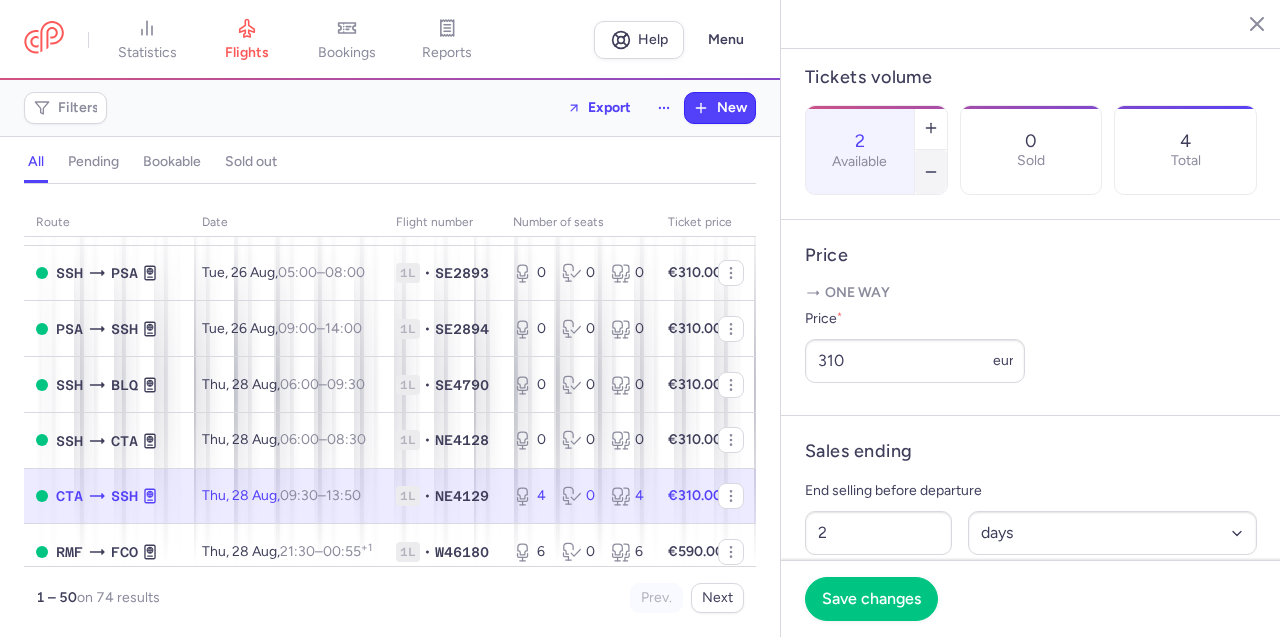 click at bounding box center (931, 172) 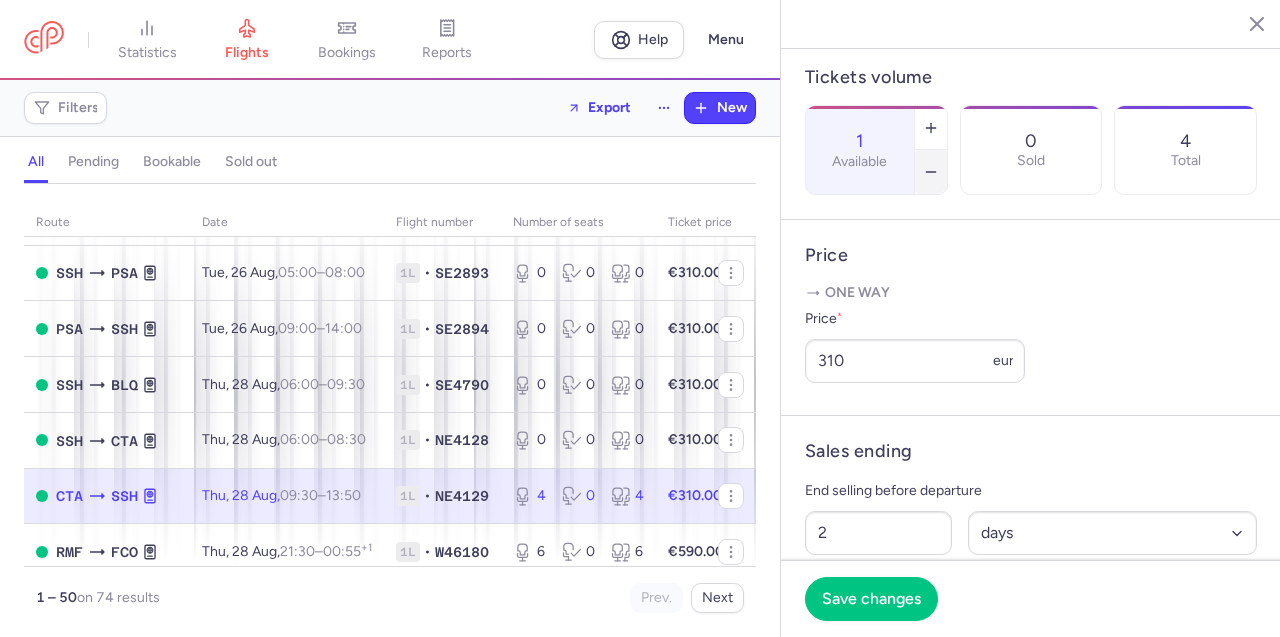 click at bounding box center [931, 172] 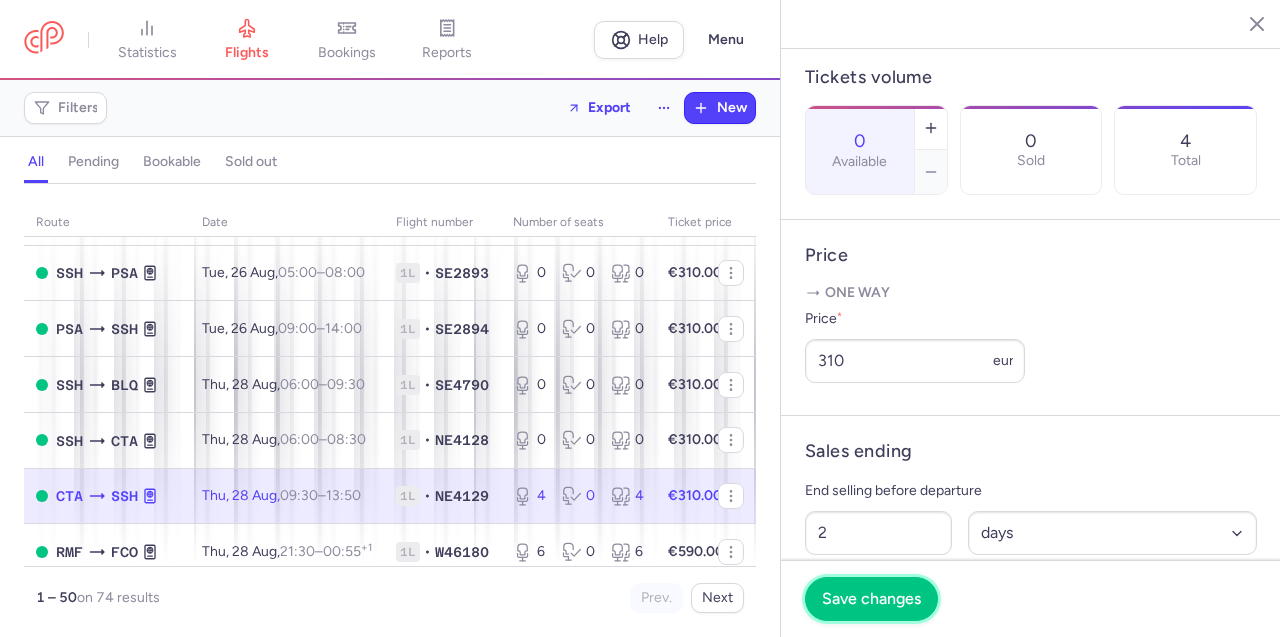 click on "Save changes" at bounding box center (871, 599) 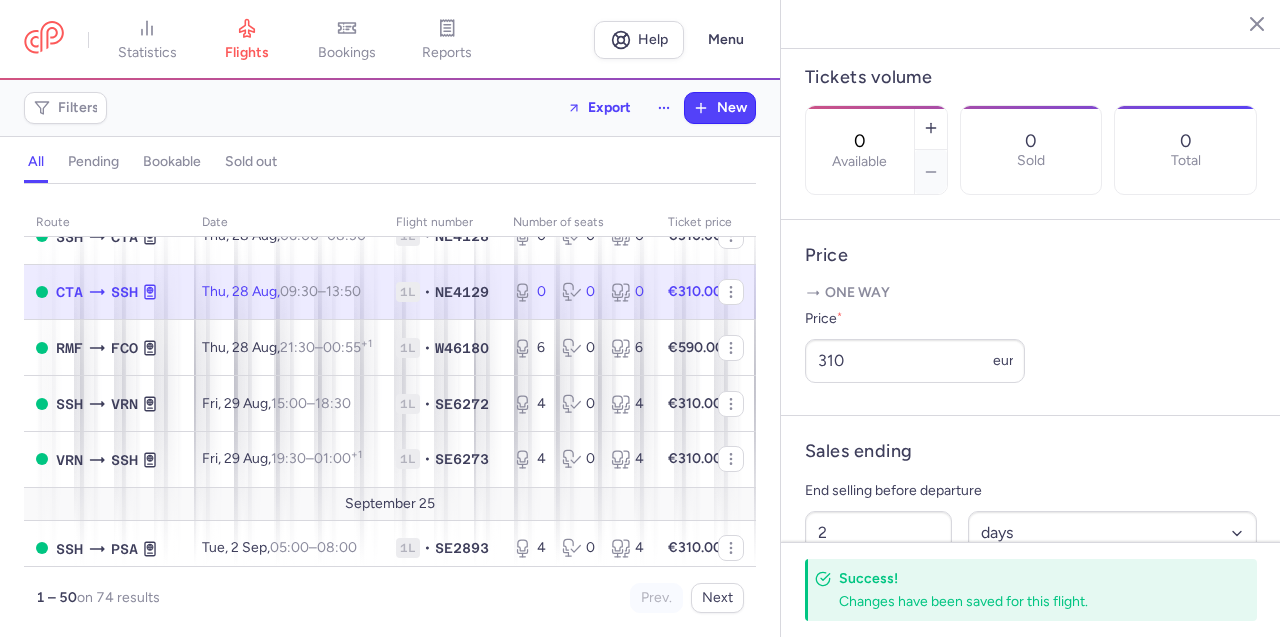 scroll, scrollTop: 1958, scrollLeft: 0, axis: vertical 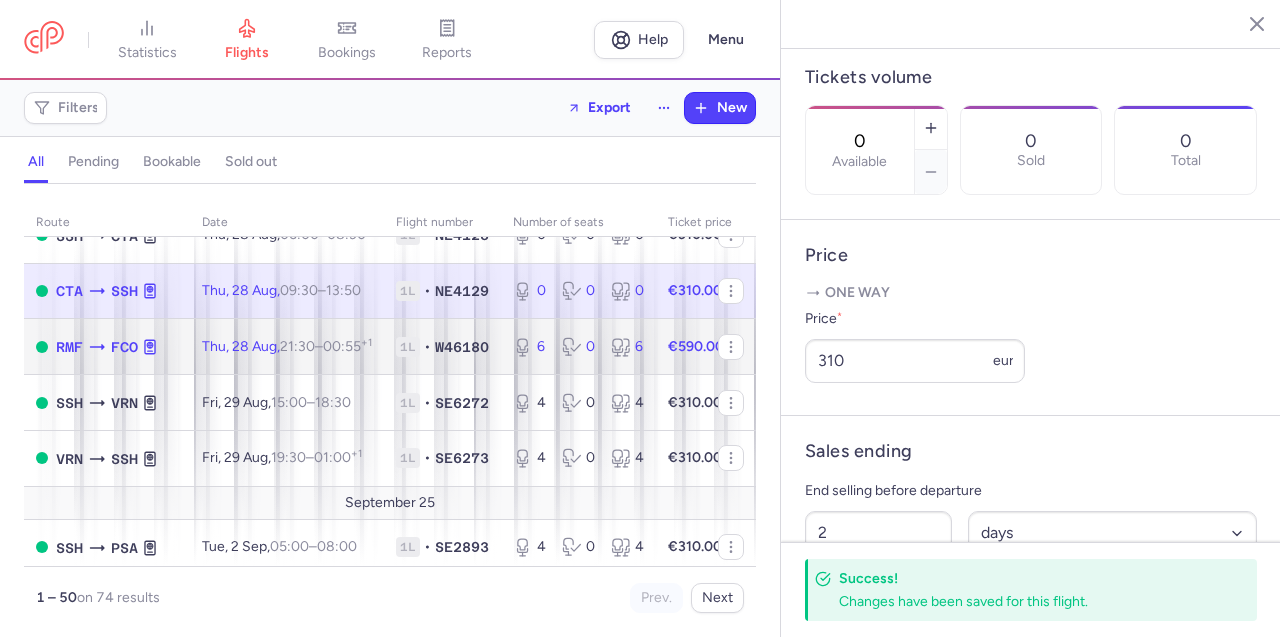 click on "Thu, [DATE]  21:30  –  00:55  +1" 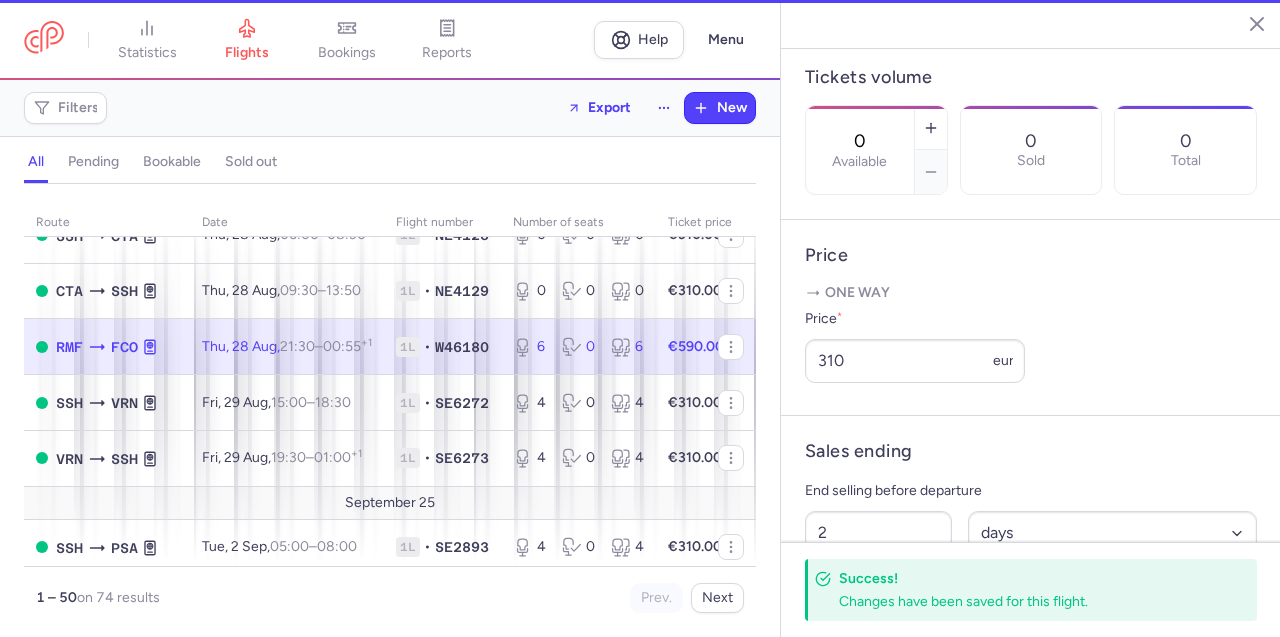 type on "6" 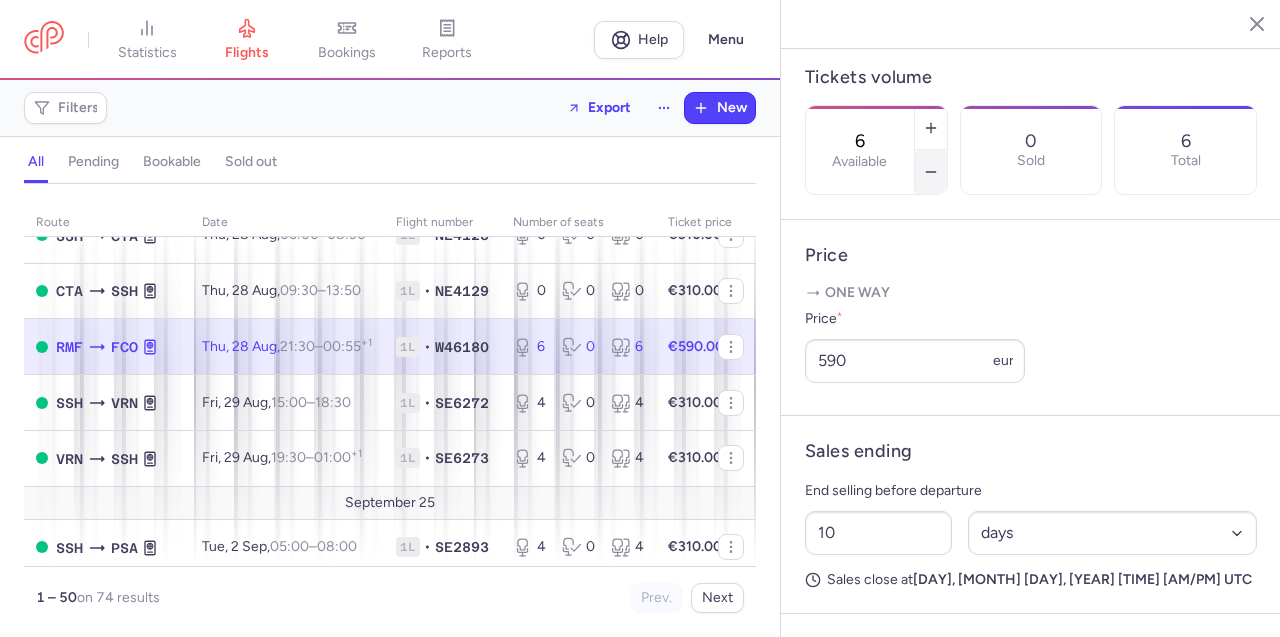 click at bounding box center (931, 172) 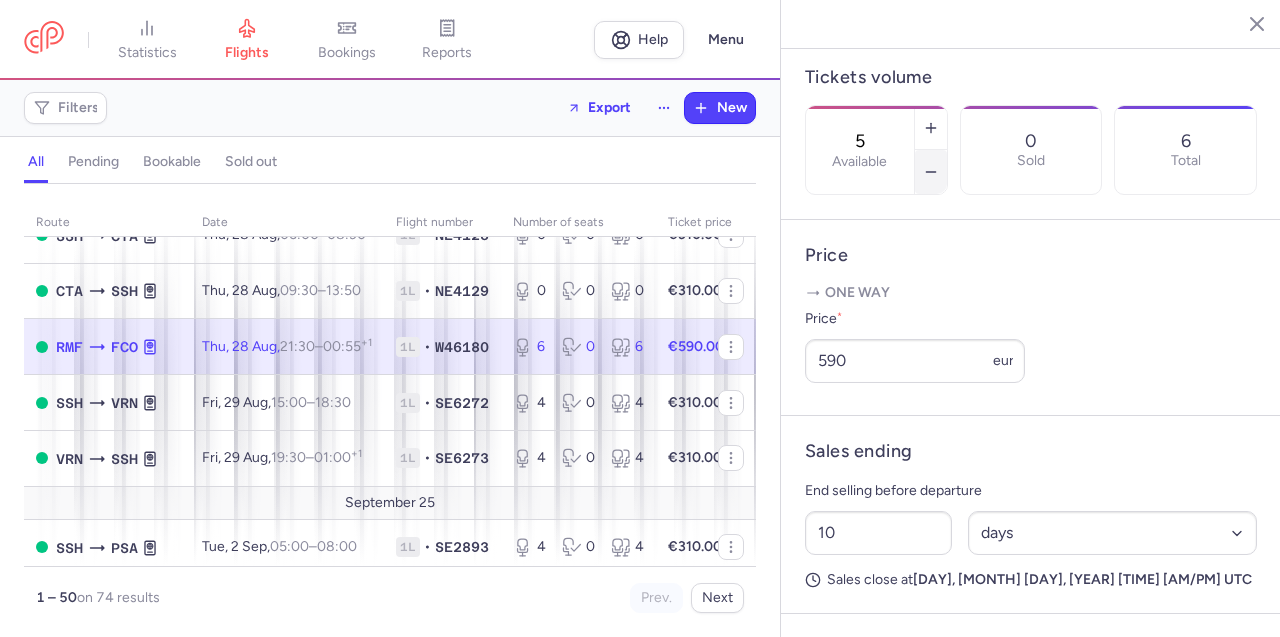 click at bounding box center (931, 172) 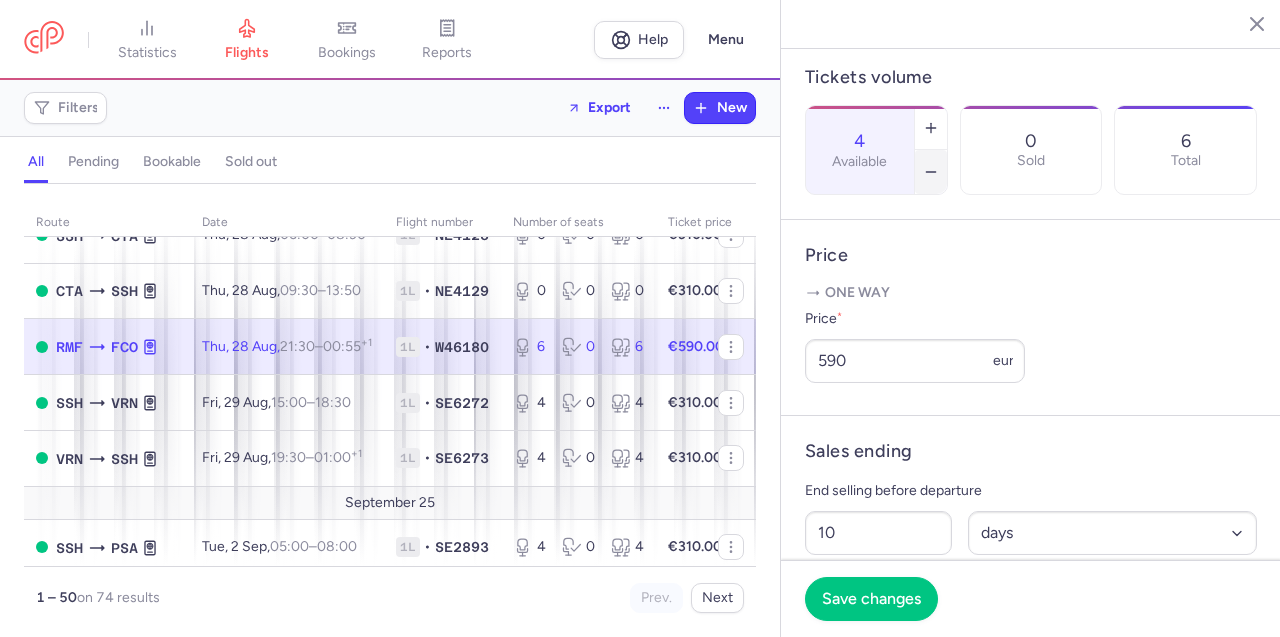 click 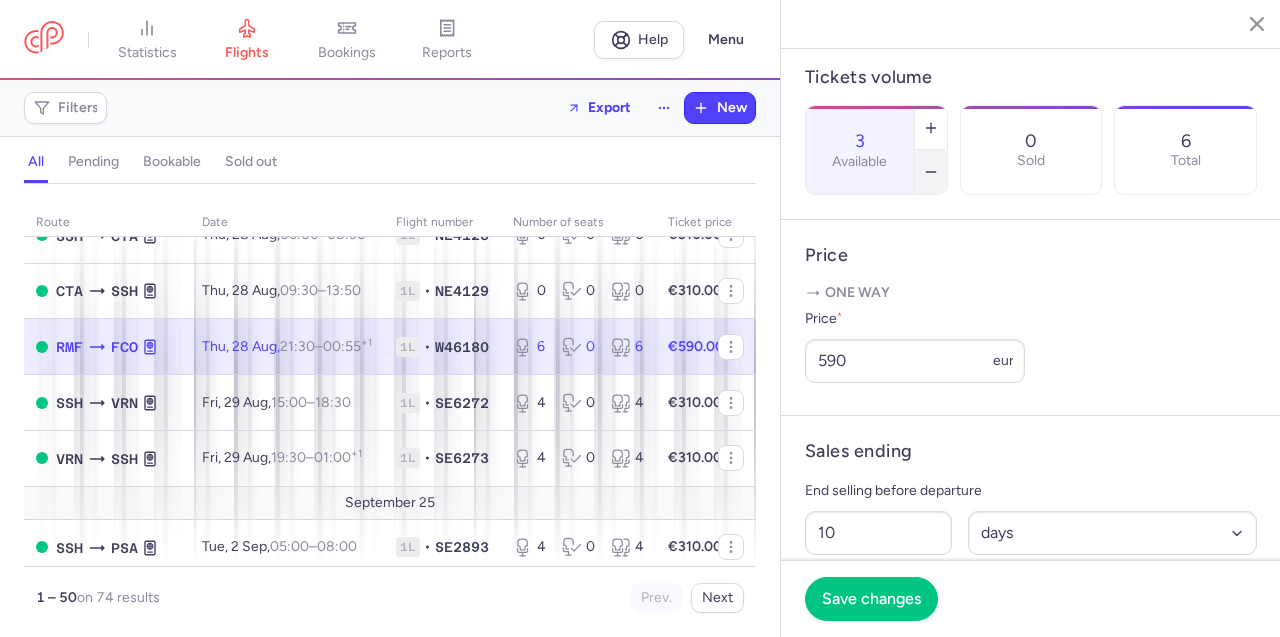 click 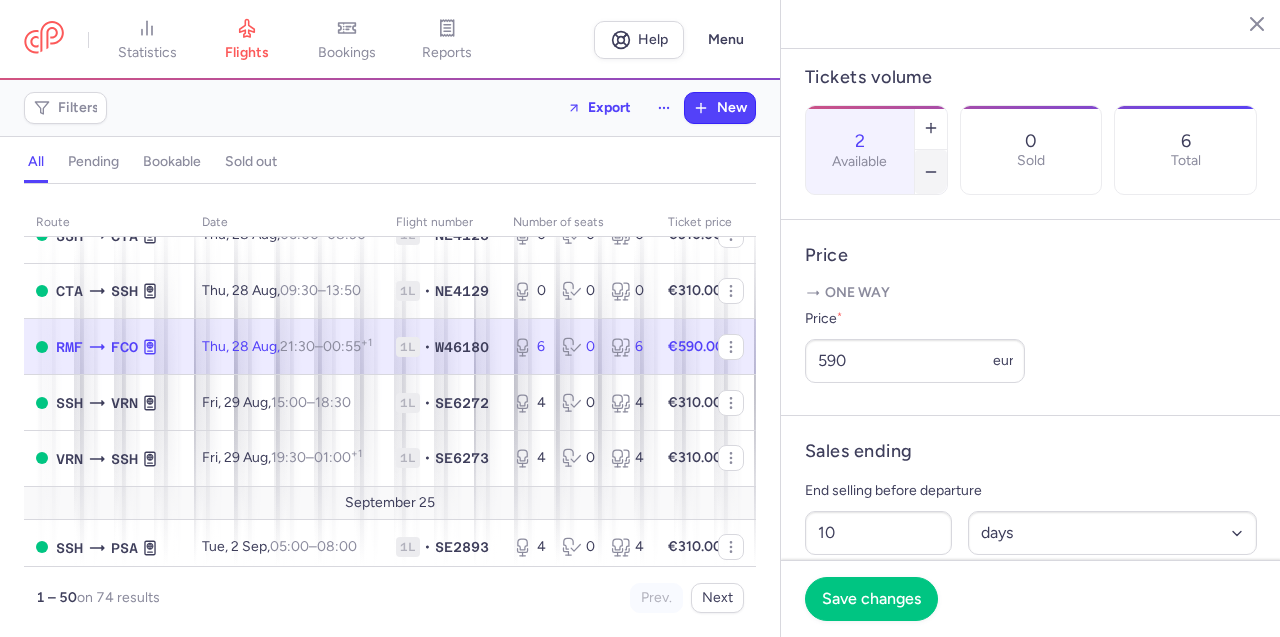 click 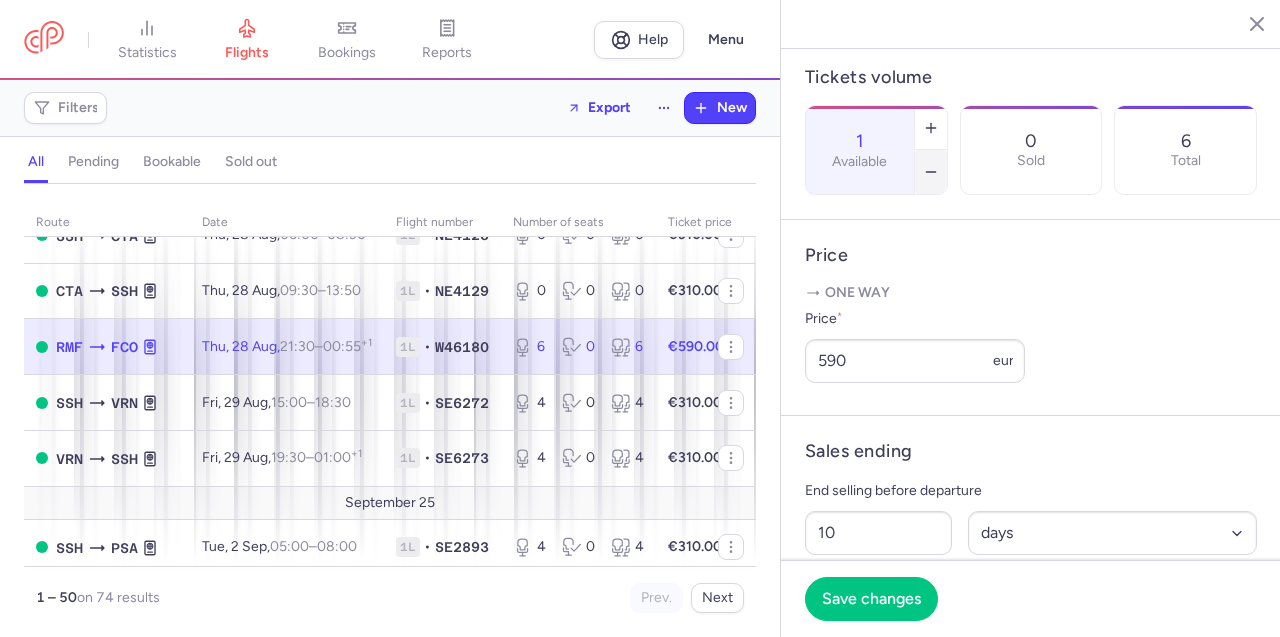 click 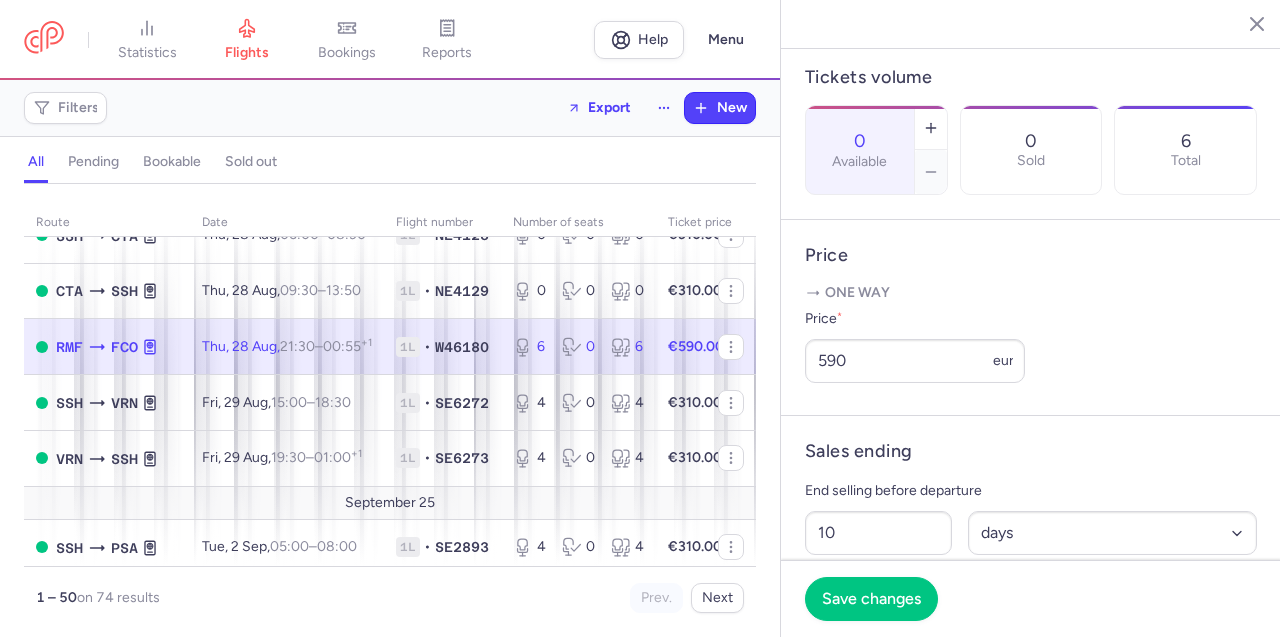 click on "Save changes" at bounding box center [871, 599] 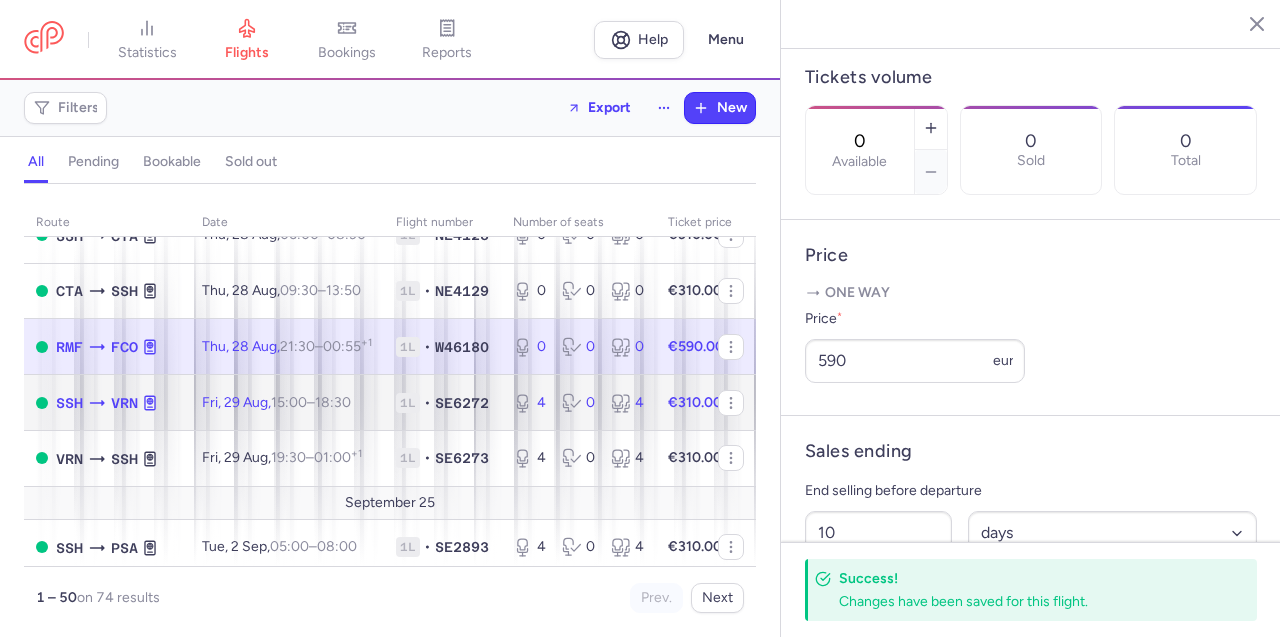 click on "18:30  +0" at bounding box center (333, 402) 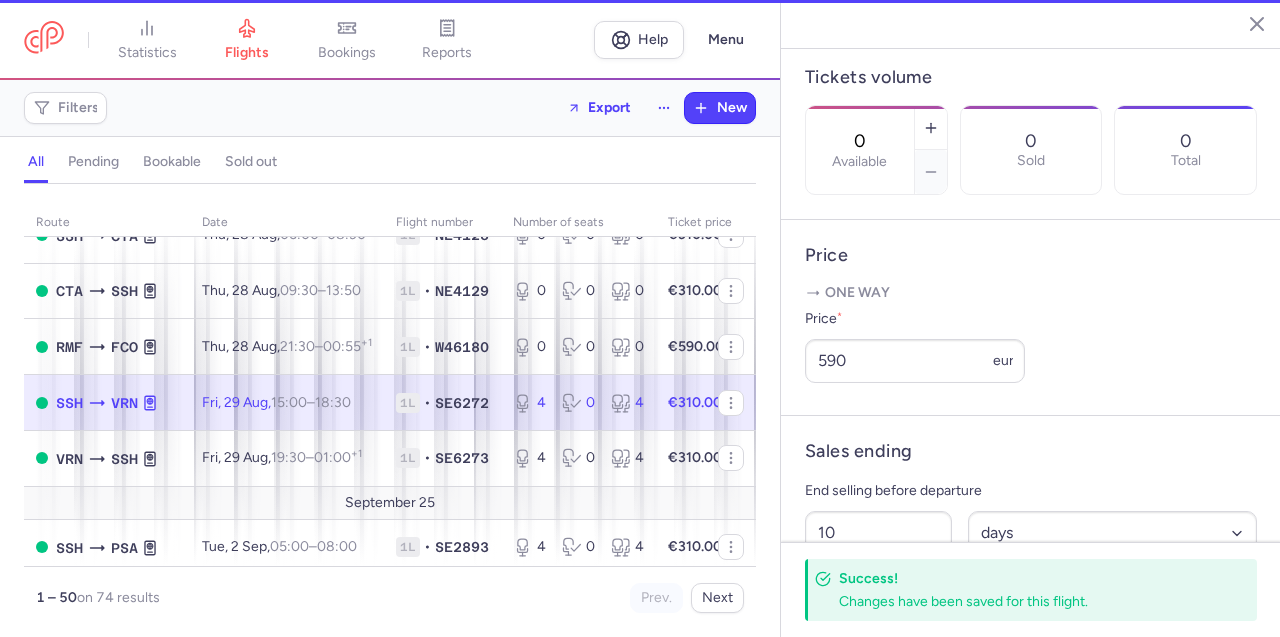 type on "4" 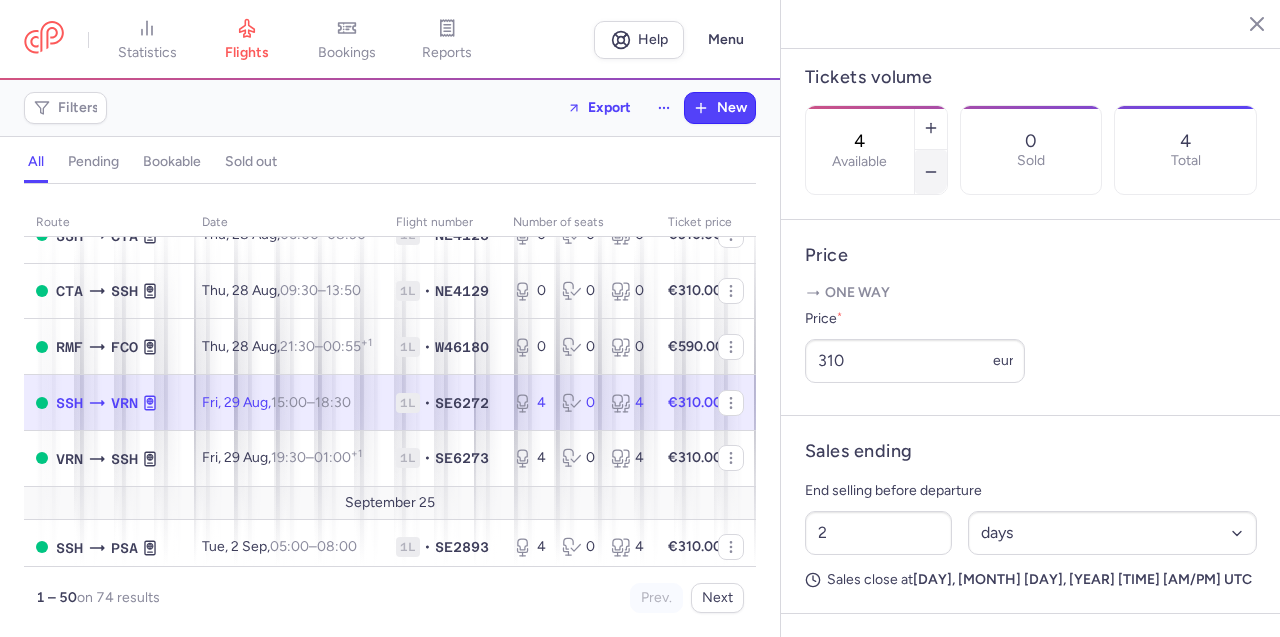 click at bounding box center (931, 172) 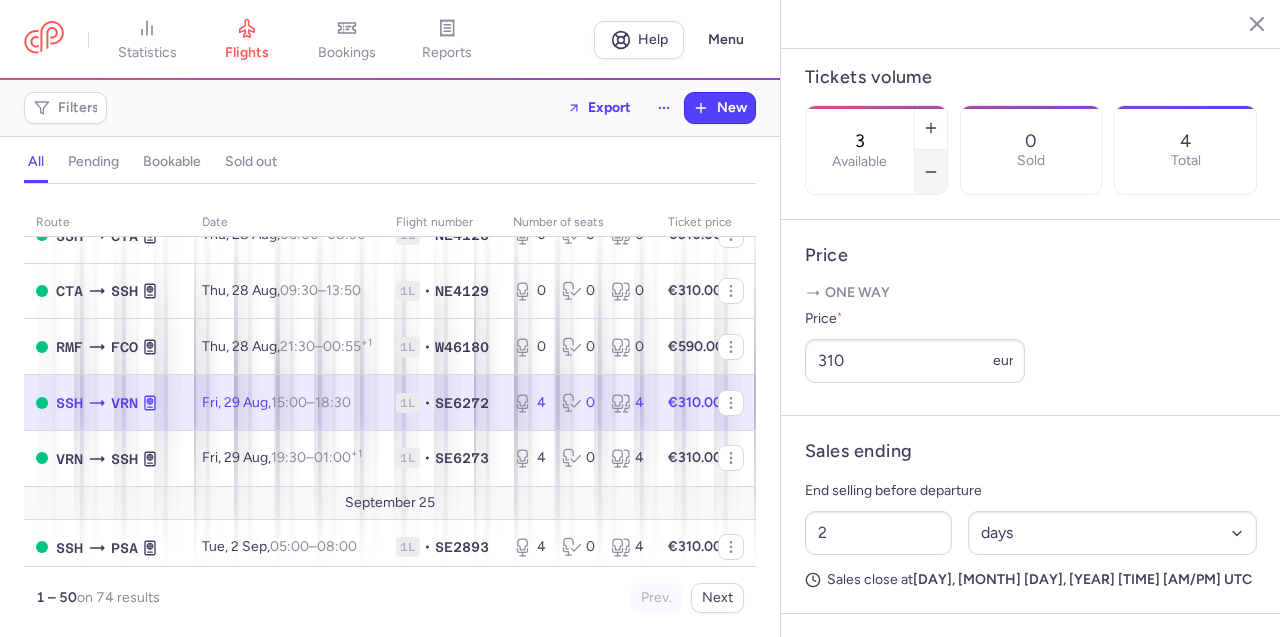 click at bounding box center [931, 172] 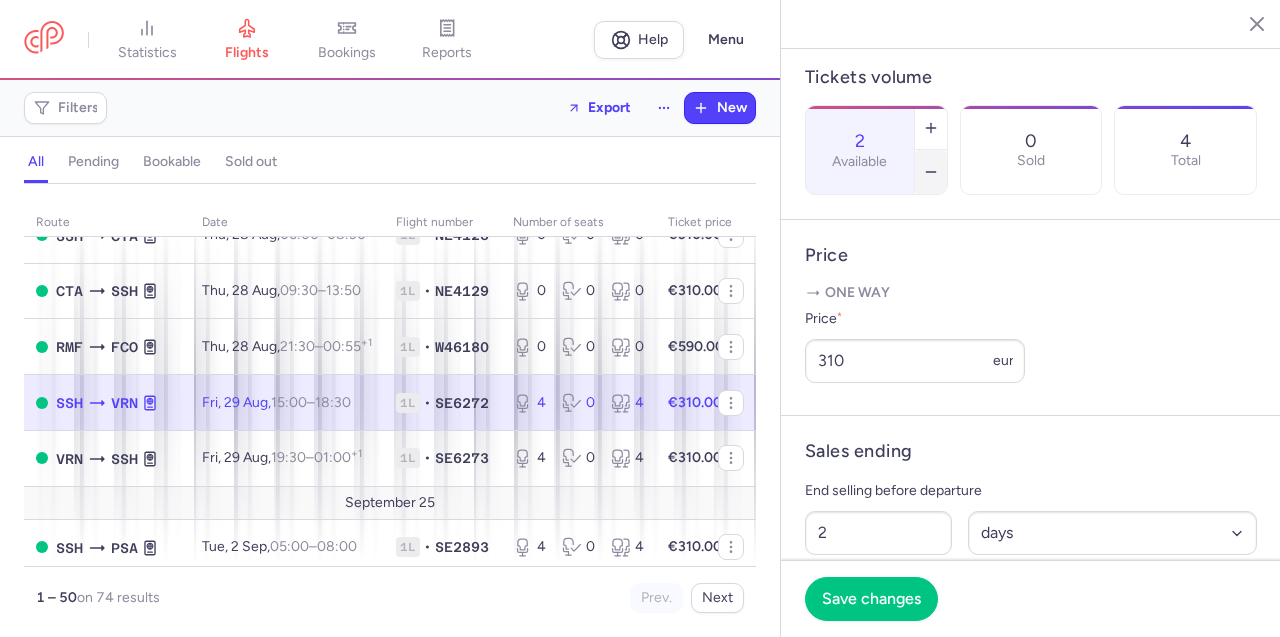 click at bounding box center [931, 172] 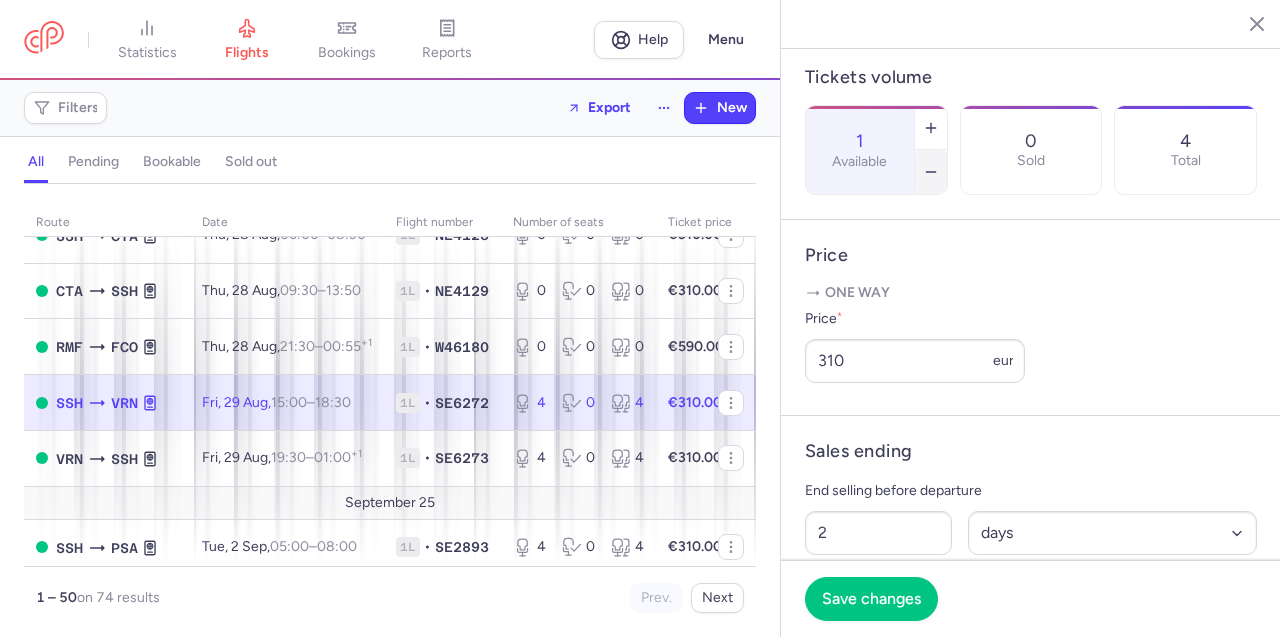 click at bounding box center [931, 172] 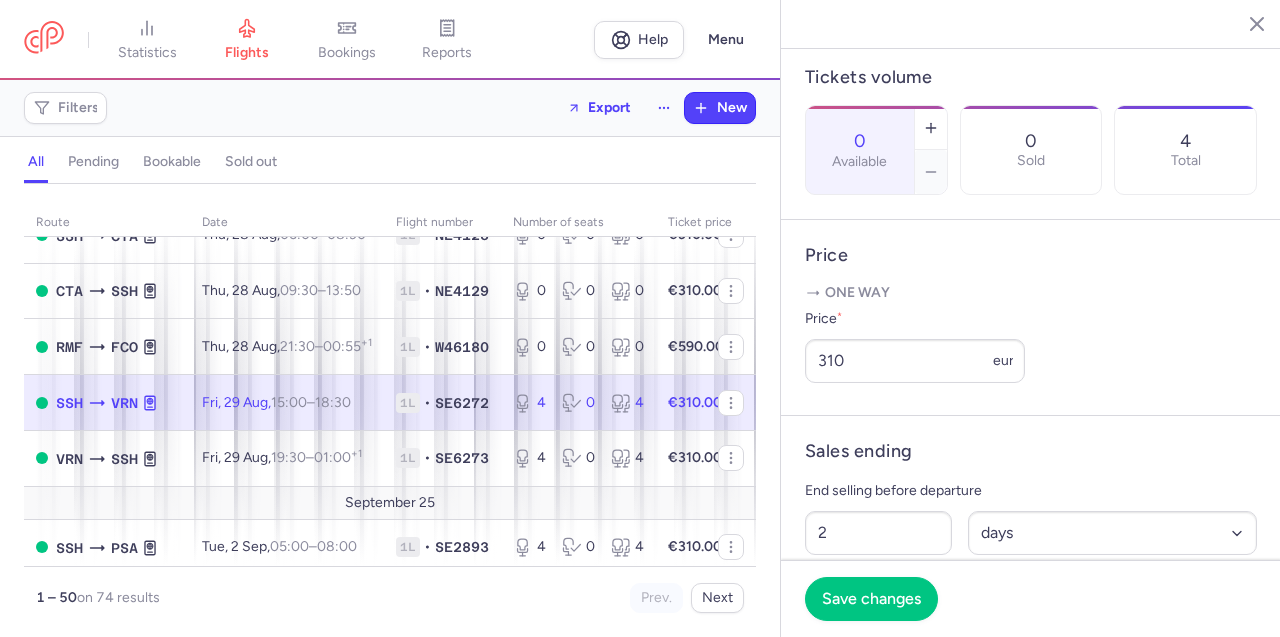 click on "Save changes" at bounding box center (871, 599) 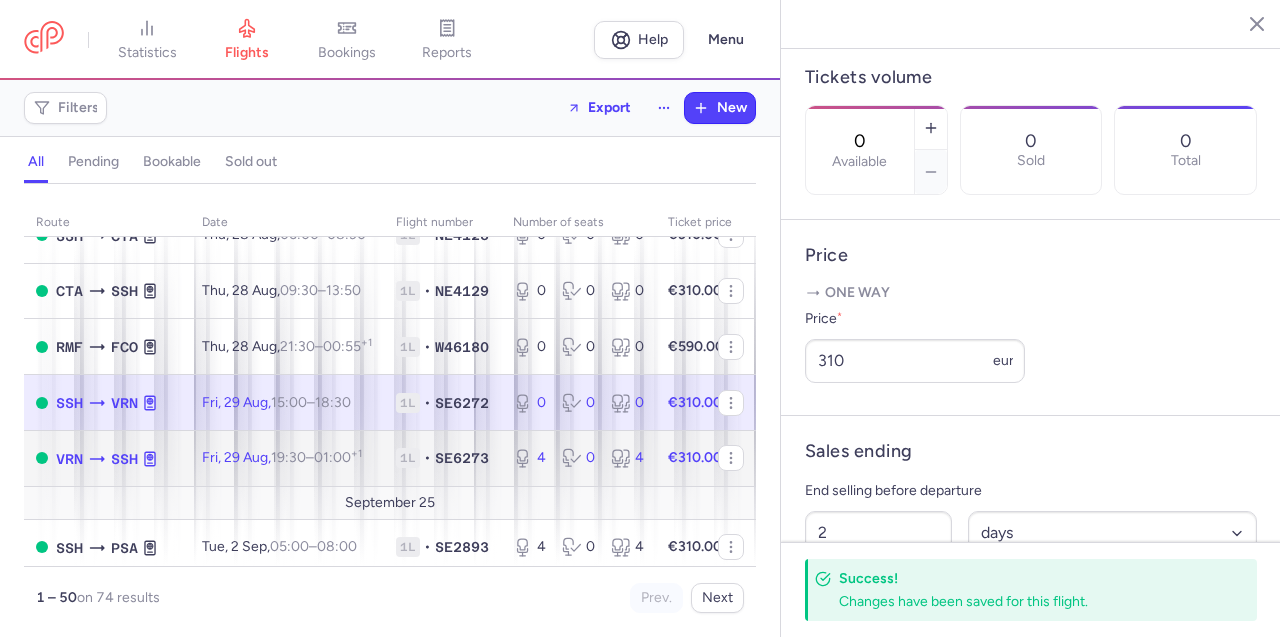 click on "01:00  +1" at bounding box center (338, 457) 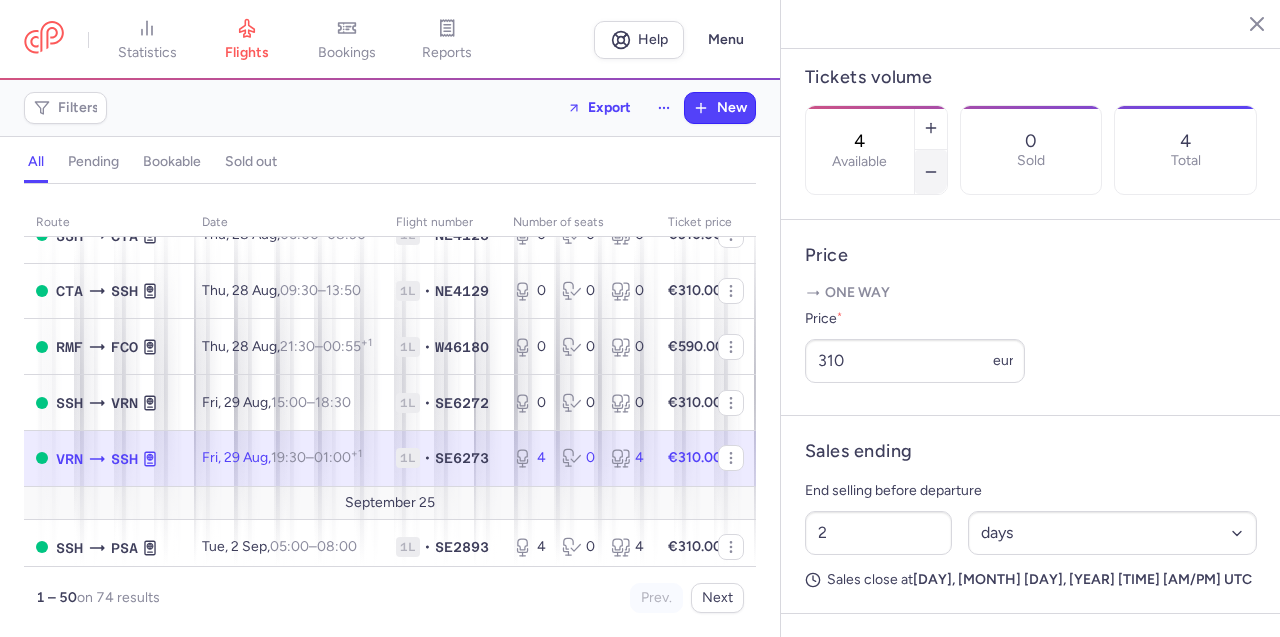 click at bounding box center [931, 172] 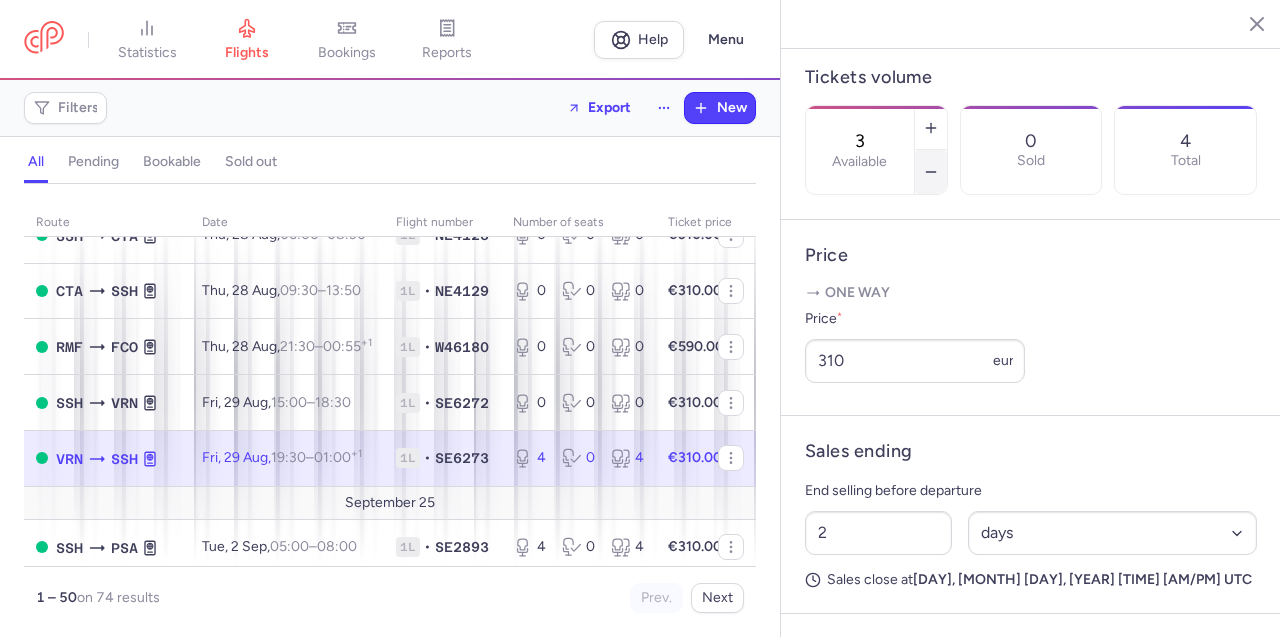 click at bounding box center [931, 172] 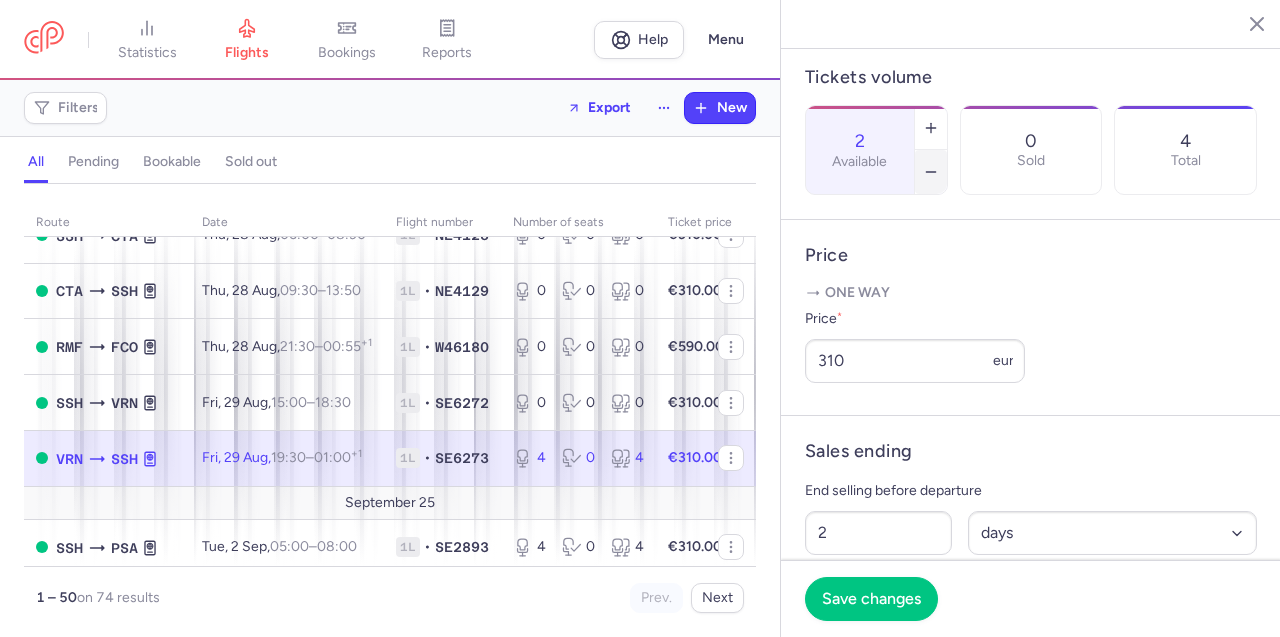 click at bounding box center (931, 172) 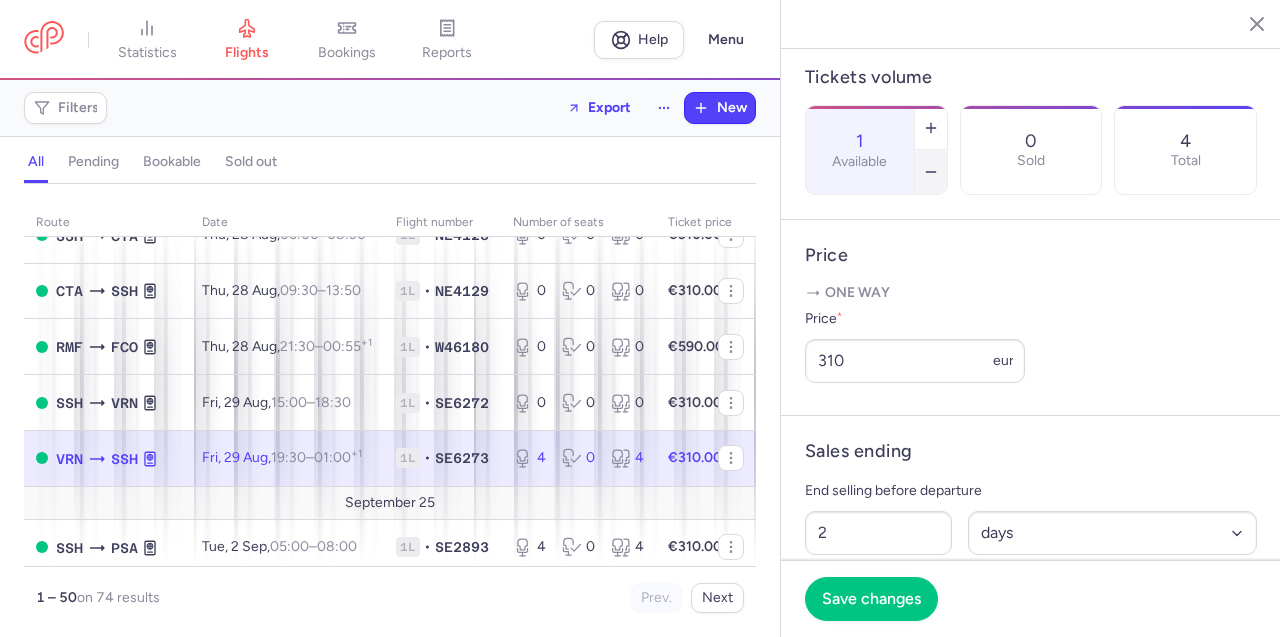 click at bounding box center [931, 172] 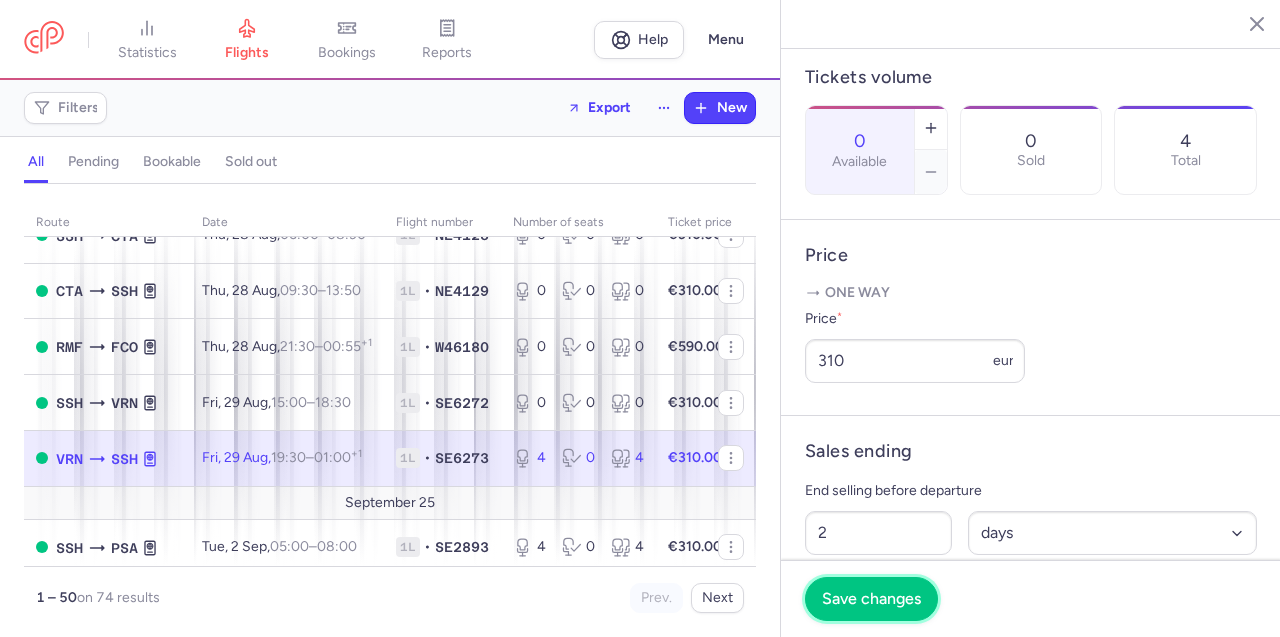 click on "Save changes" at bounding box center [871, 599] 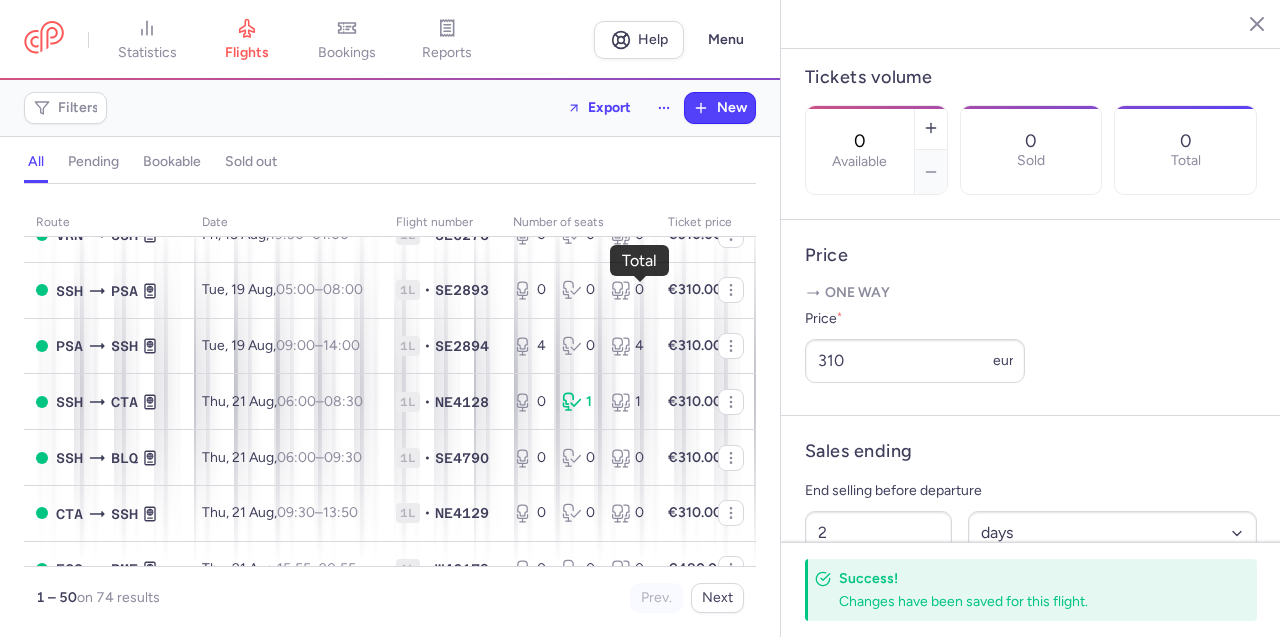 scroll, scrollTop: 1236, scrollLeft: 0, axis: vertical 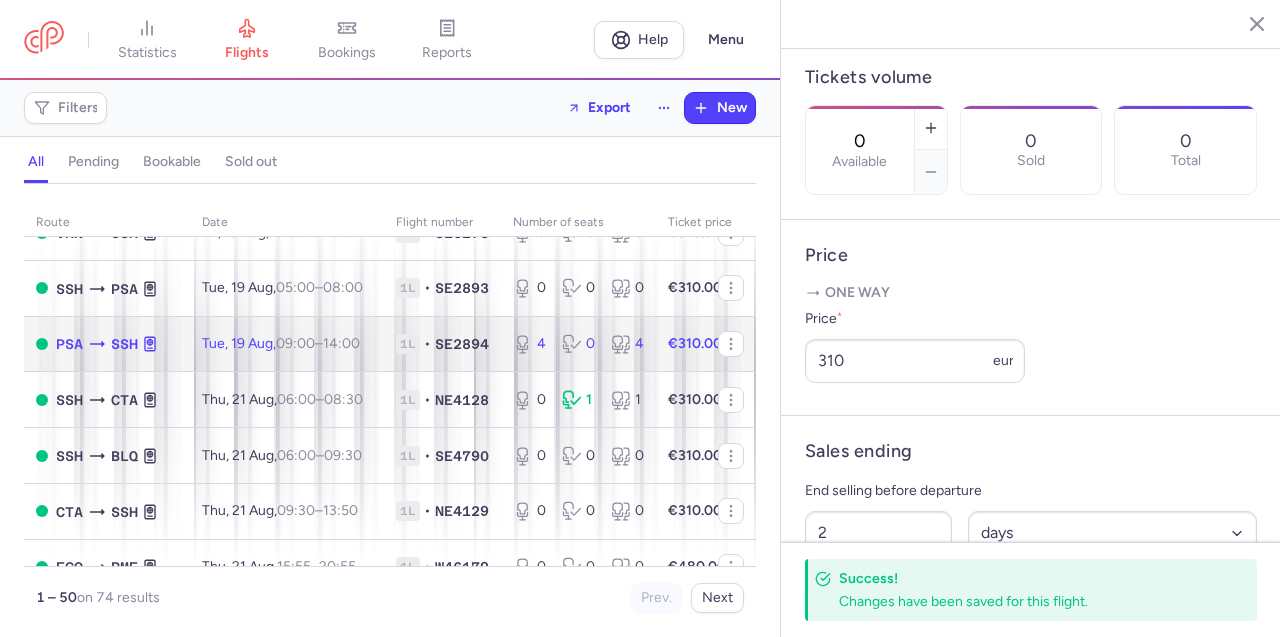 click on "SE2894" 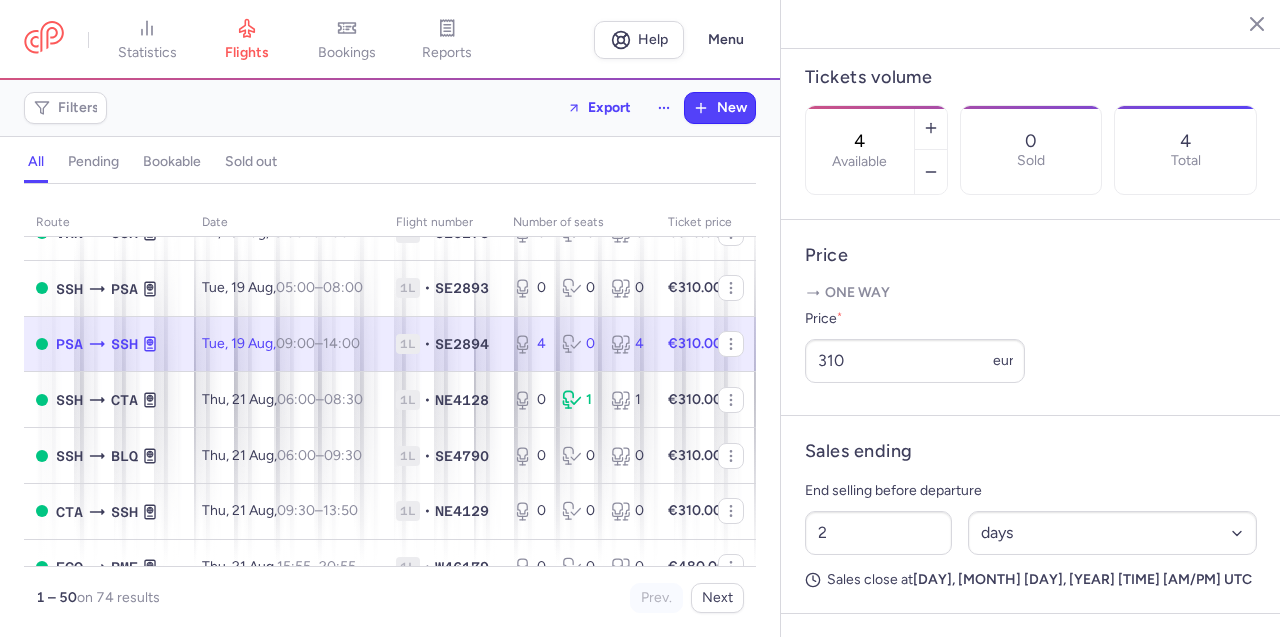 click on "4  Available" at bounding box center (860, 150) 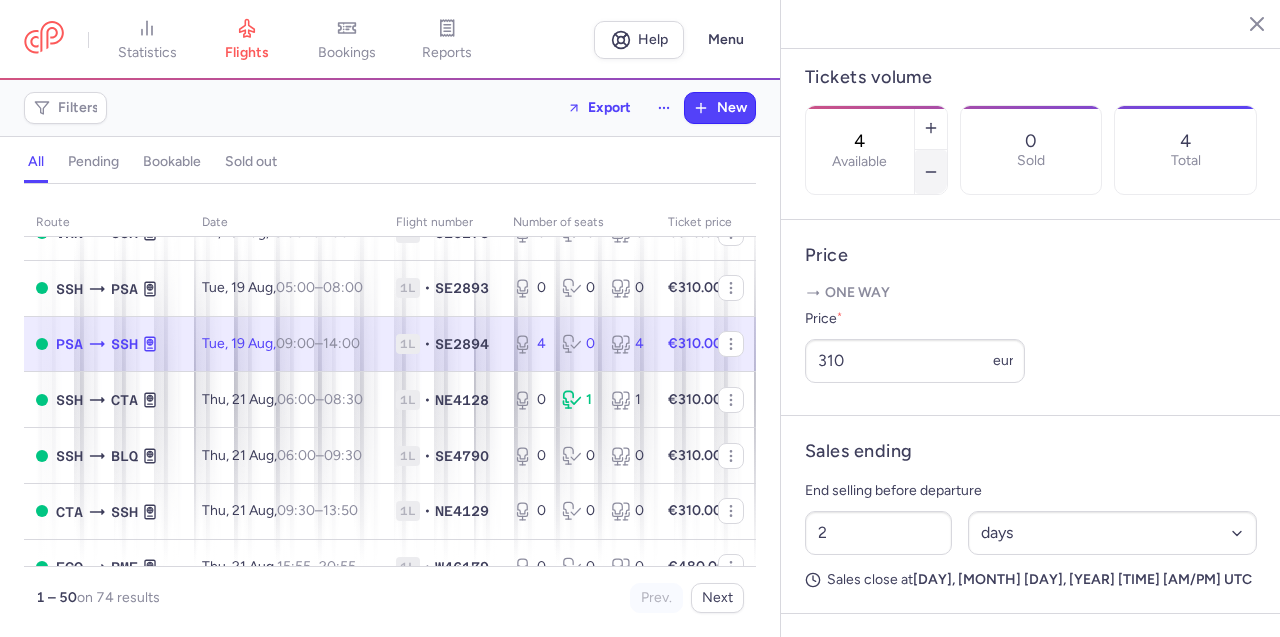 click at bounding box center [931, 172] 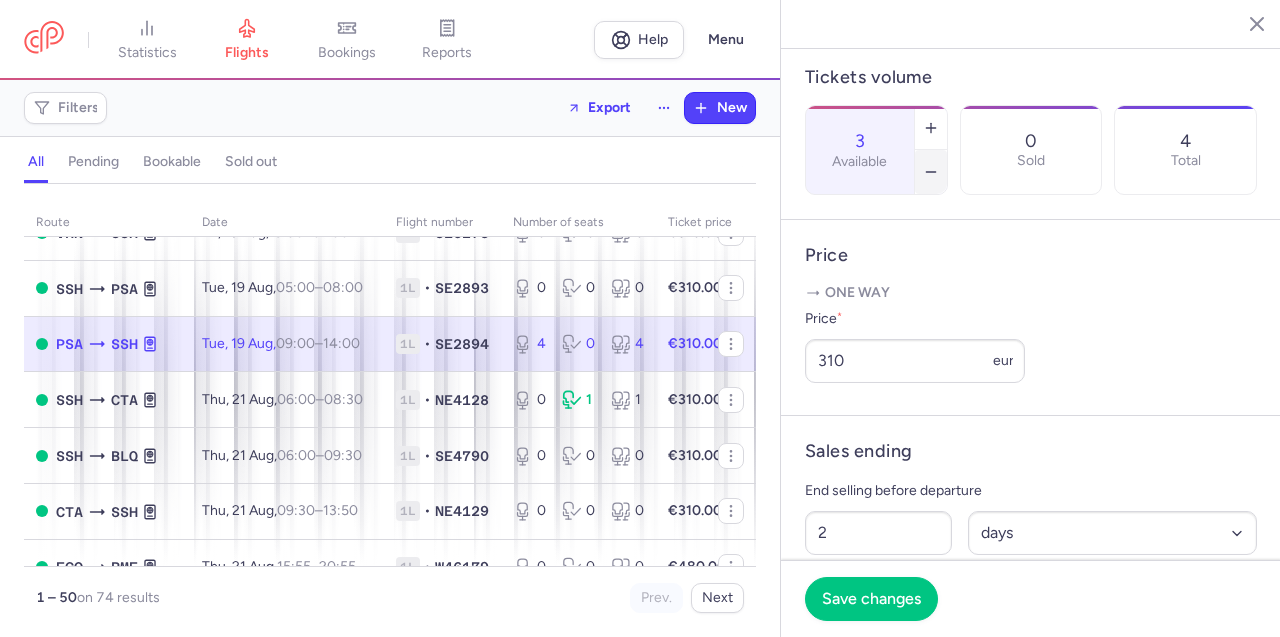 click at bounding box center (931, 172) 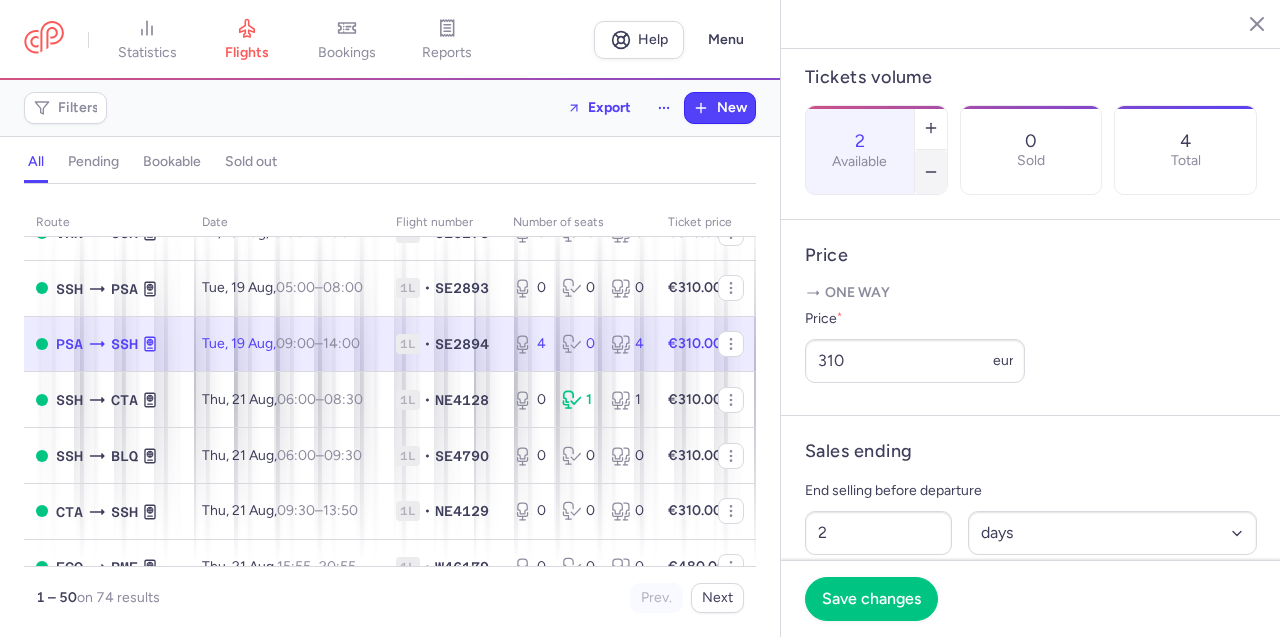 click 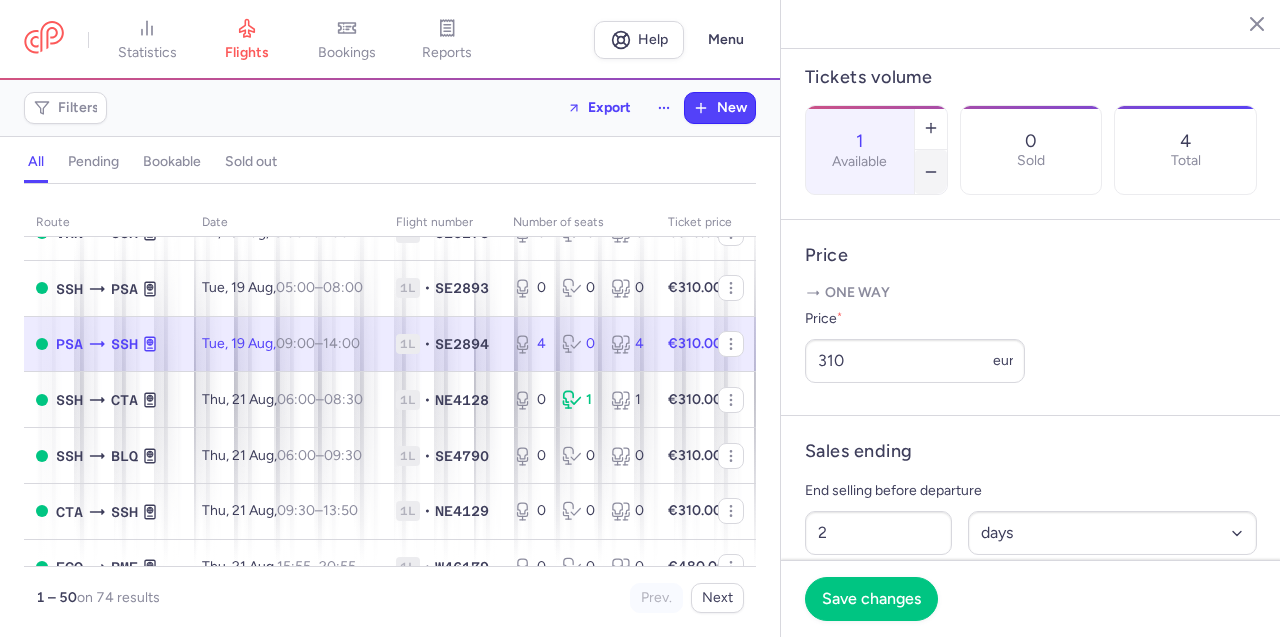 click 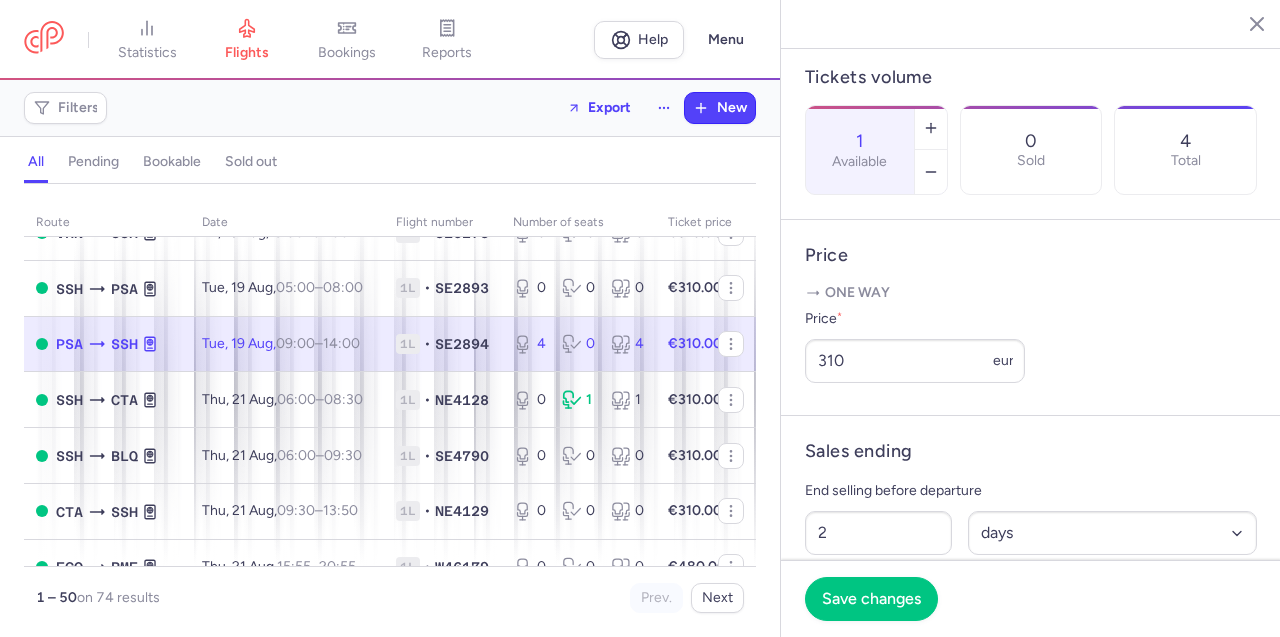 type on "0" 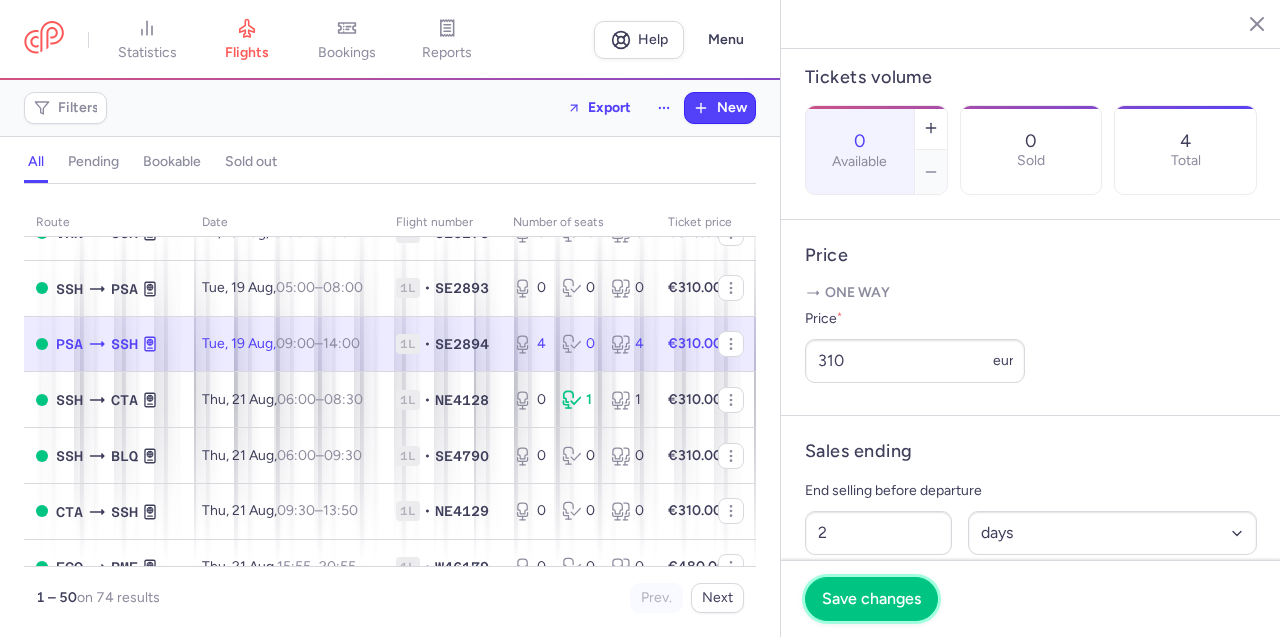 click on "Save changes" at bounding box center (871, 599) 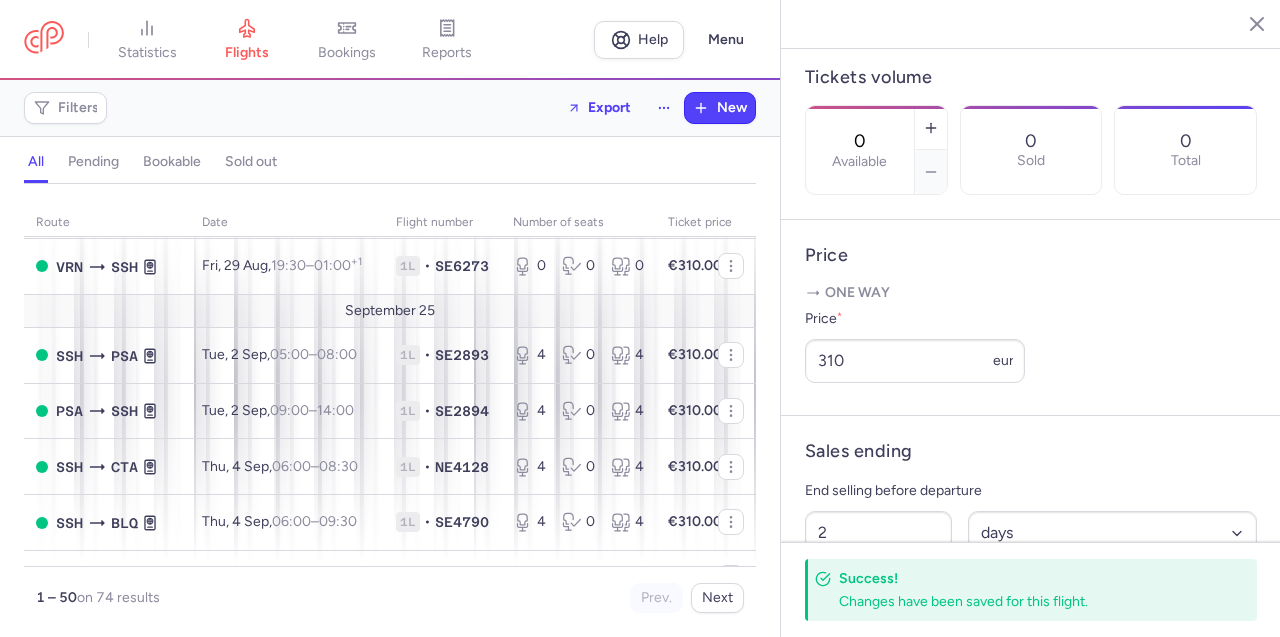 scroll, scrollTop: 2530, scrollLeft: 0, axis: vertical 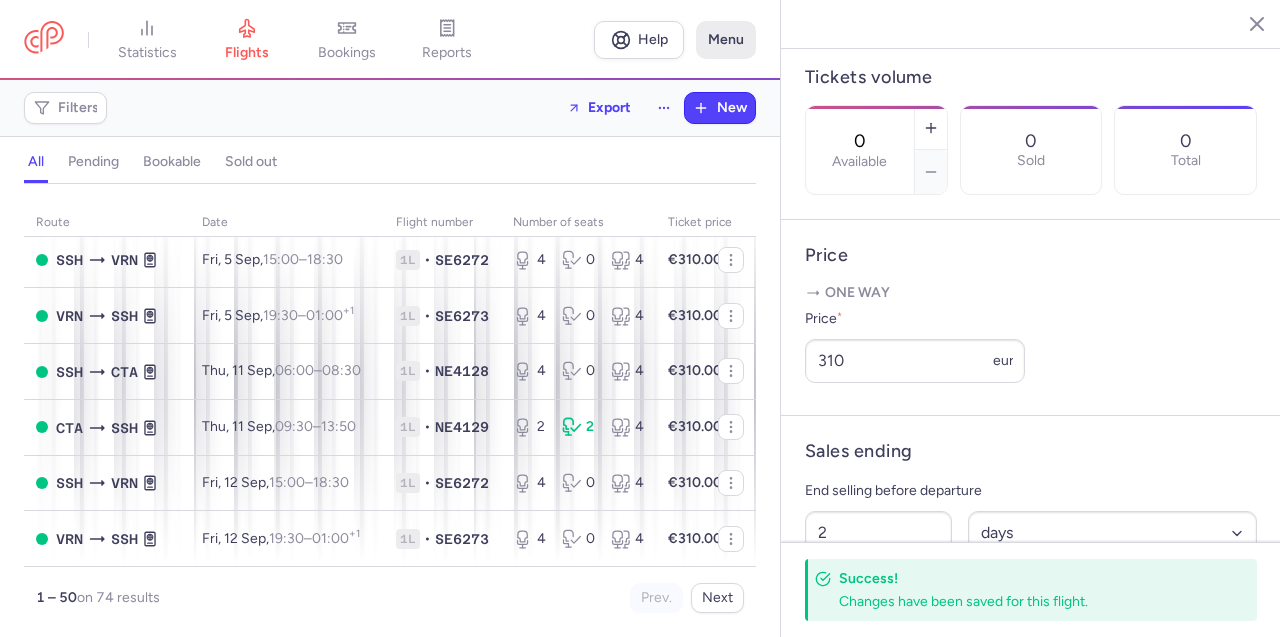 click on "Menu" 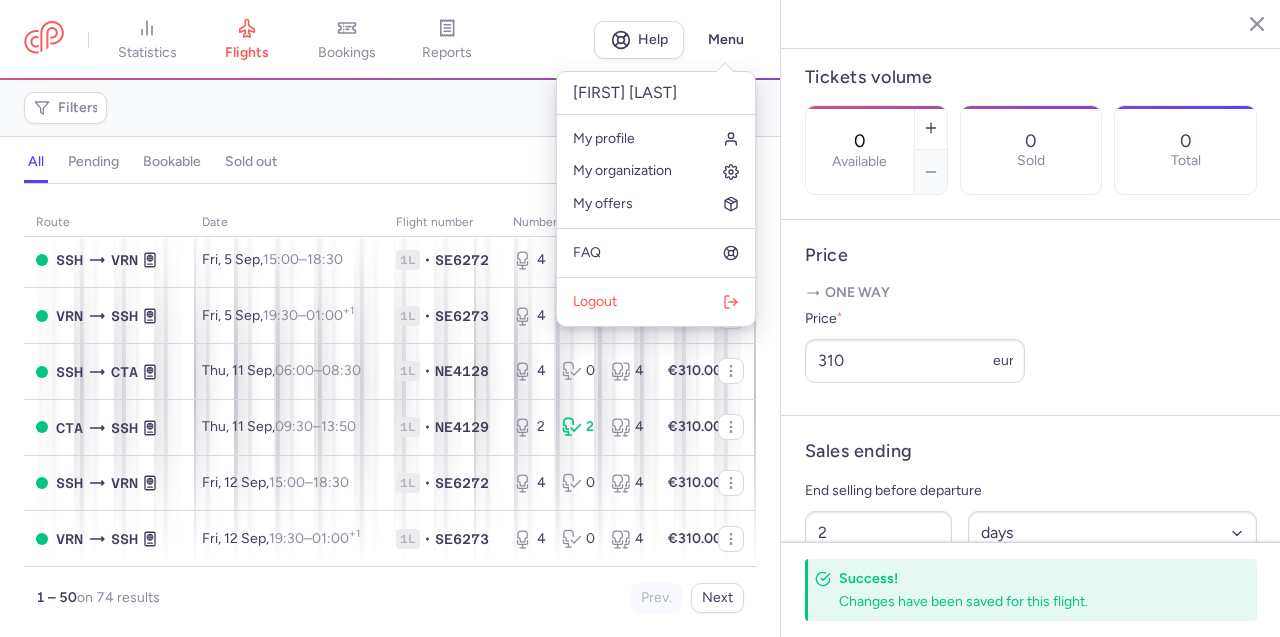 click on "Logout" at bounding box center (656, 302) 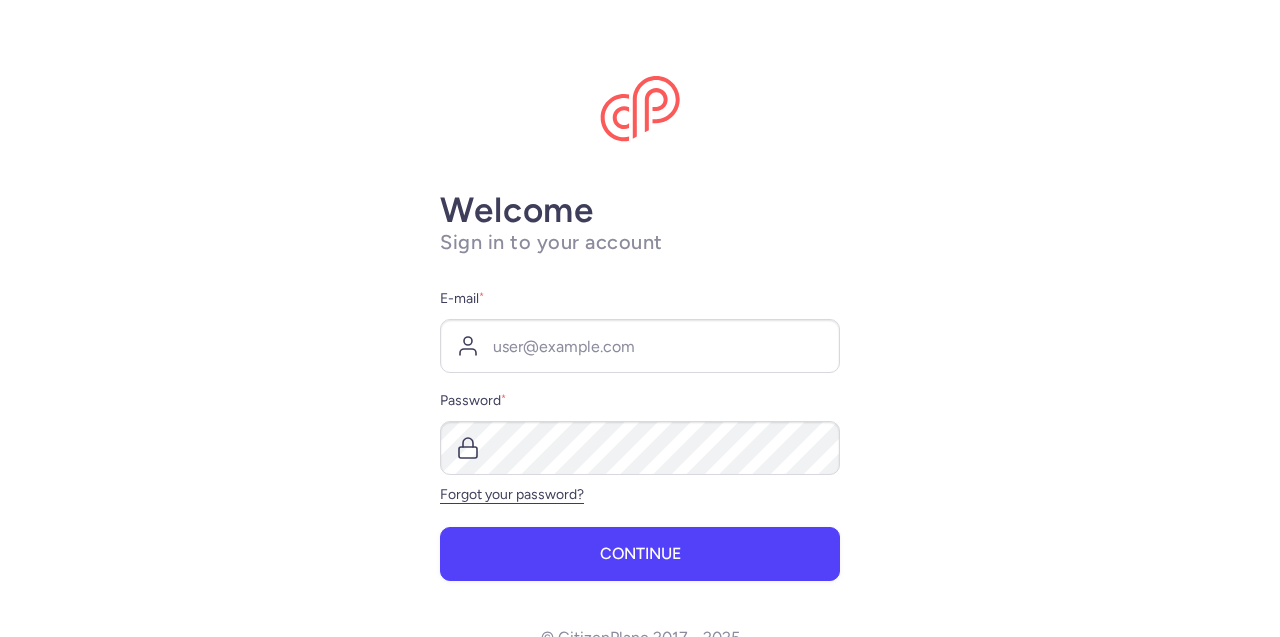 scroll, scrollTop: 0, scrollLeft: 0, axis: both 